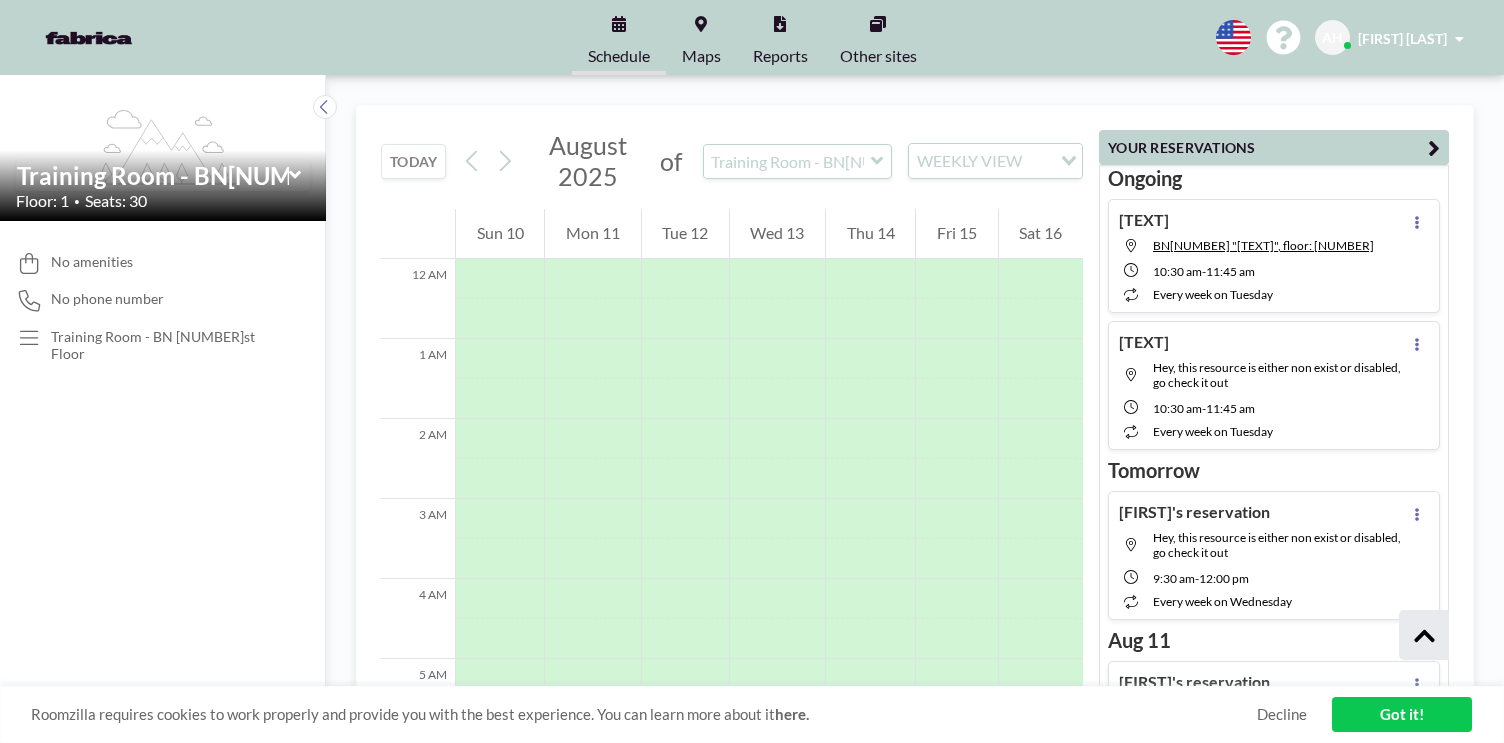 scroll, scrollTop: 0, scrollLeft: 0, axis: both 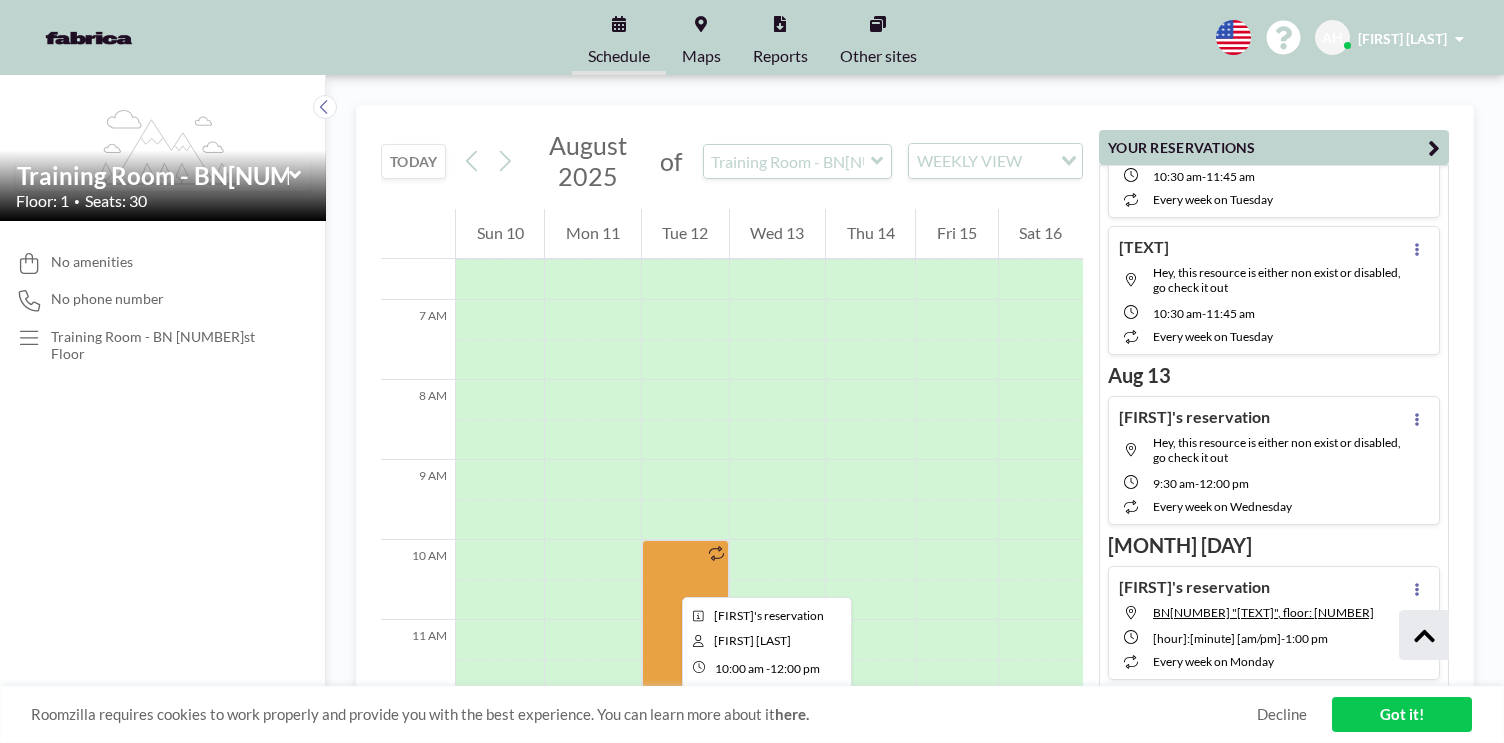 click at bounding box center [685, 620] 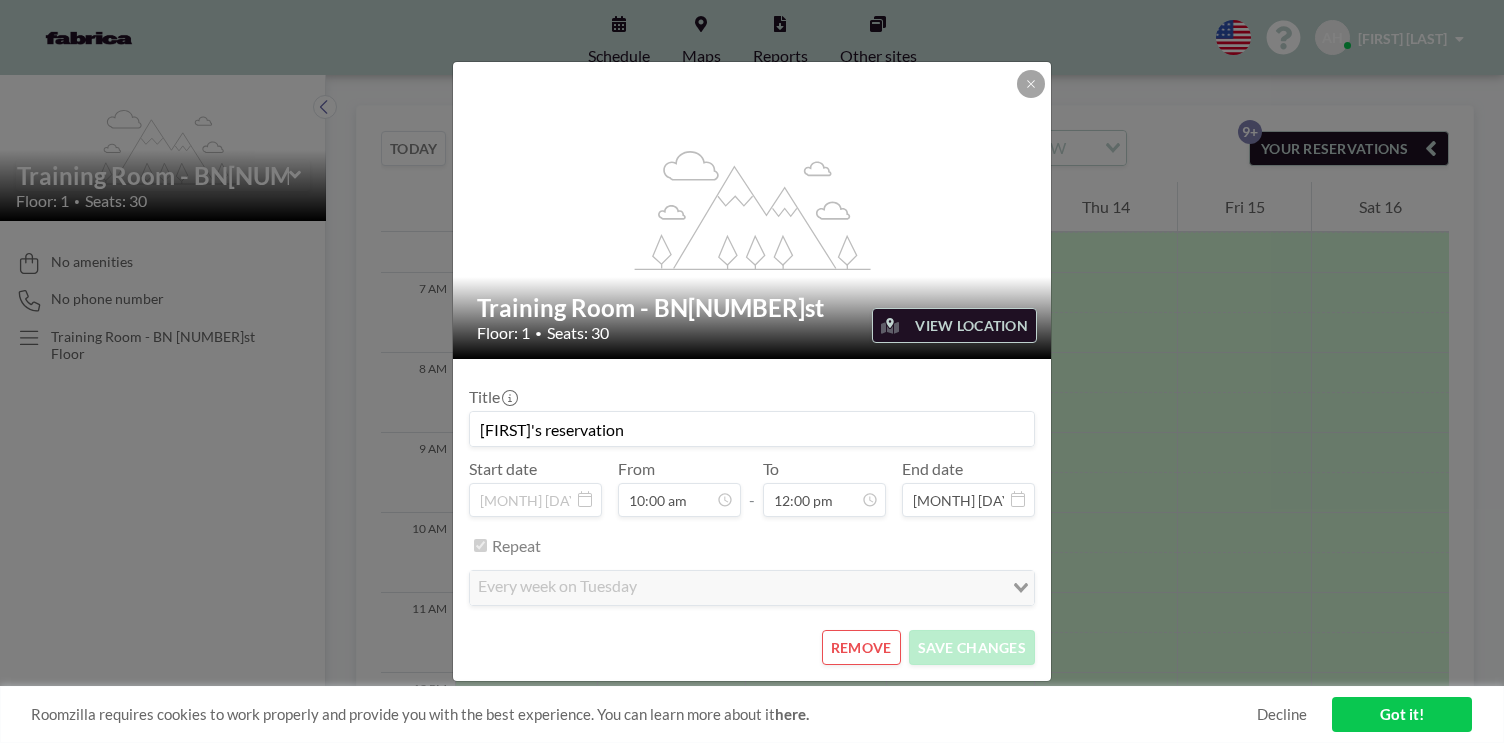 scroll, scrollTop: 854, scrollLeft: 0, axis: vertical 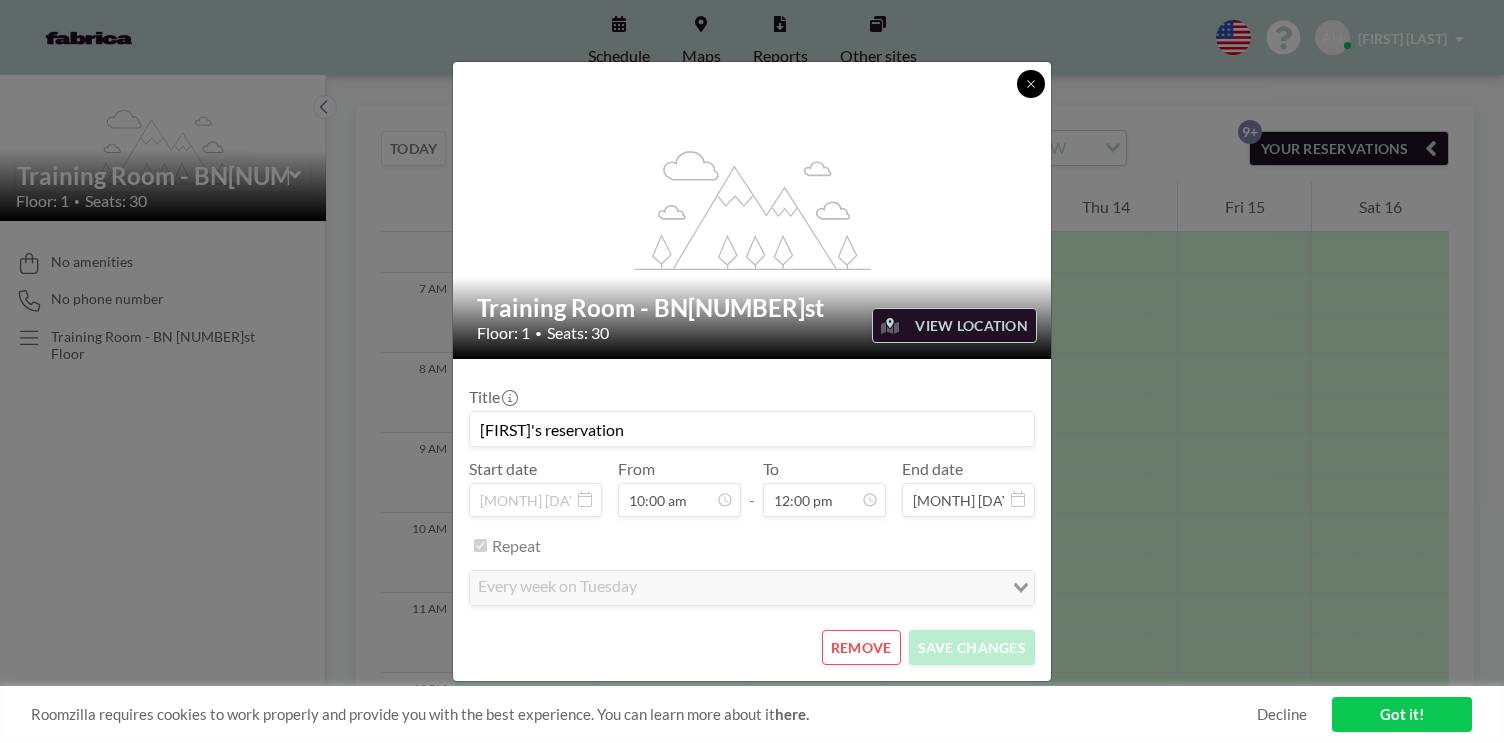 click at bounding box center (1031, 84) 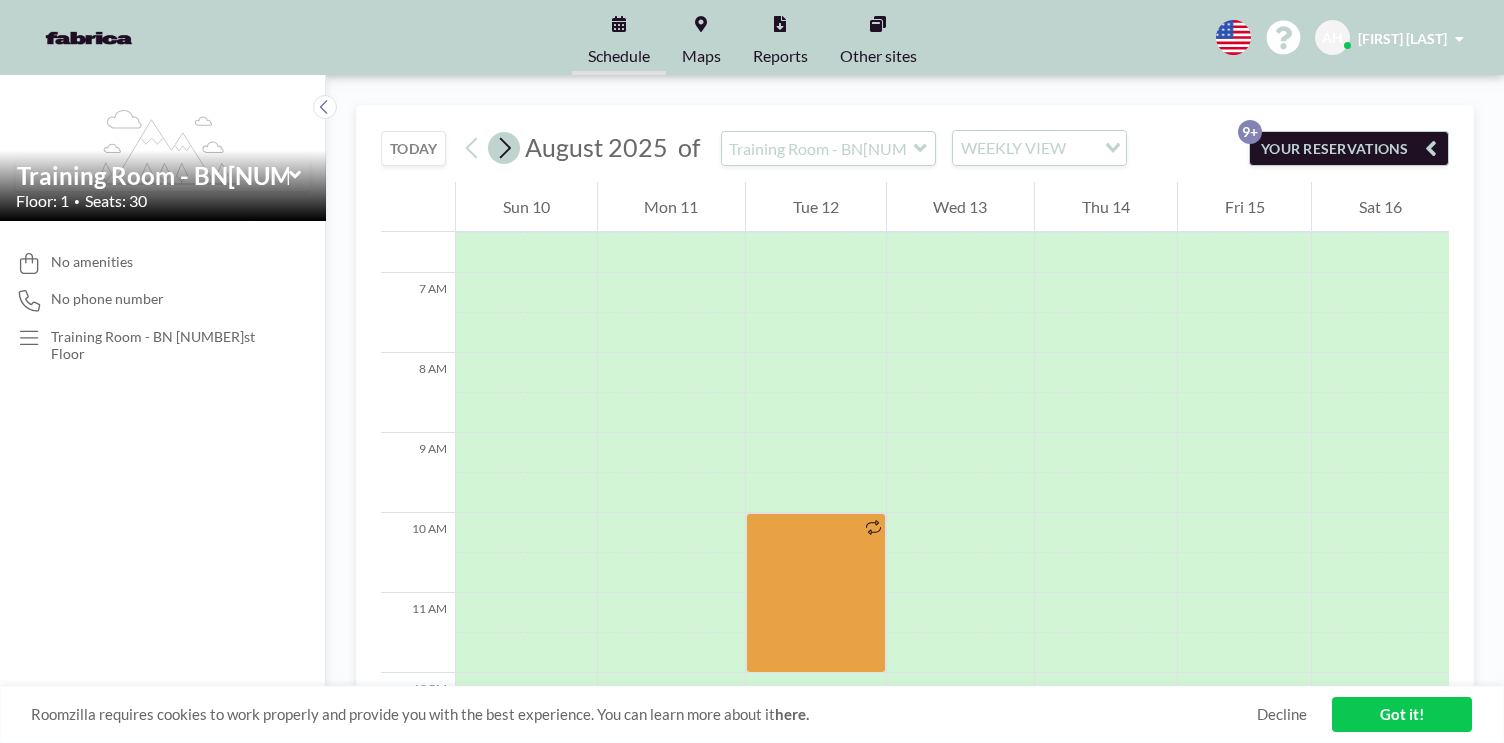 click 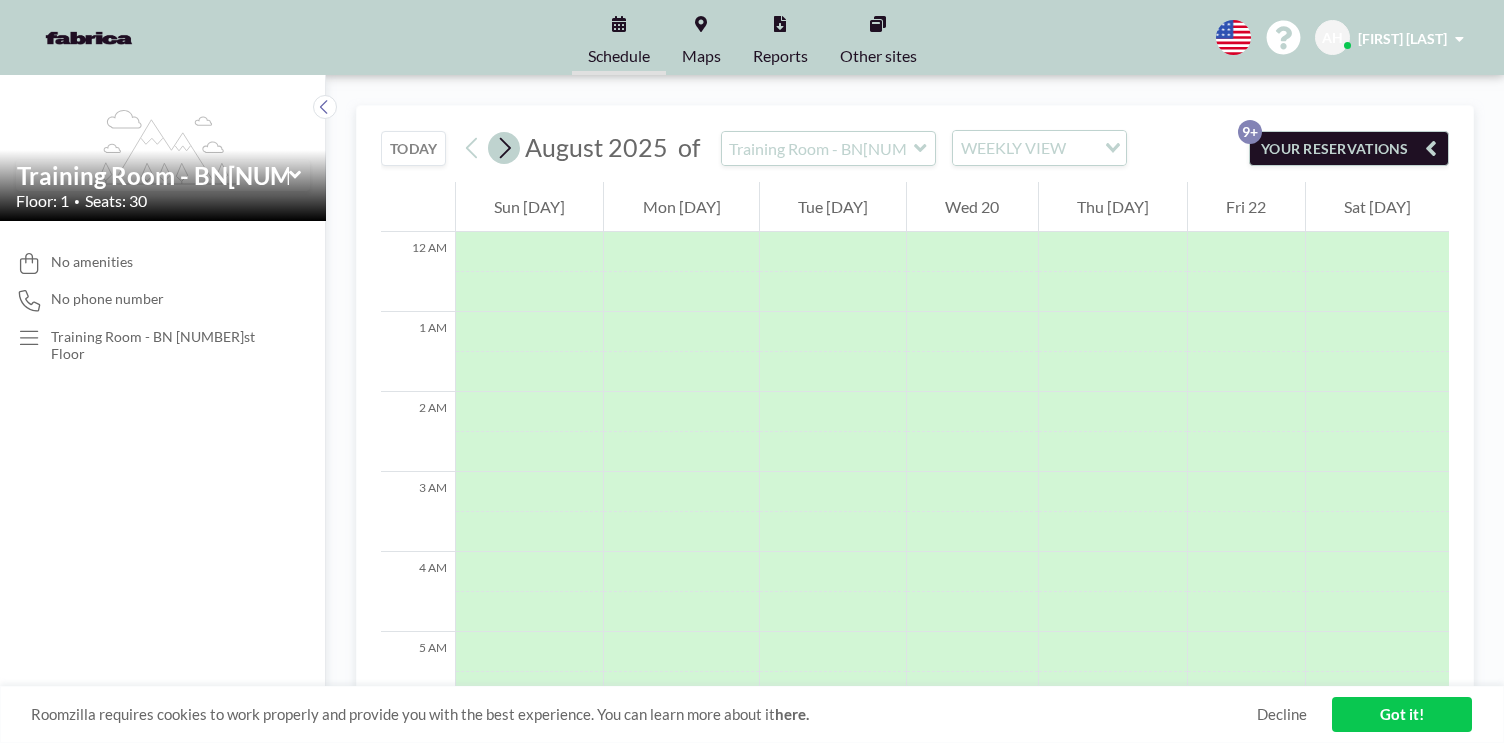 scroll, scrollTop: 0, scrollLeft: 0, axis: both 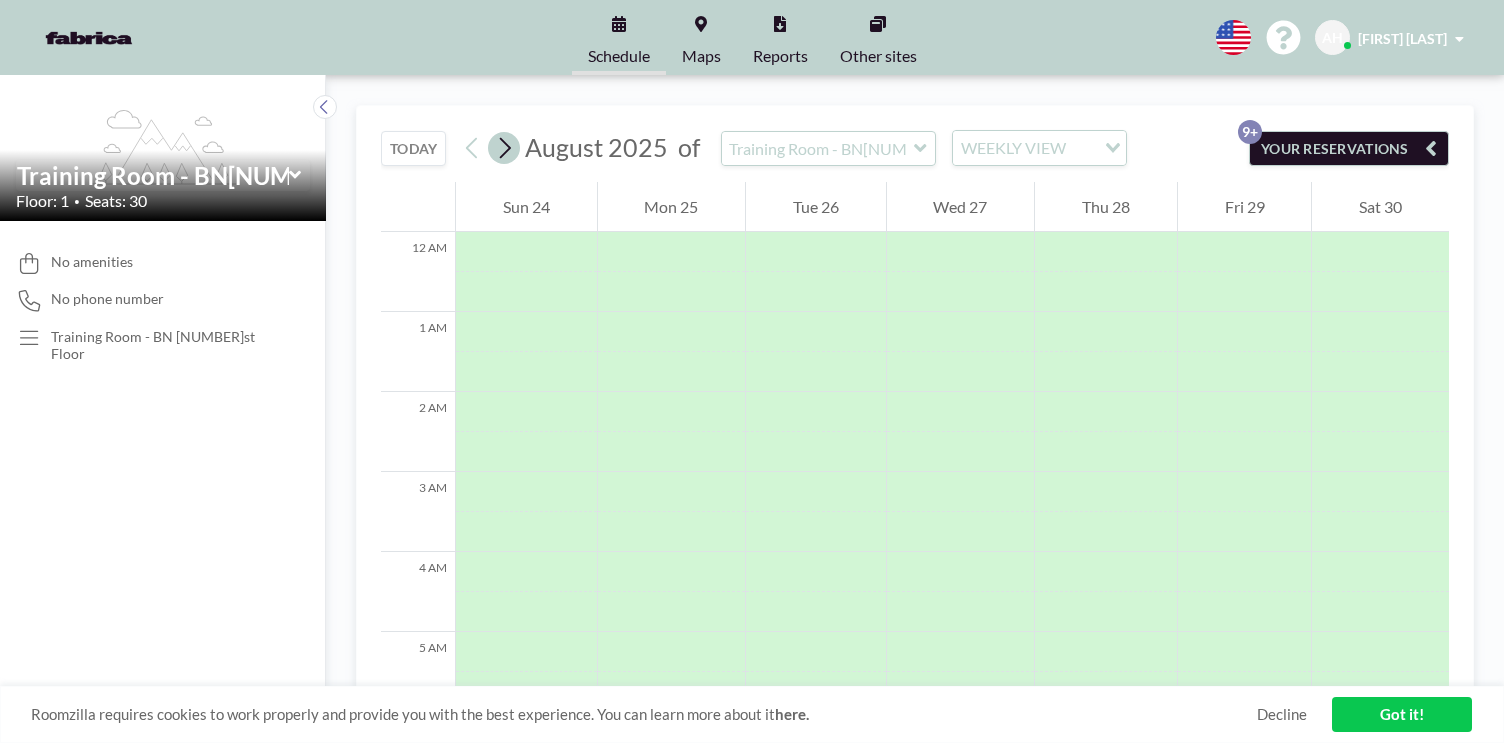 click 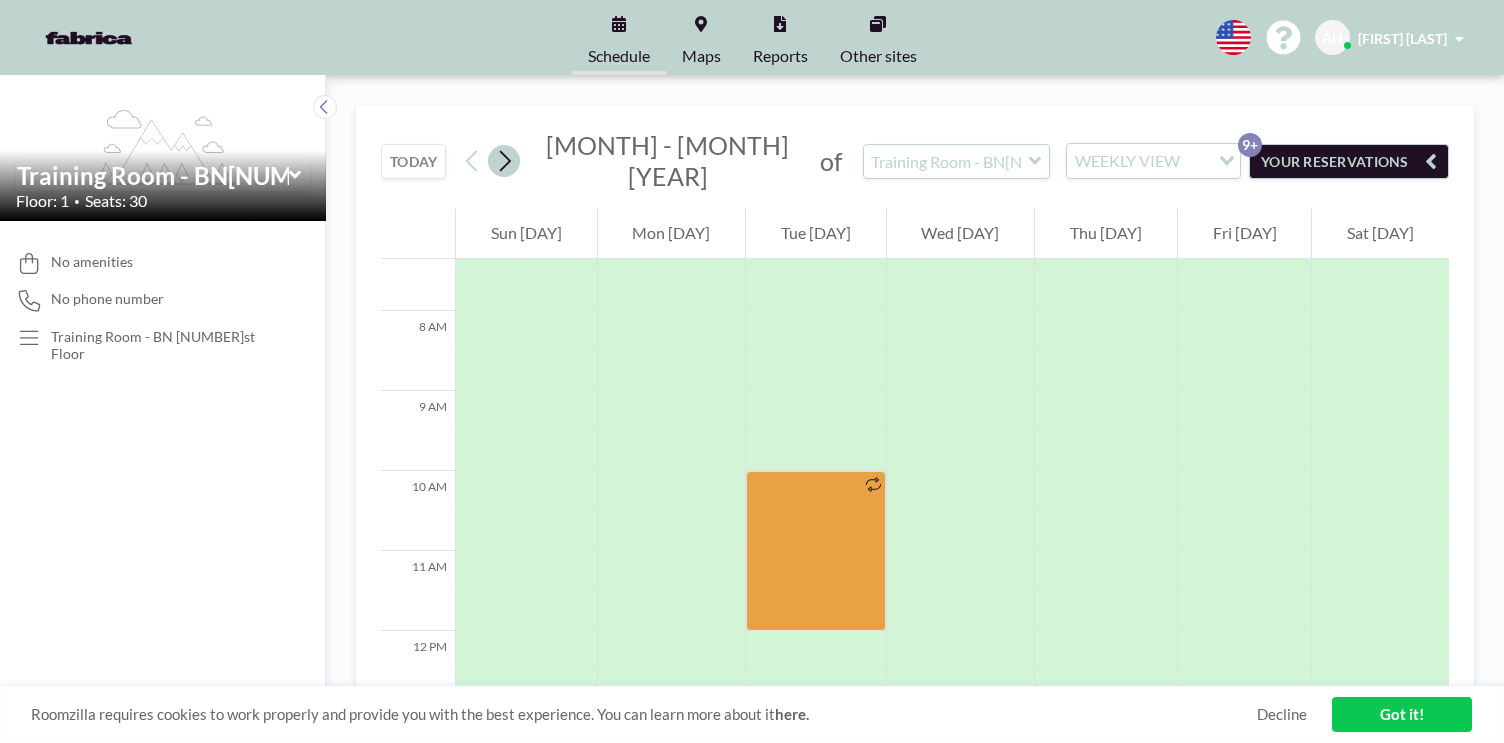 scroll, scrollTop: 600, scrollLeft: 0, axis: vertical 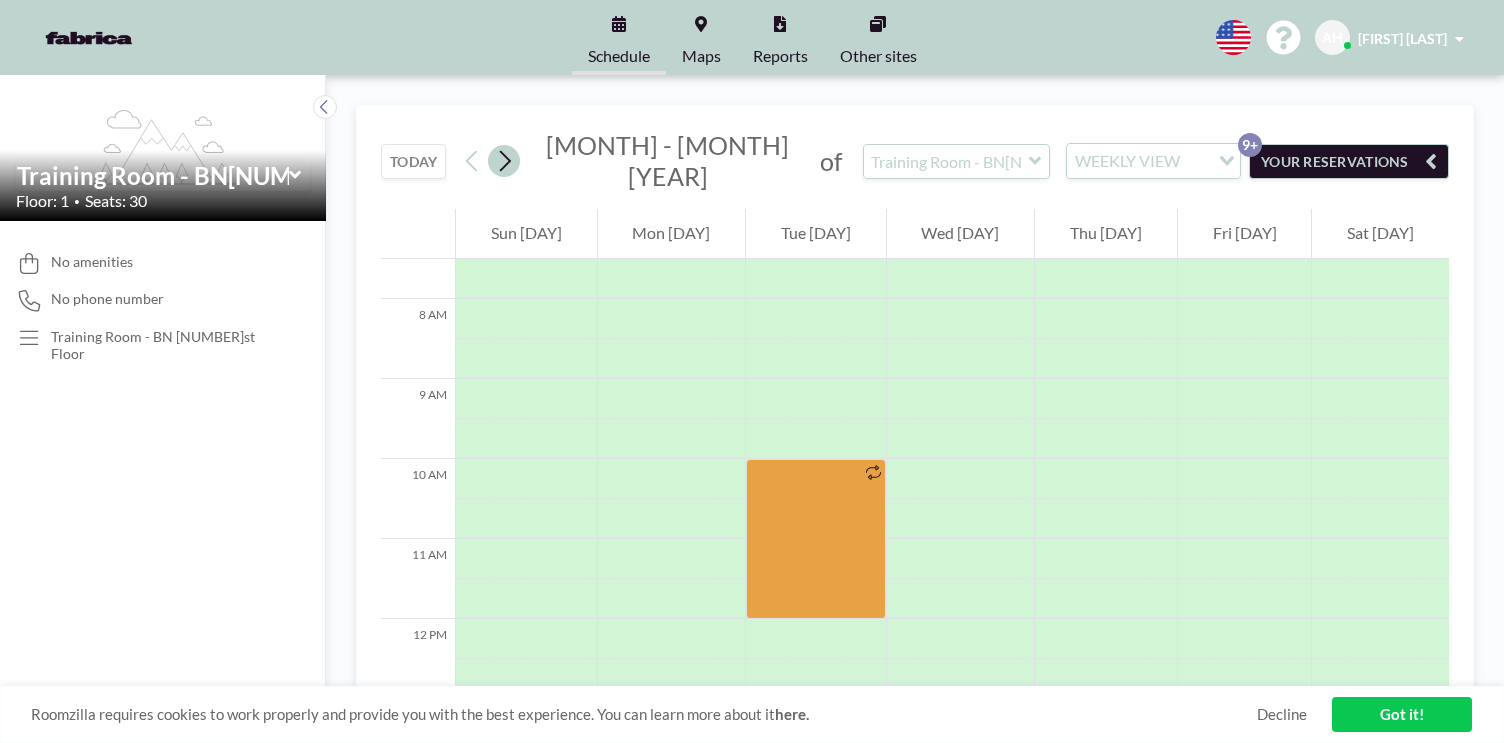click 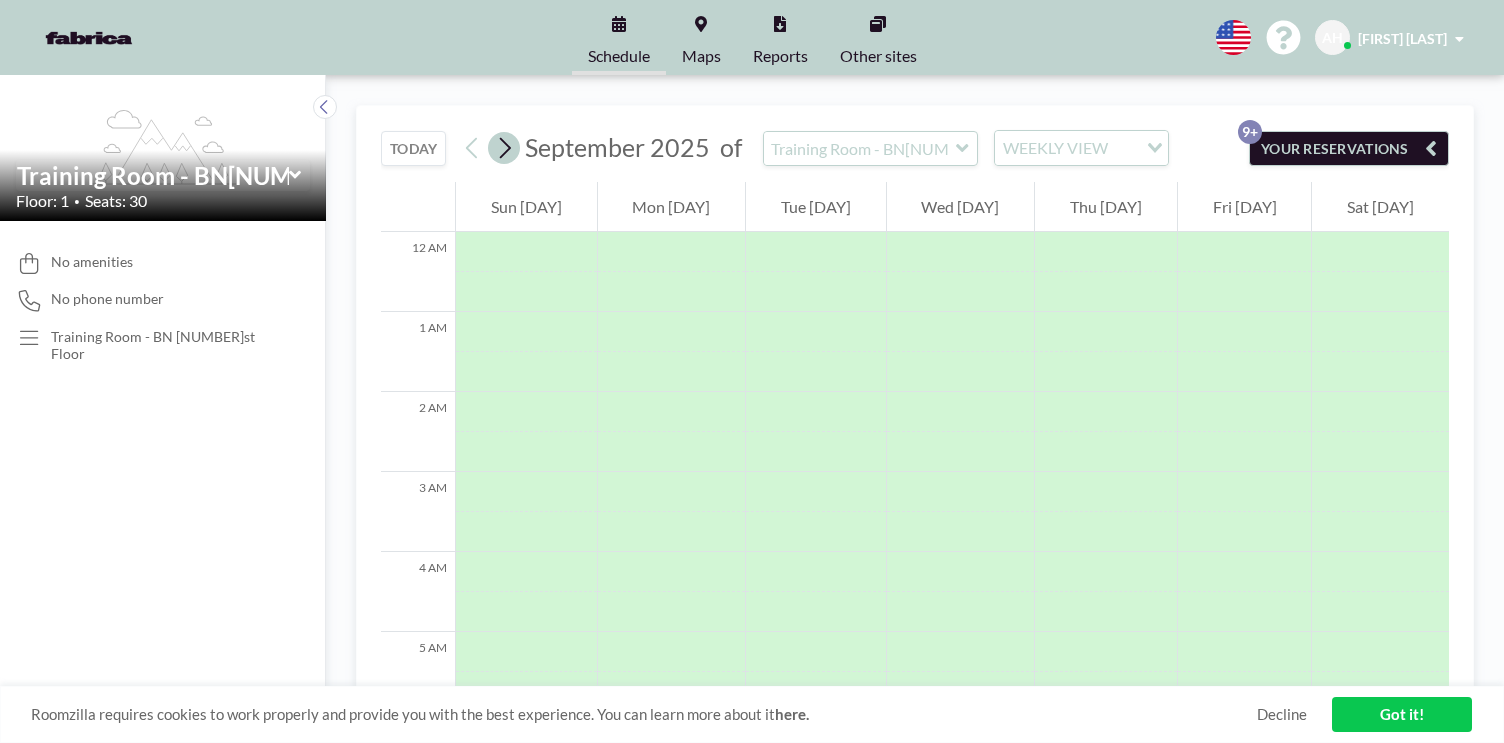 scroll, scrollTop: 600, scrollLeft: 0, axis: vertical 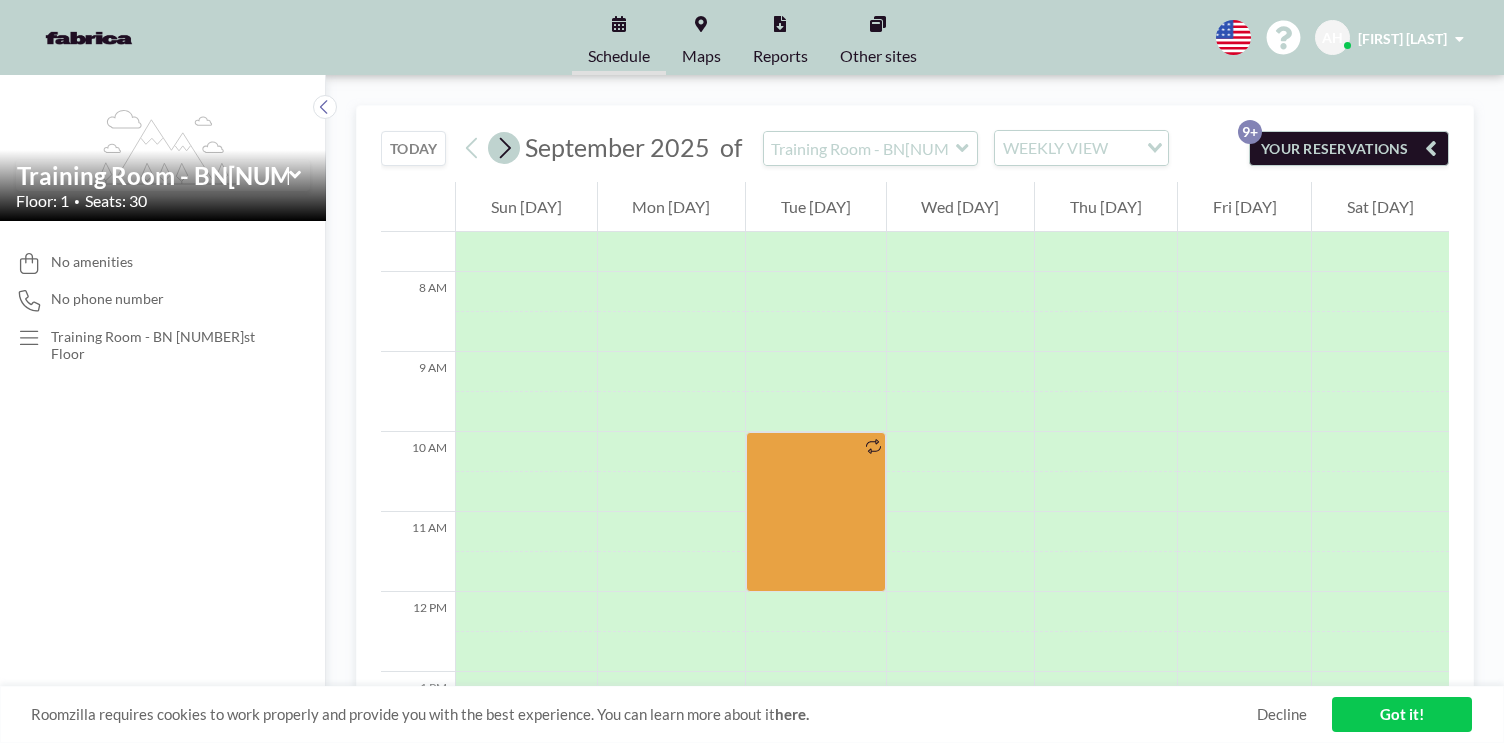 click 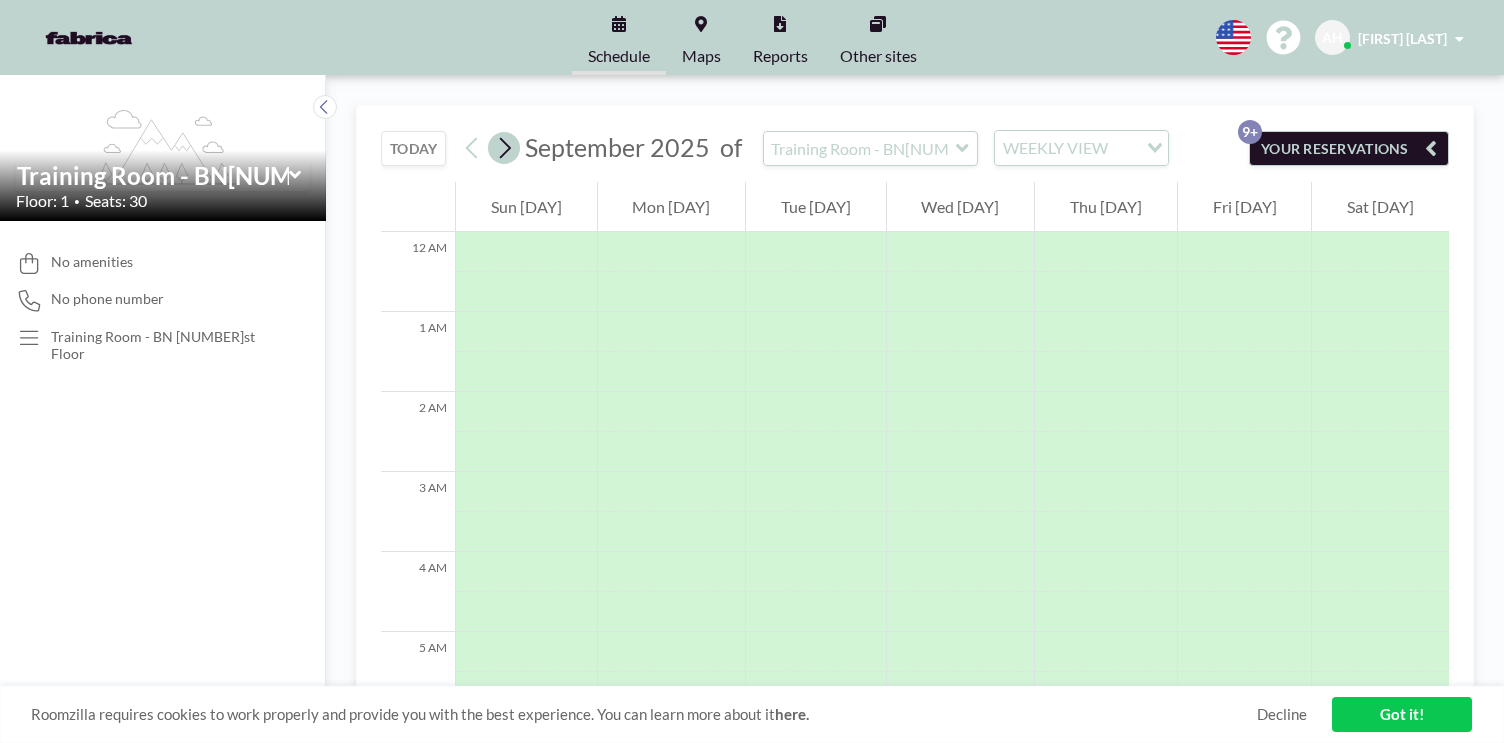 scroll, scrollTop: 600, scrollLeft: 0, axis: vertical 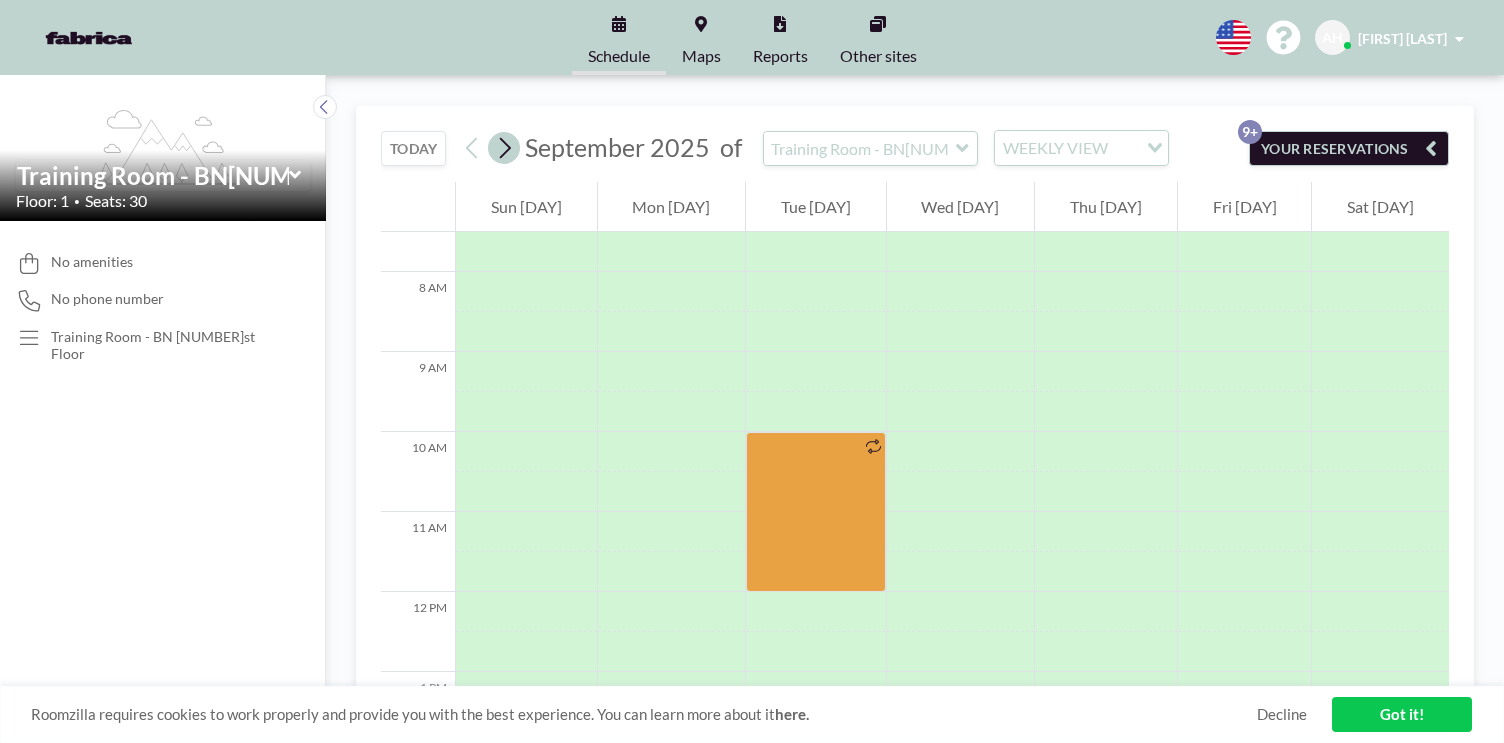 click 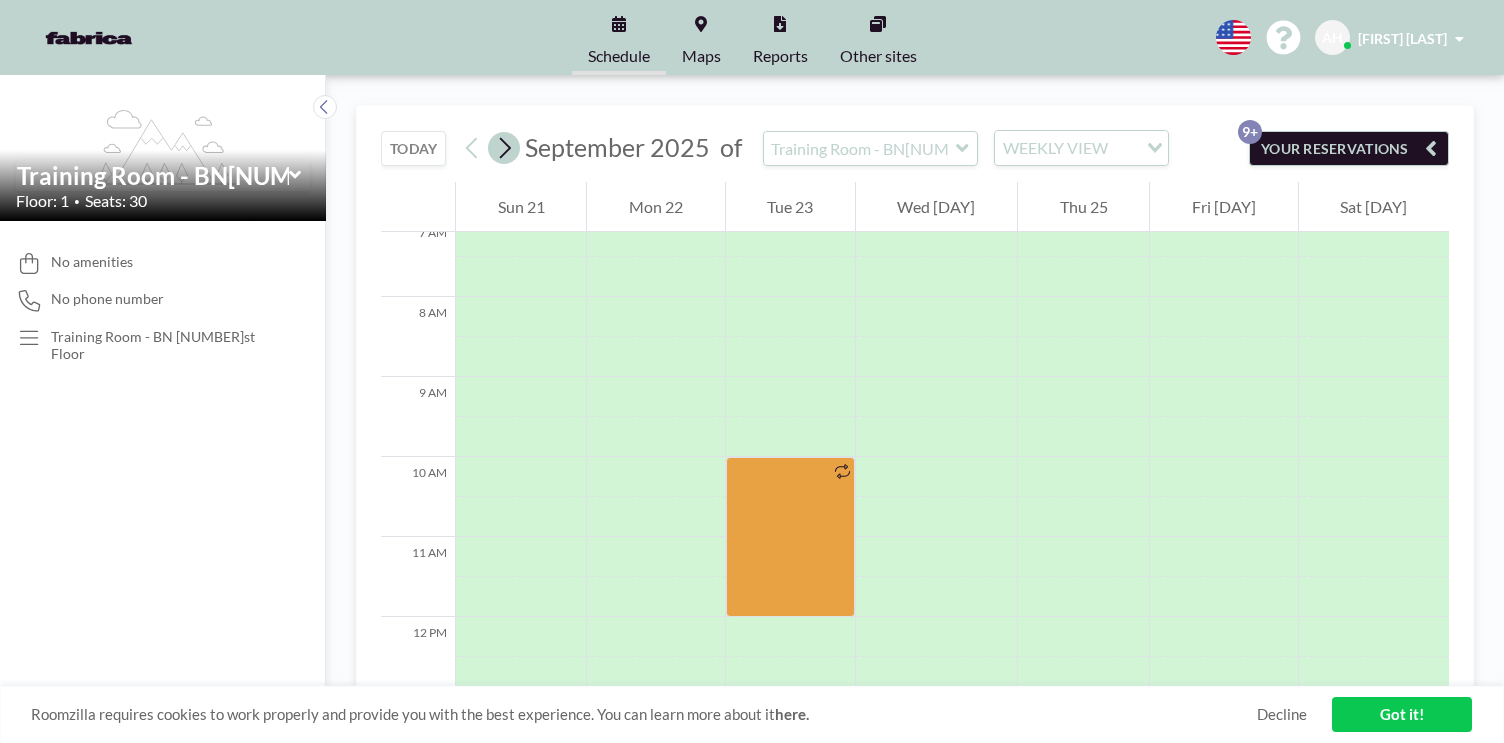 scroll, scrollTop: 600, scrollLeft: 0, axis: vertical 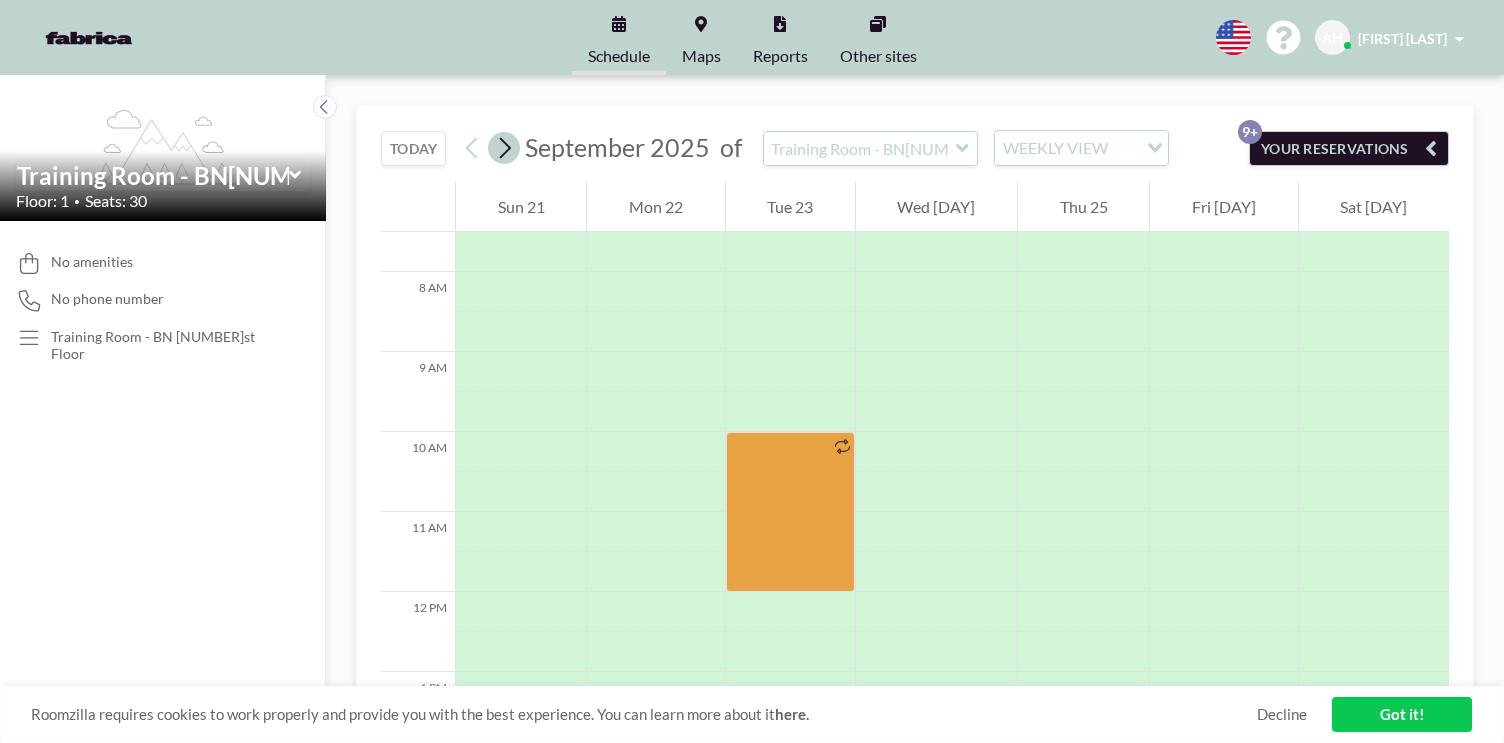 click 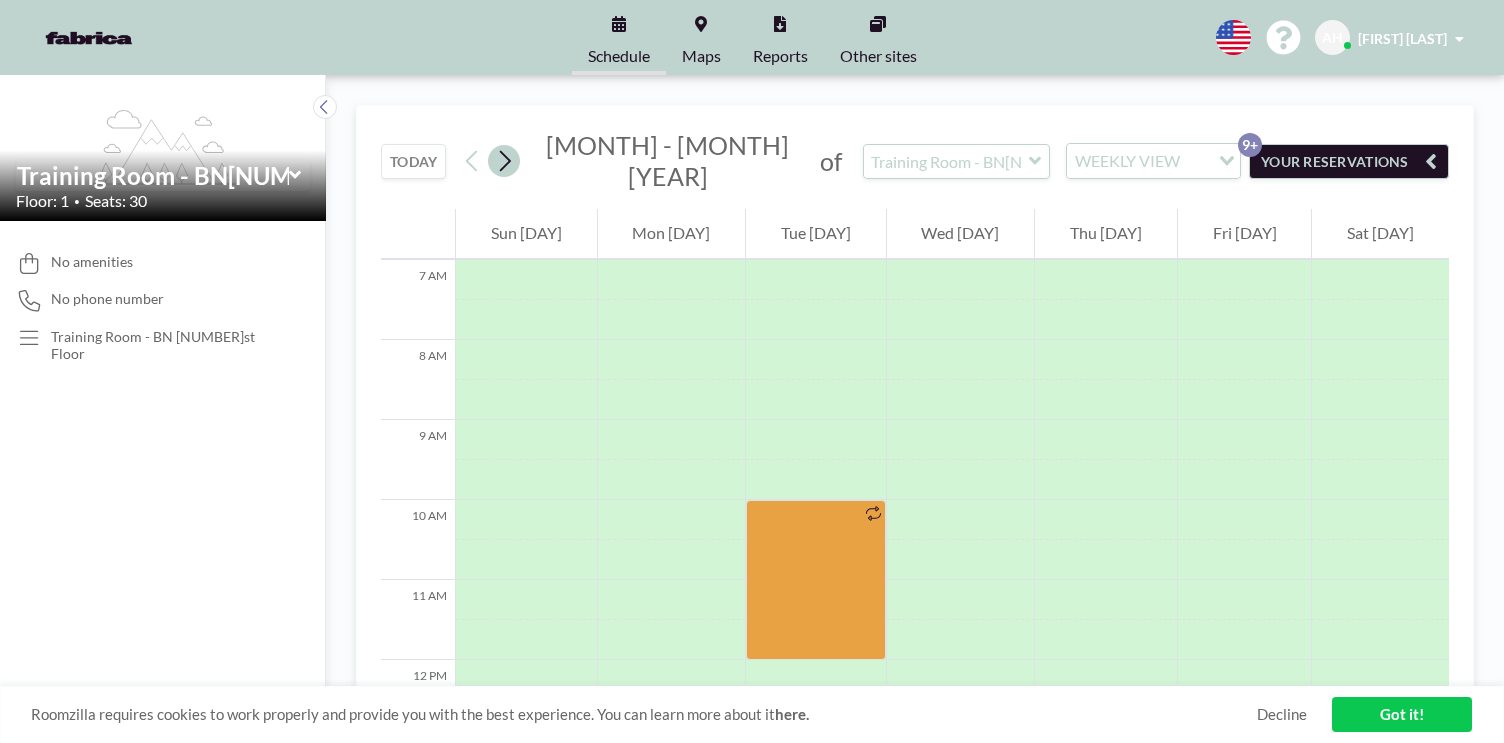 scroll, scrollTop: 600, scrollLeft: 0, axis: vertical 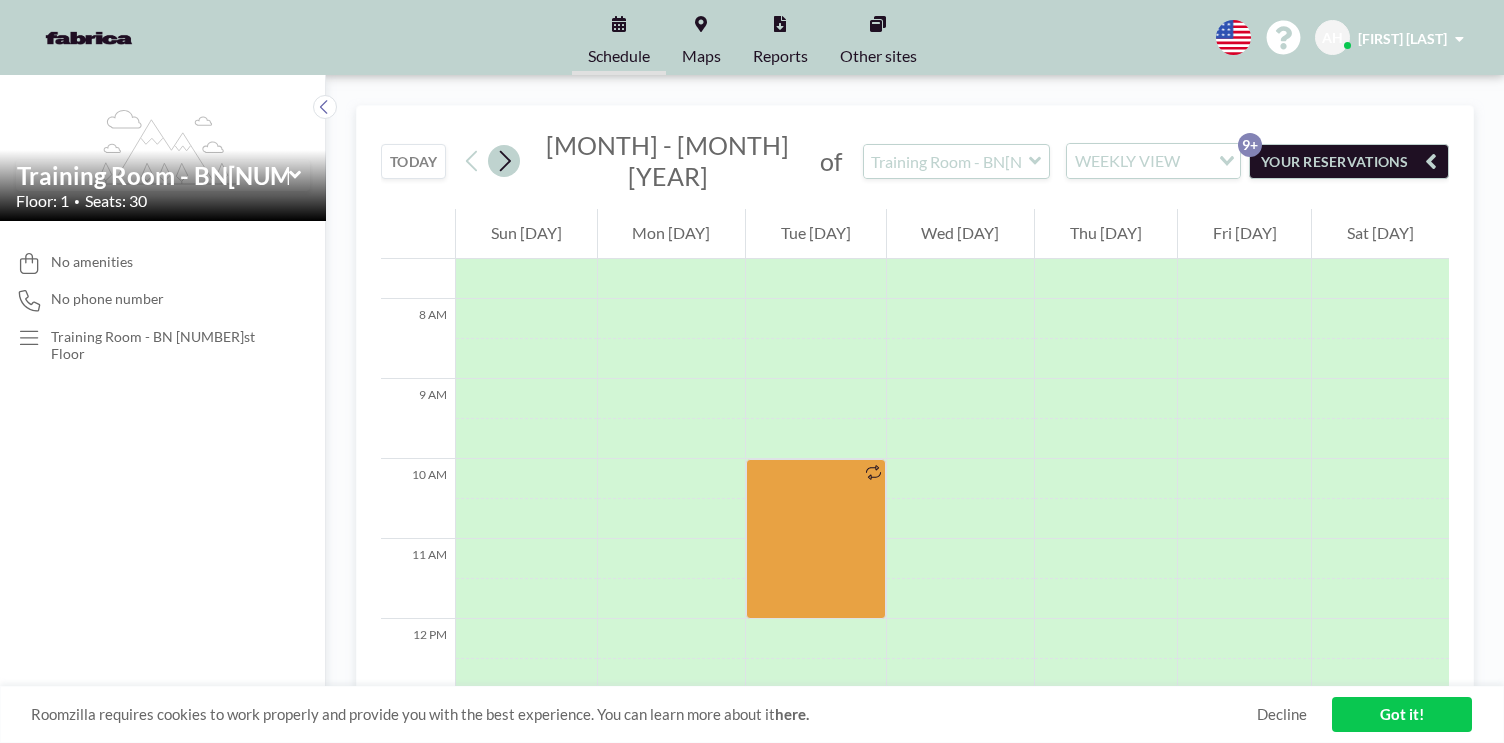 click 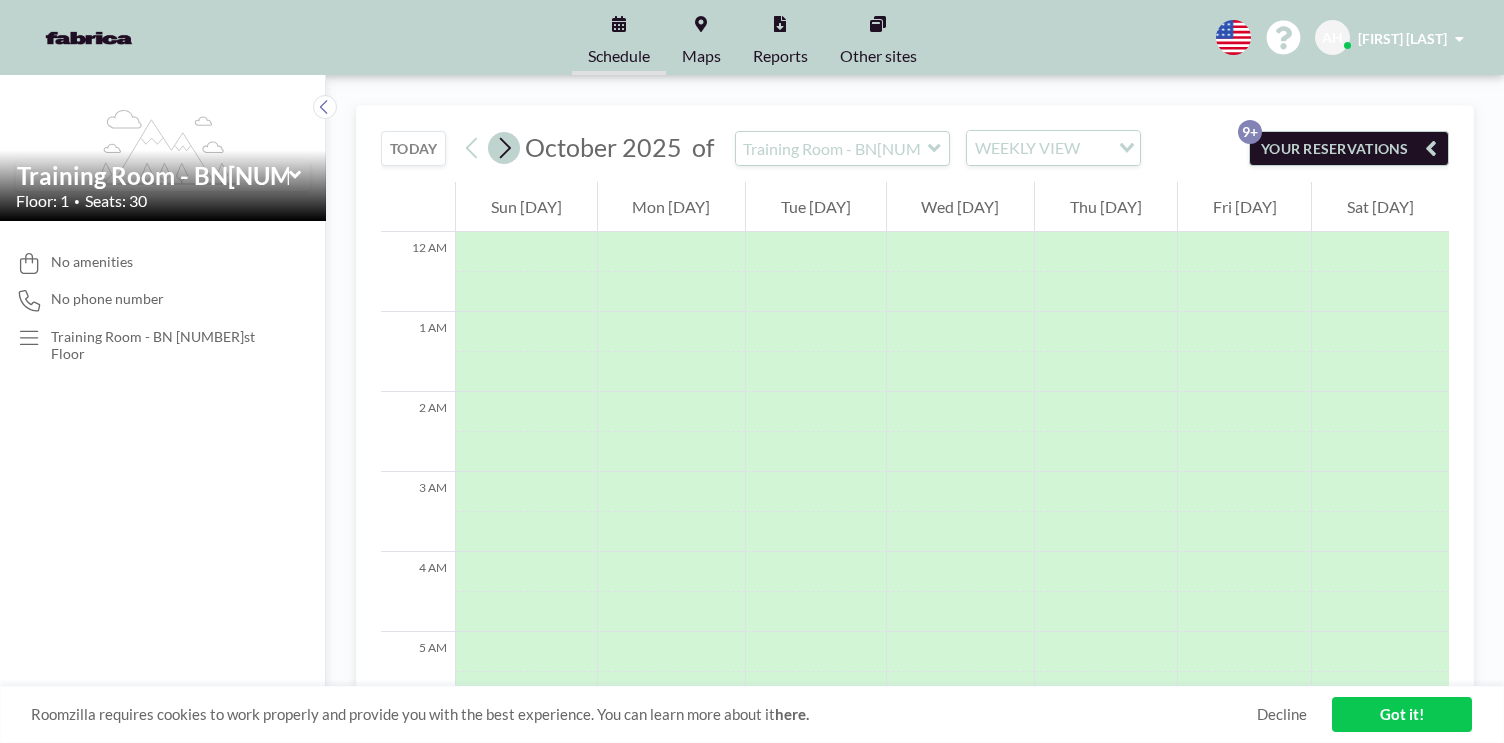 scroll, scrollTop: 600, scrollLeft: 0, axis: vertical 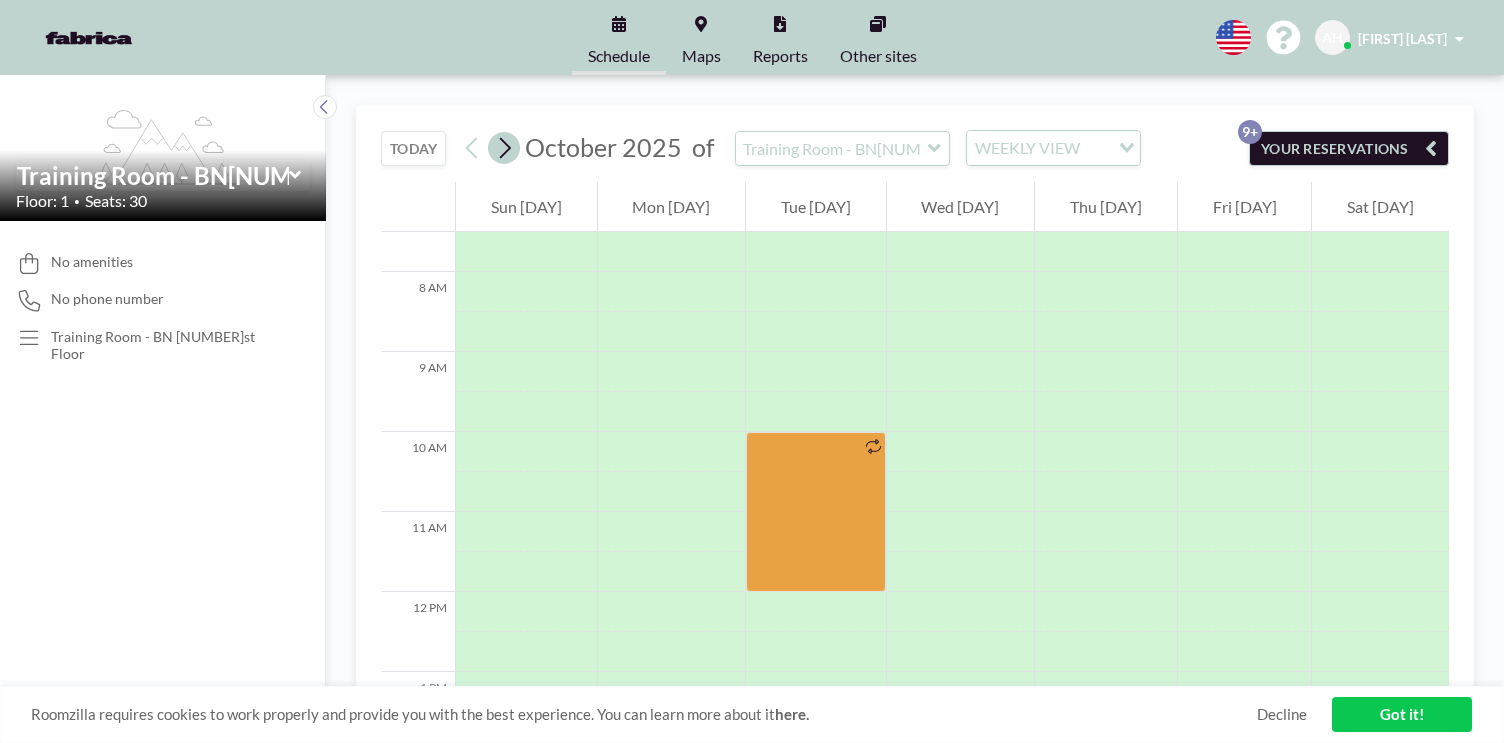 click 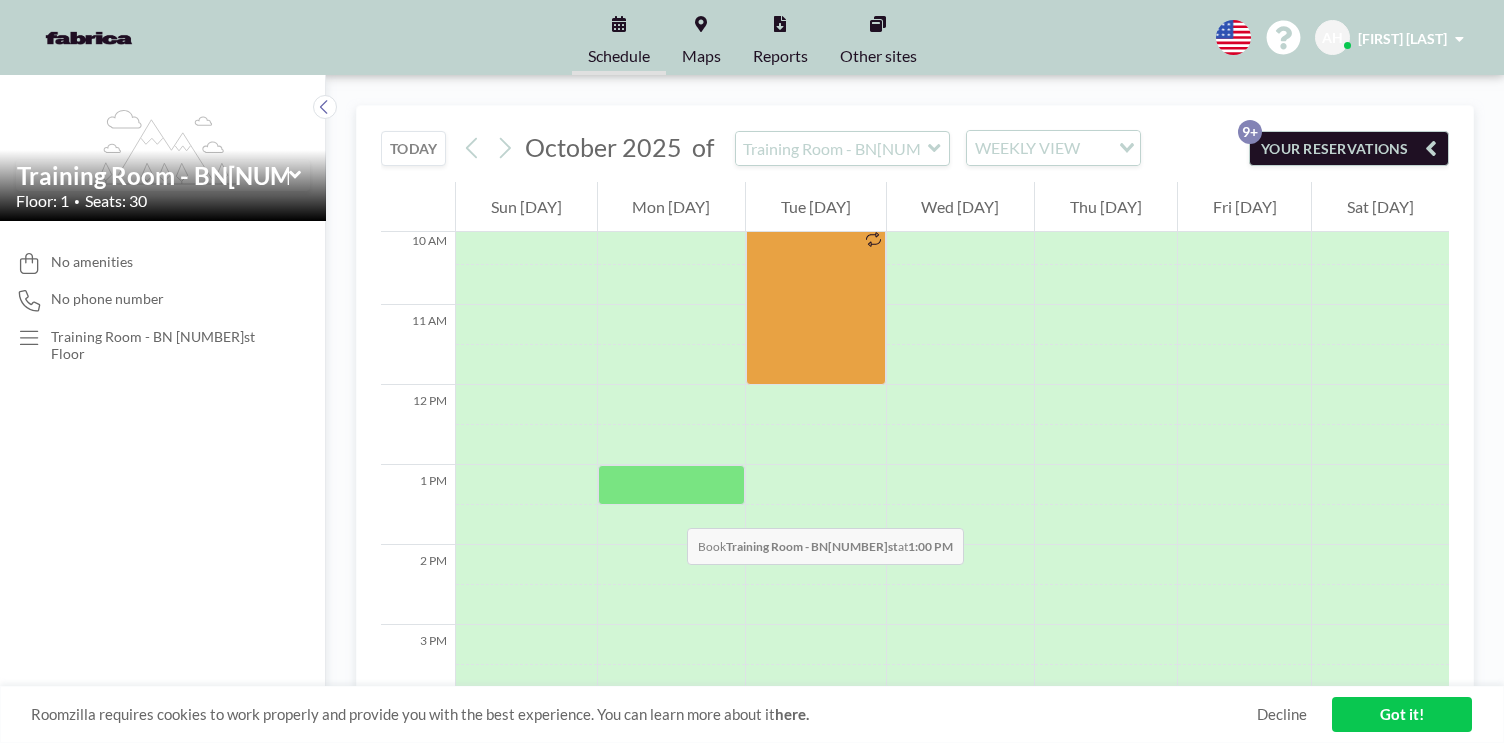 scroll, scrollTop: 560, scrollLeft: 0, axis: vertical 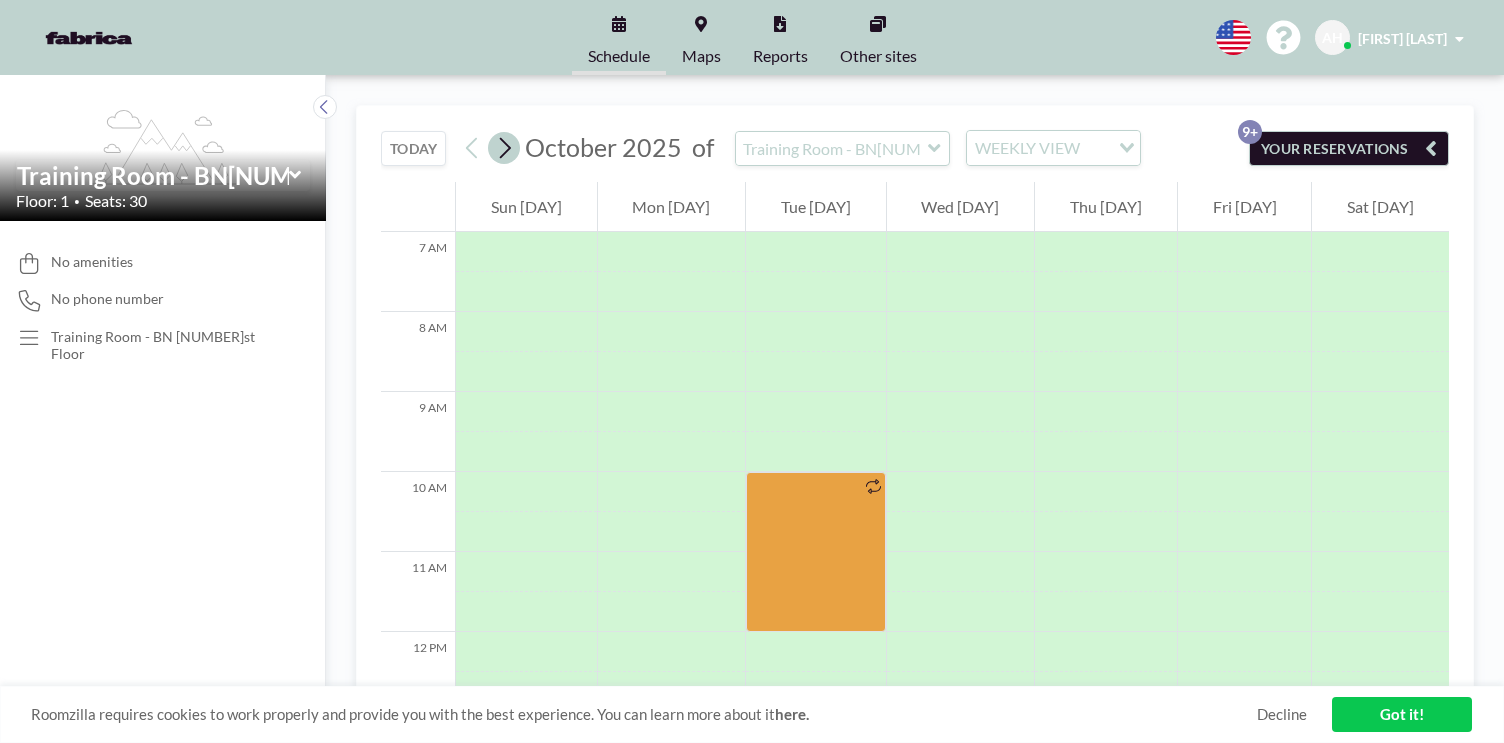 click 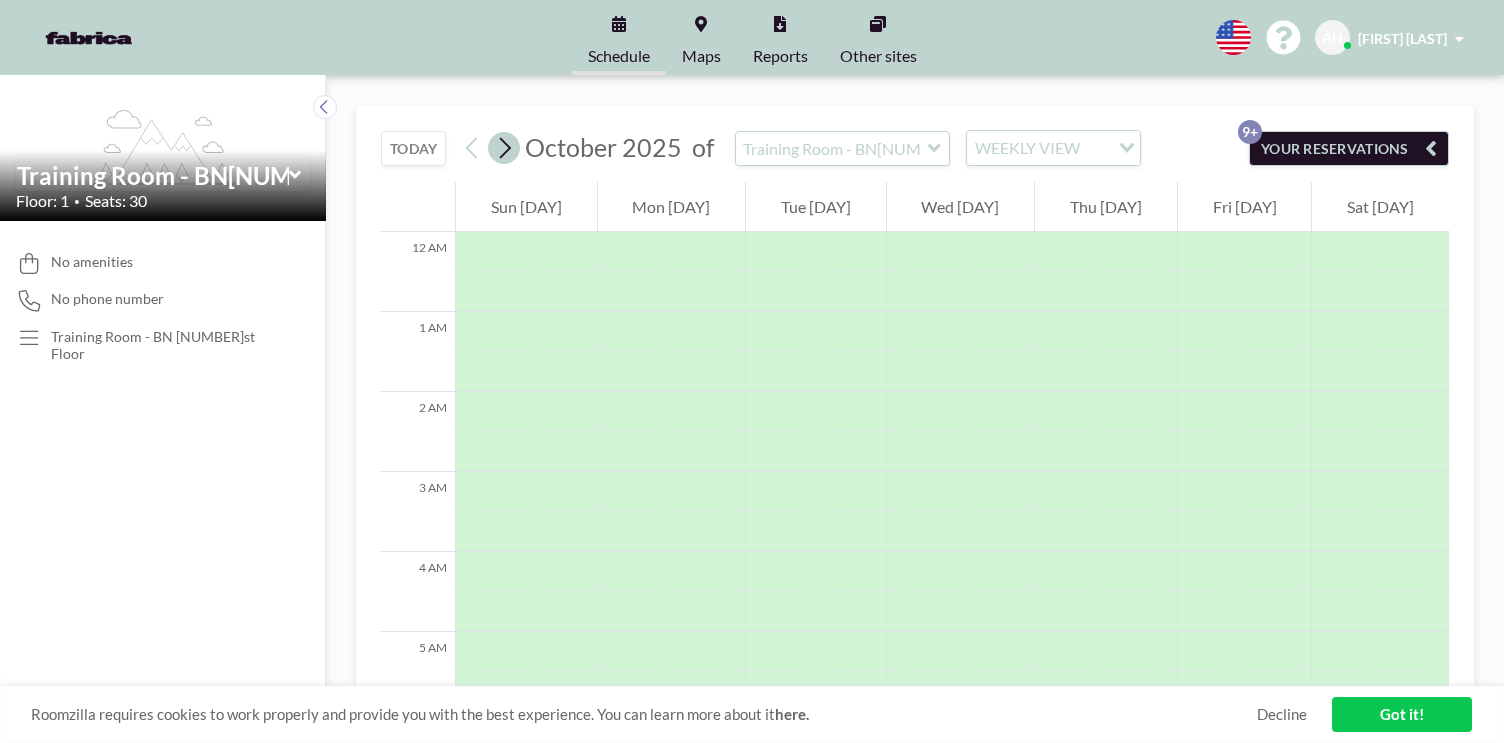 scroll, scrollTop: 600, scrollLeft: 0, axis: vertical 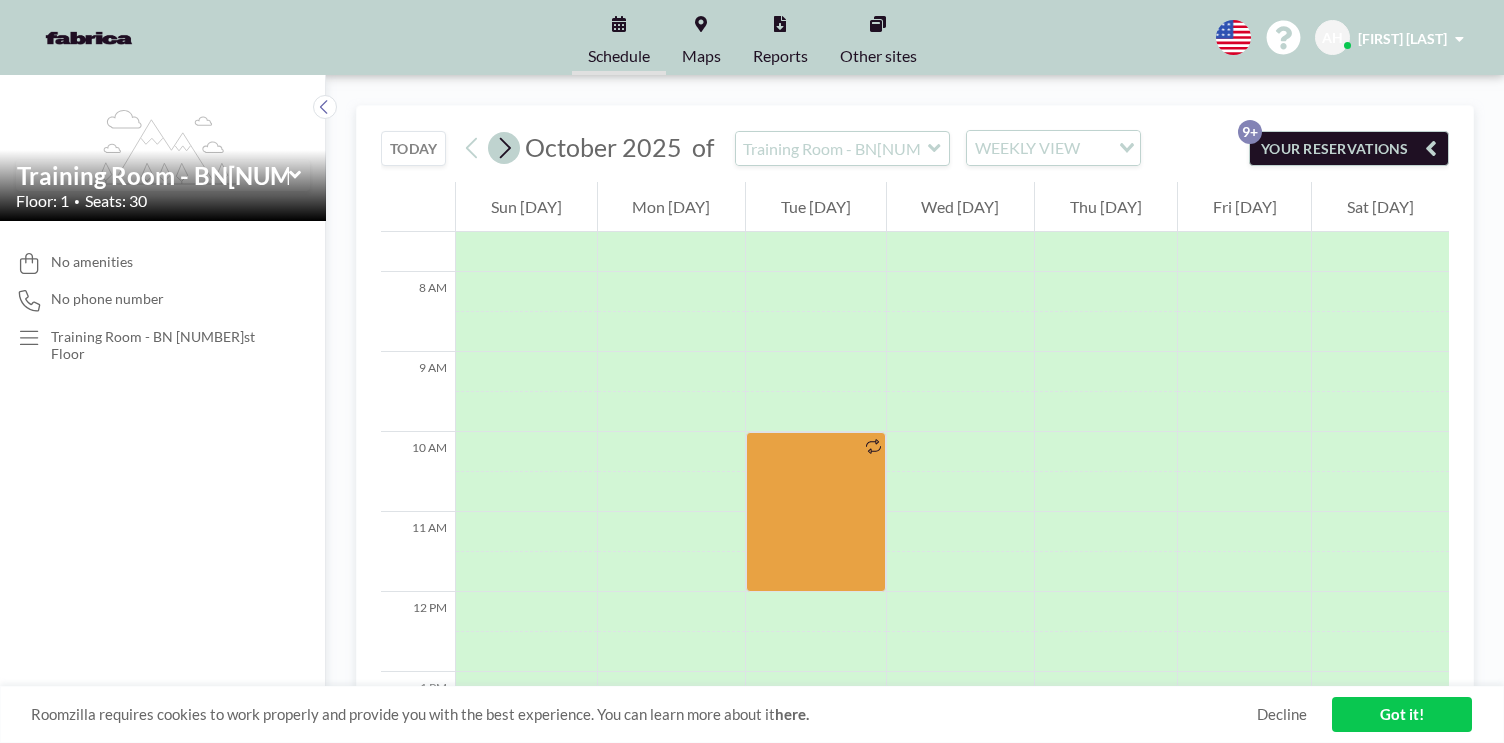 click 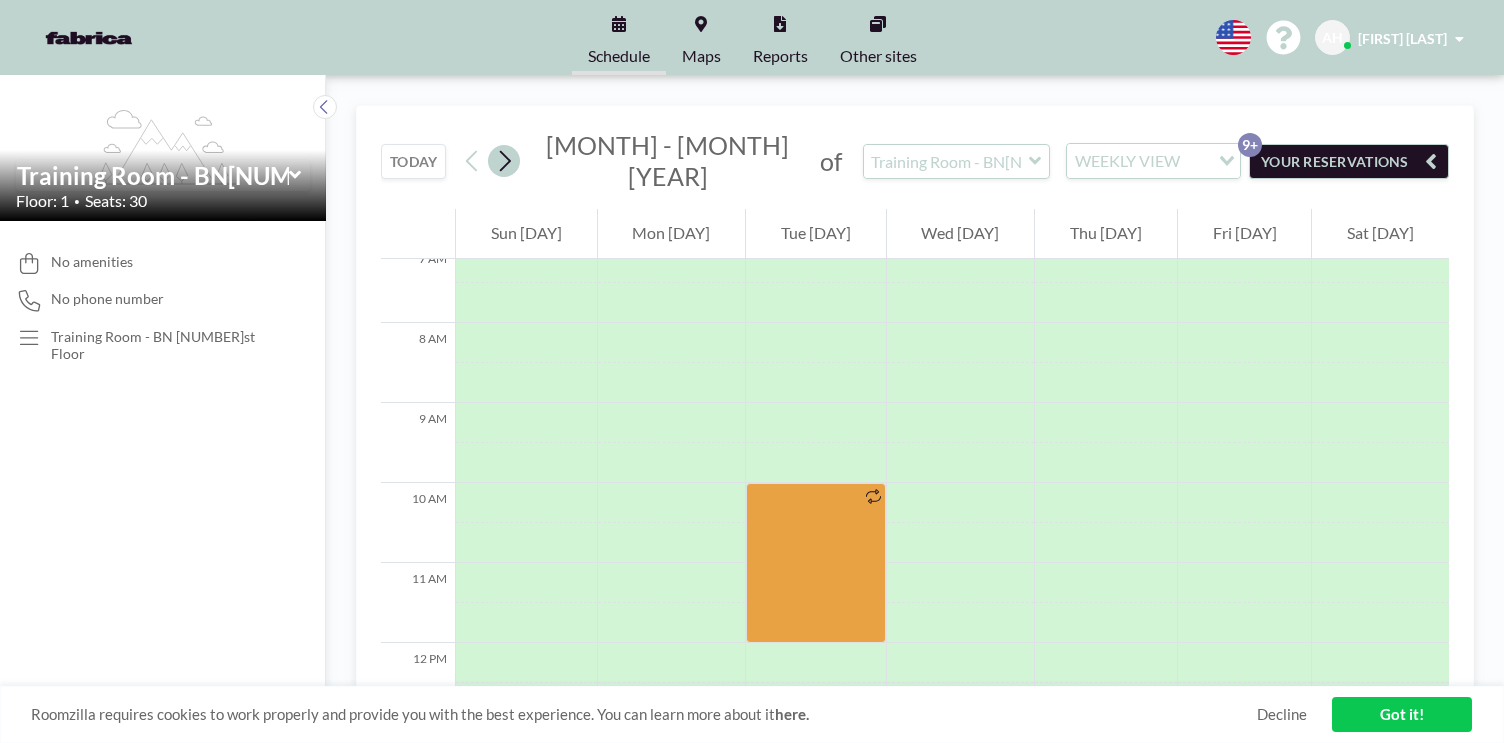 scroll, scrollTop: 600, scrollLeft: 0, axis: vertical 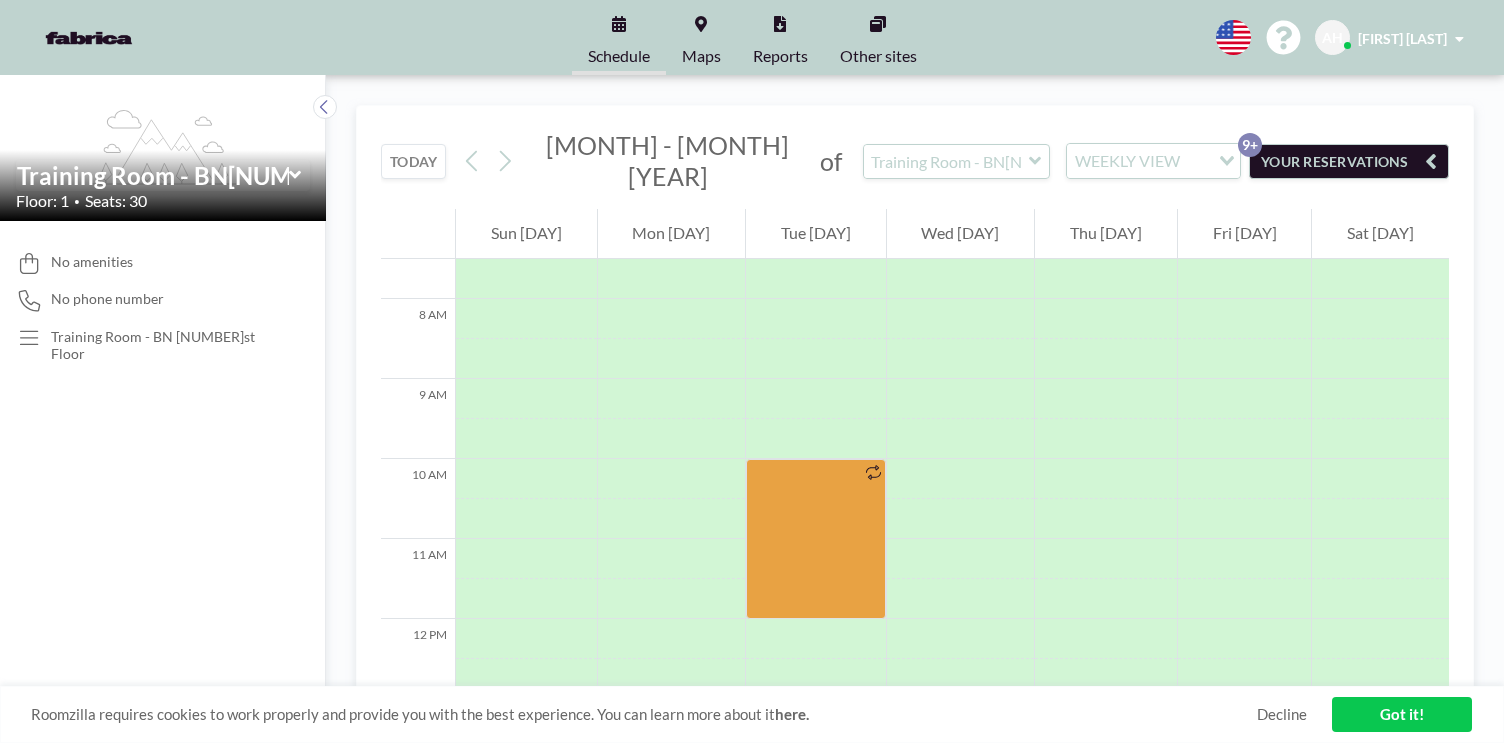 click on "Reports" at bounding box center (780, 37) 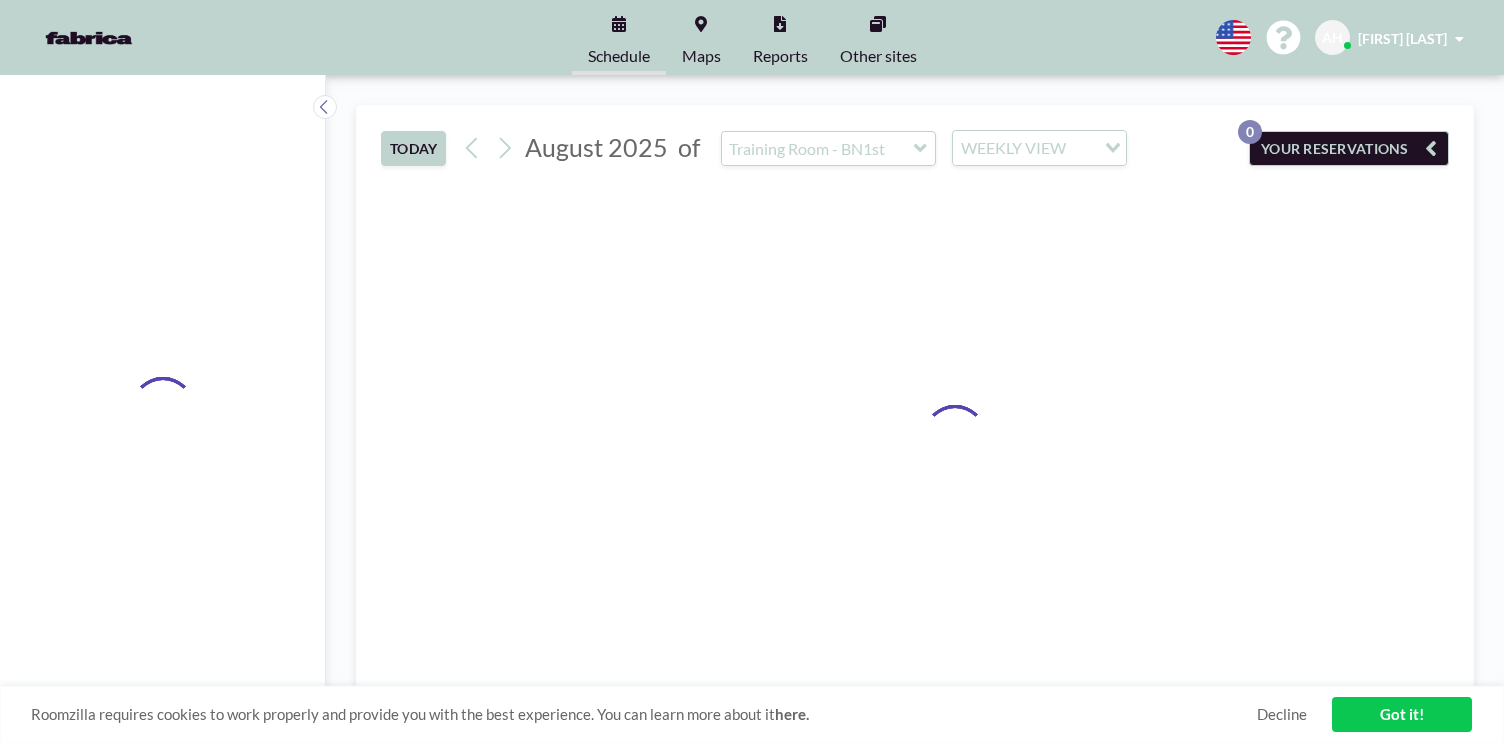 scroll, scrollTop: 0, scrollLeft: 0, axis: both 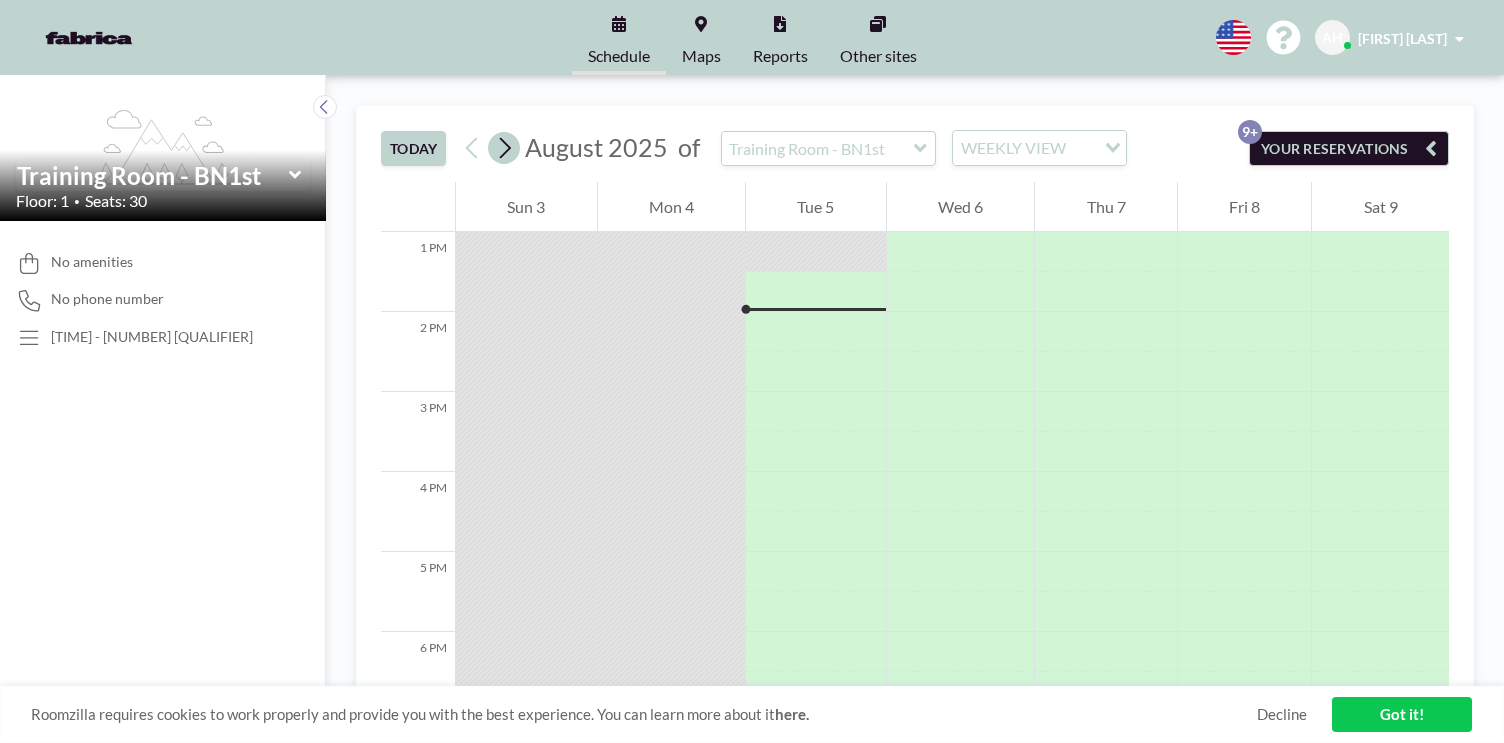 click 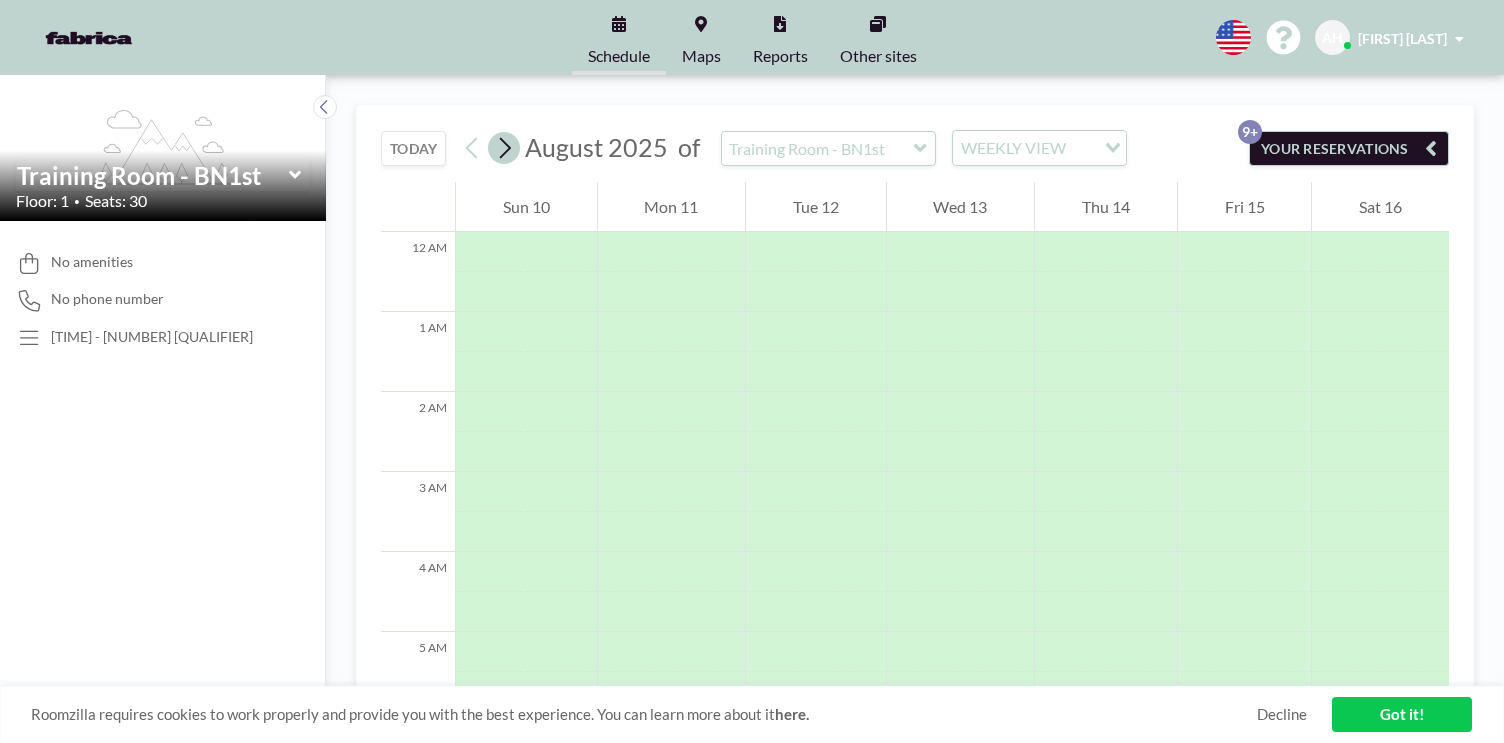 click 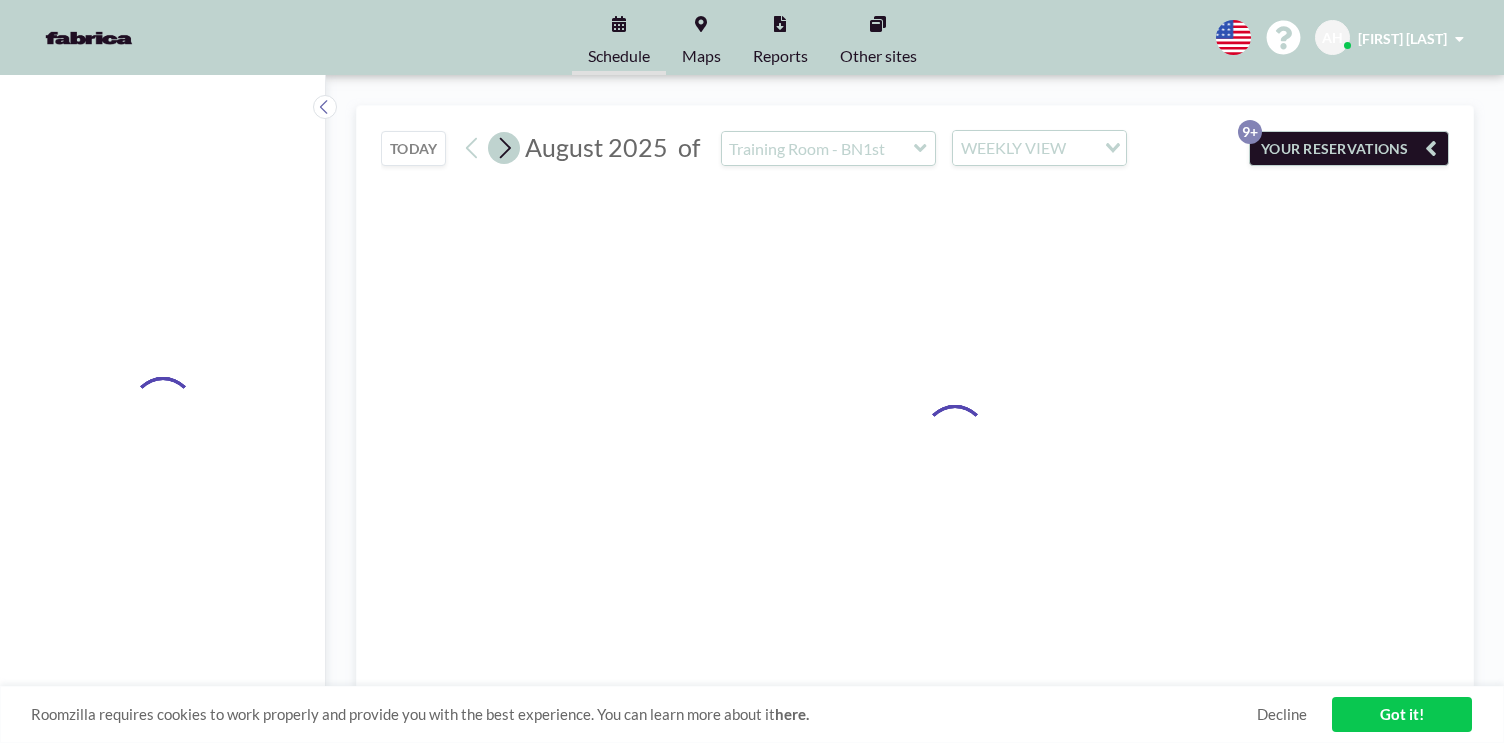 click 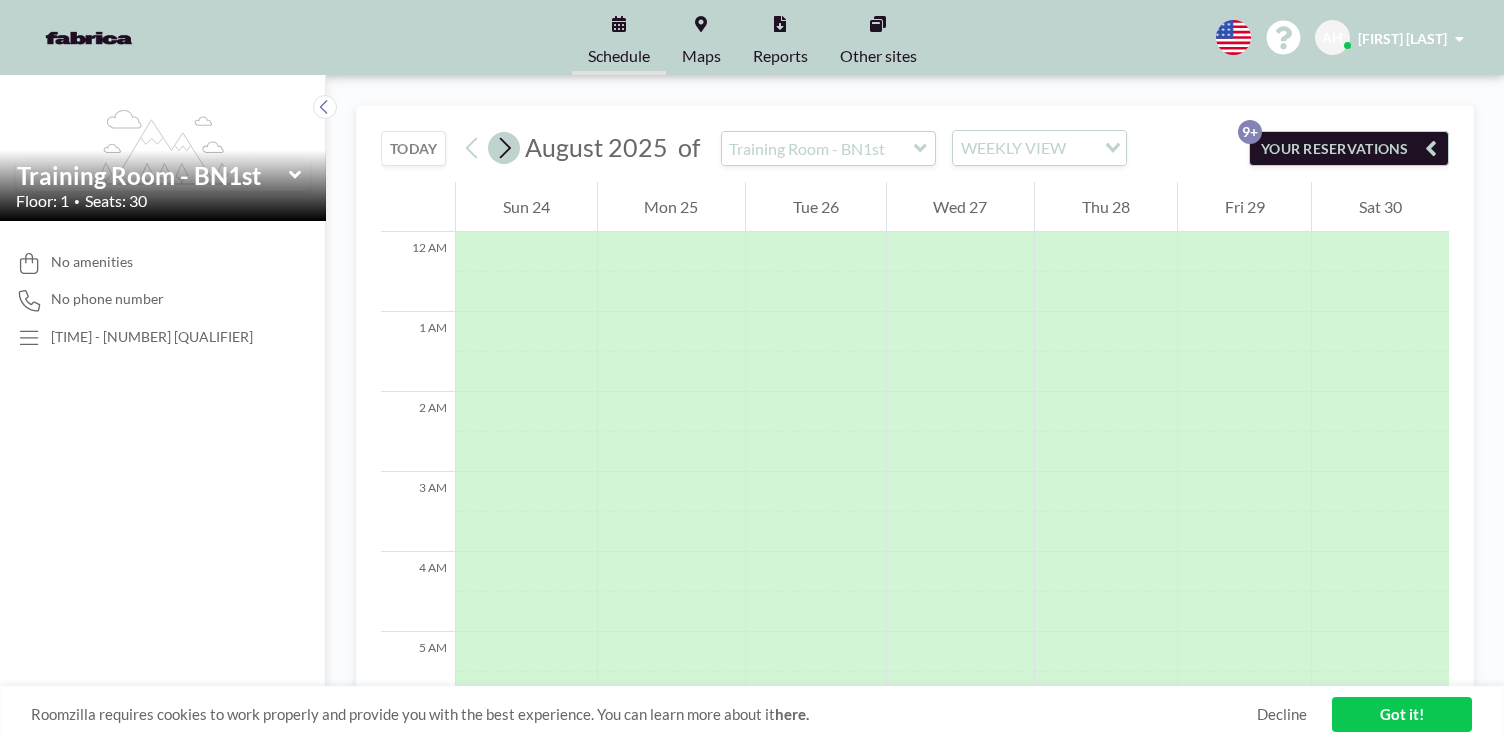 scroll, scrollTop: 0, scrollLeft: 0, axis: both 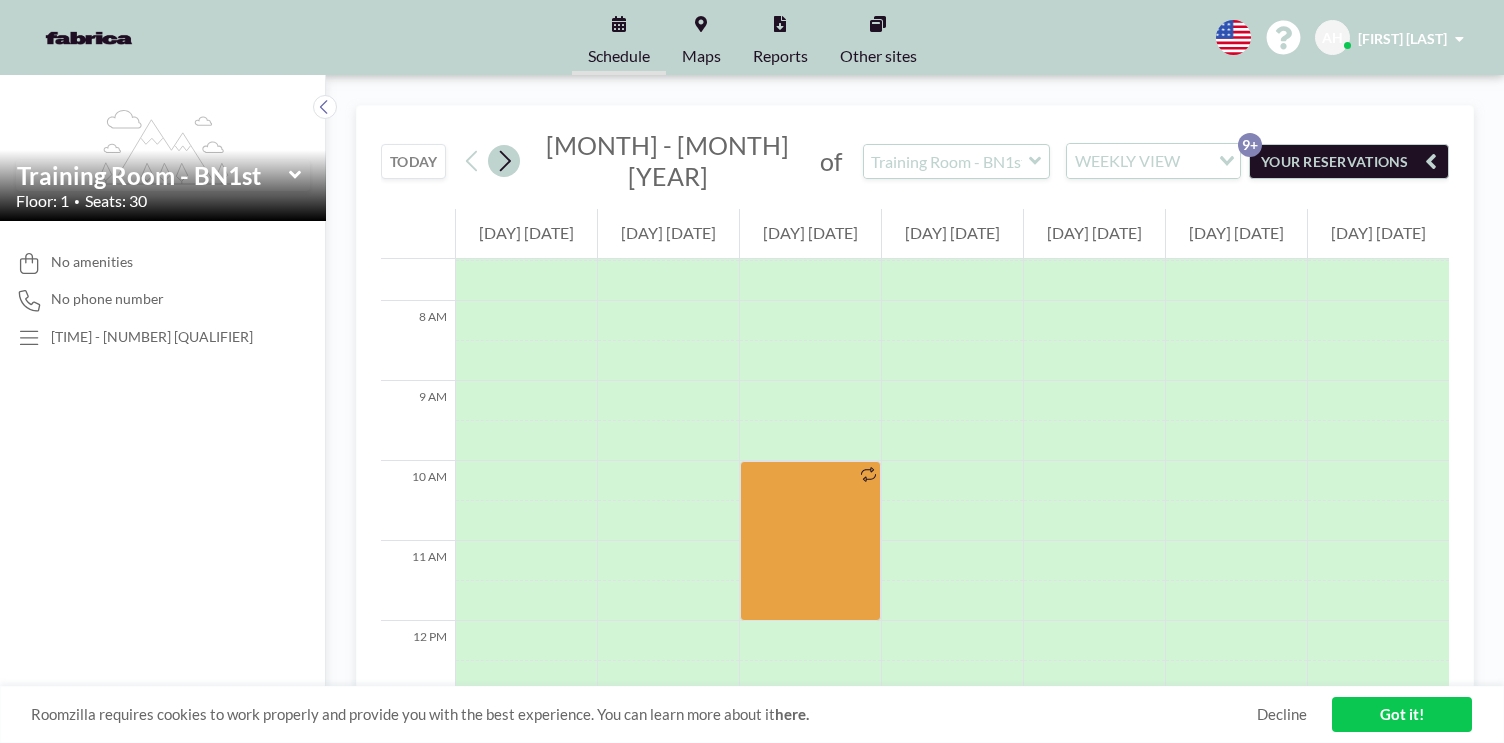 click 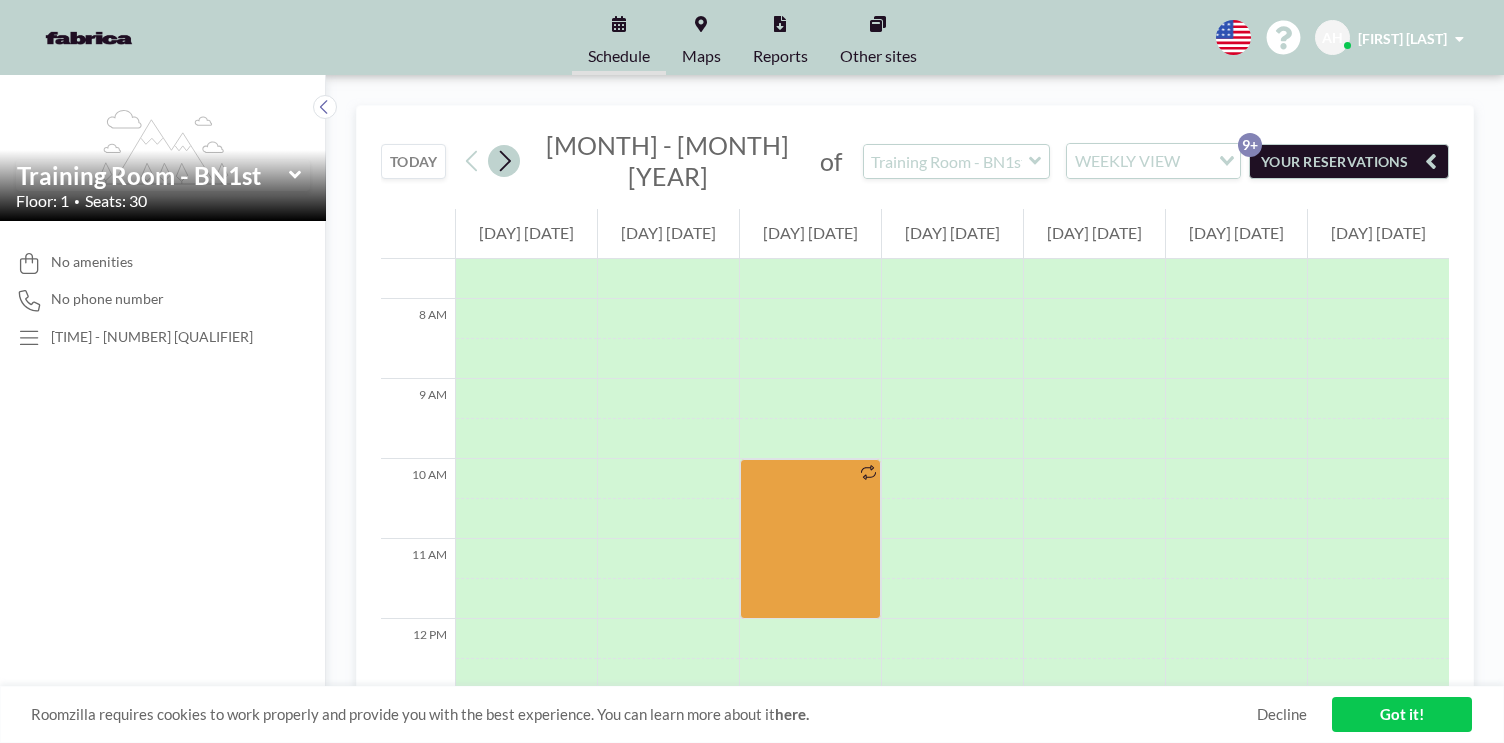 click 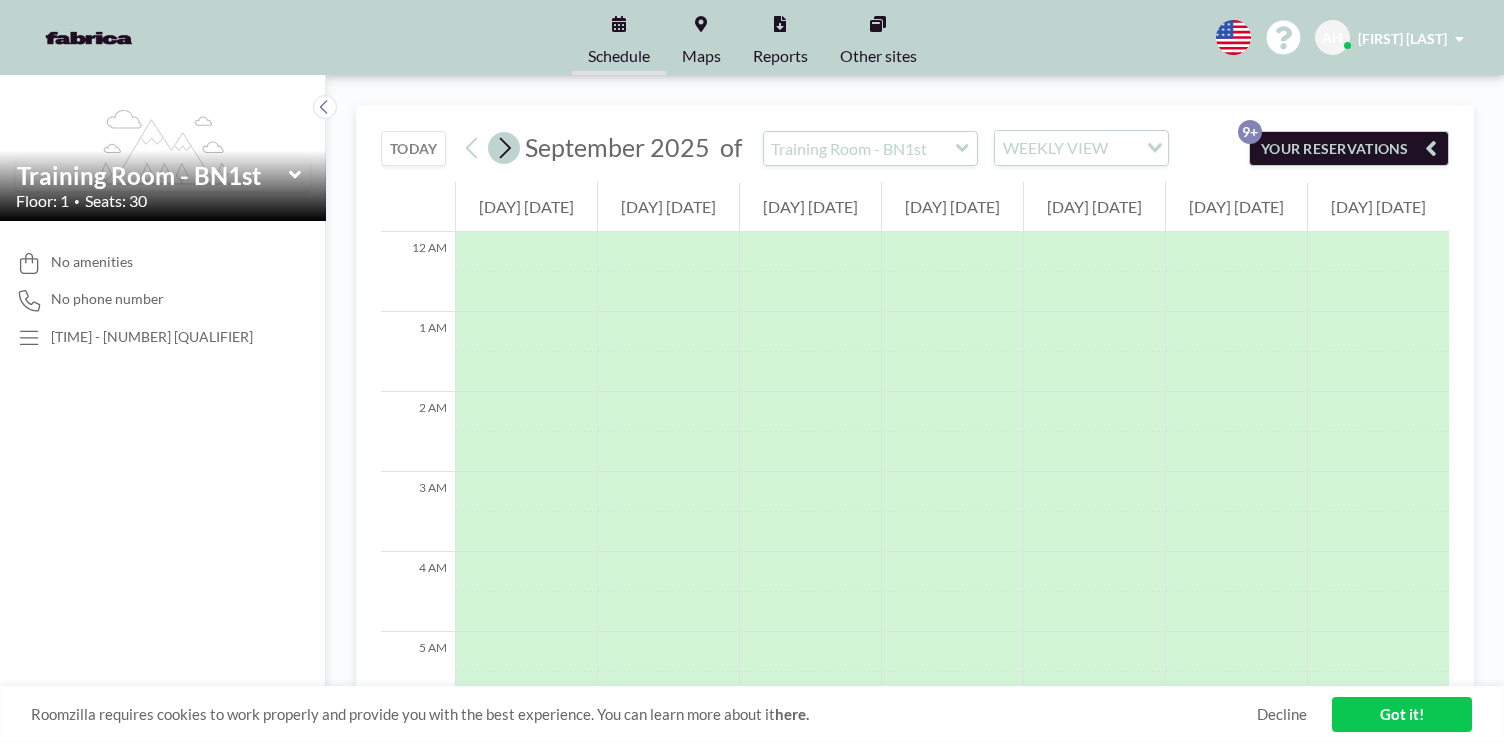 click 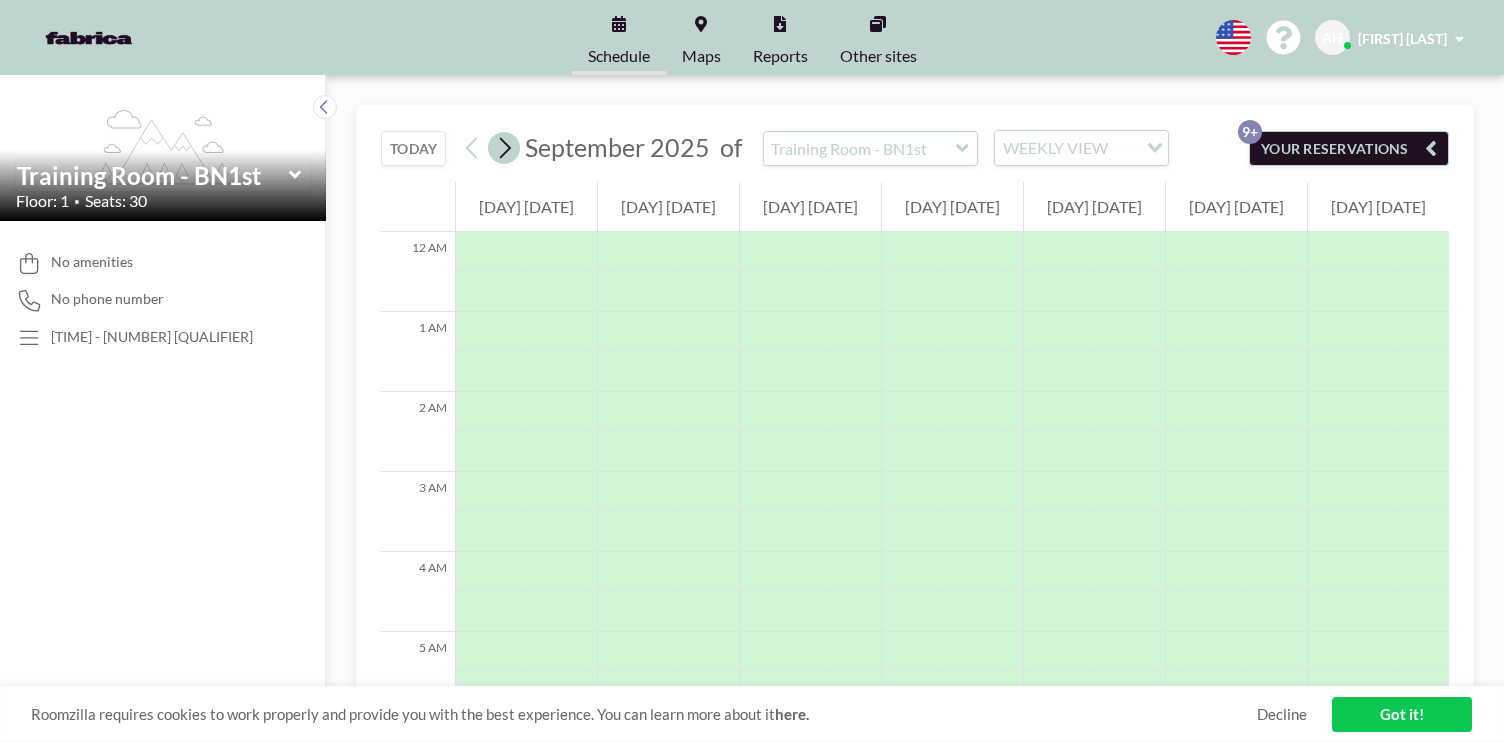scroll, scrollTop: 0, scrollLeft: 0, axis: both 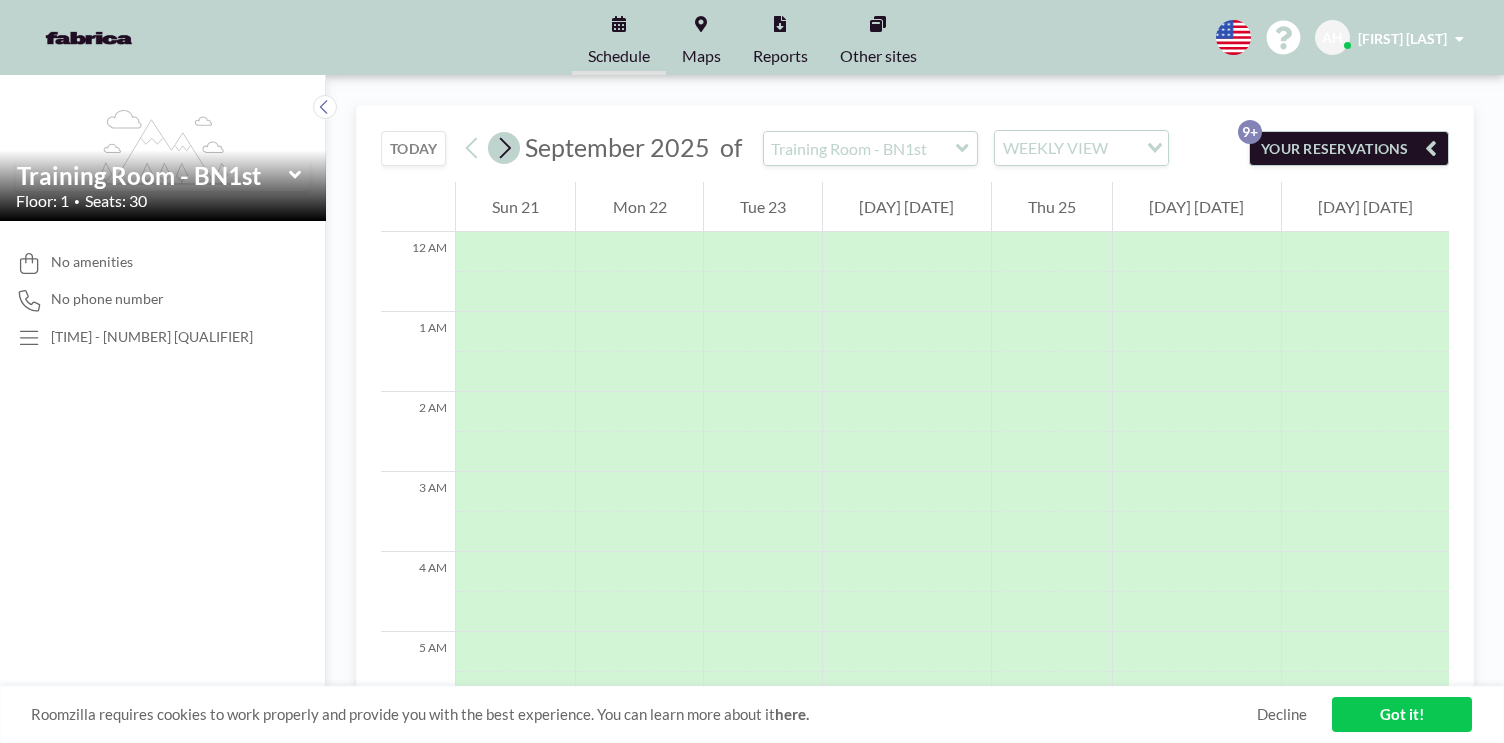 click 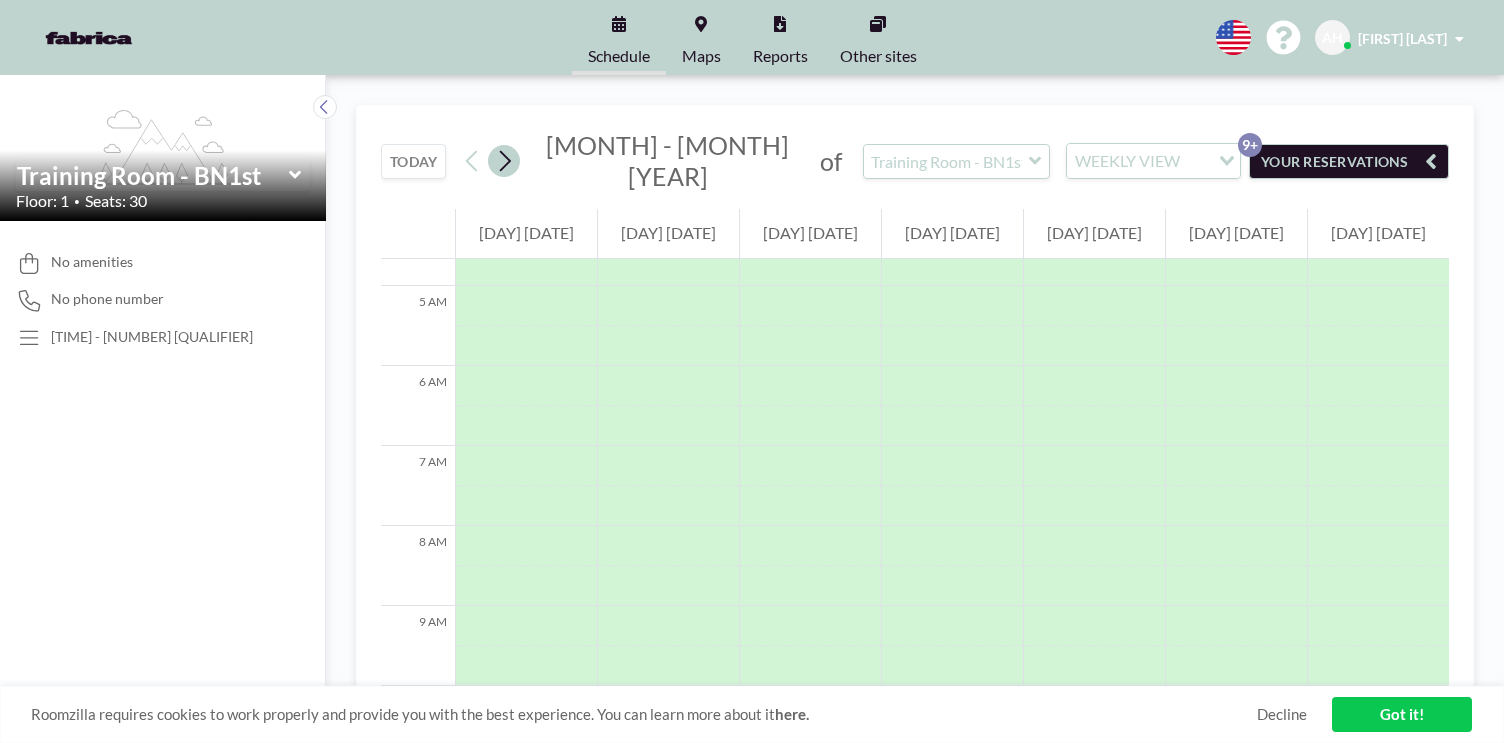 scroll, scrollTop: 600, scrollLeft: 0, axis: vertical 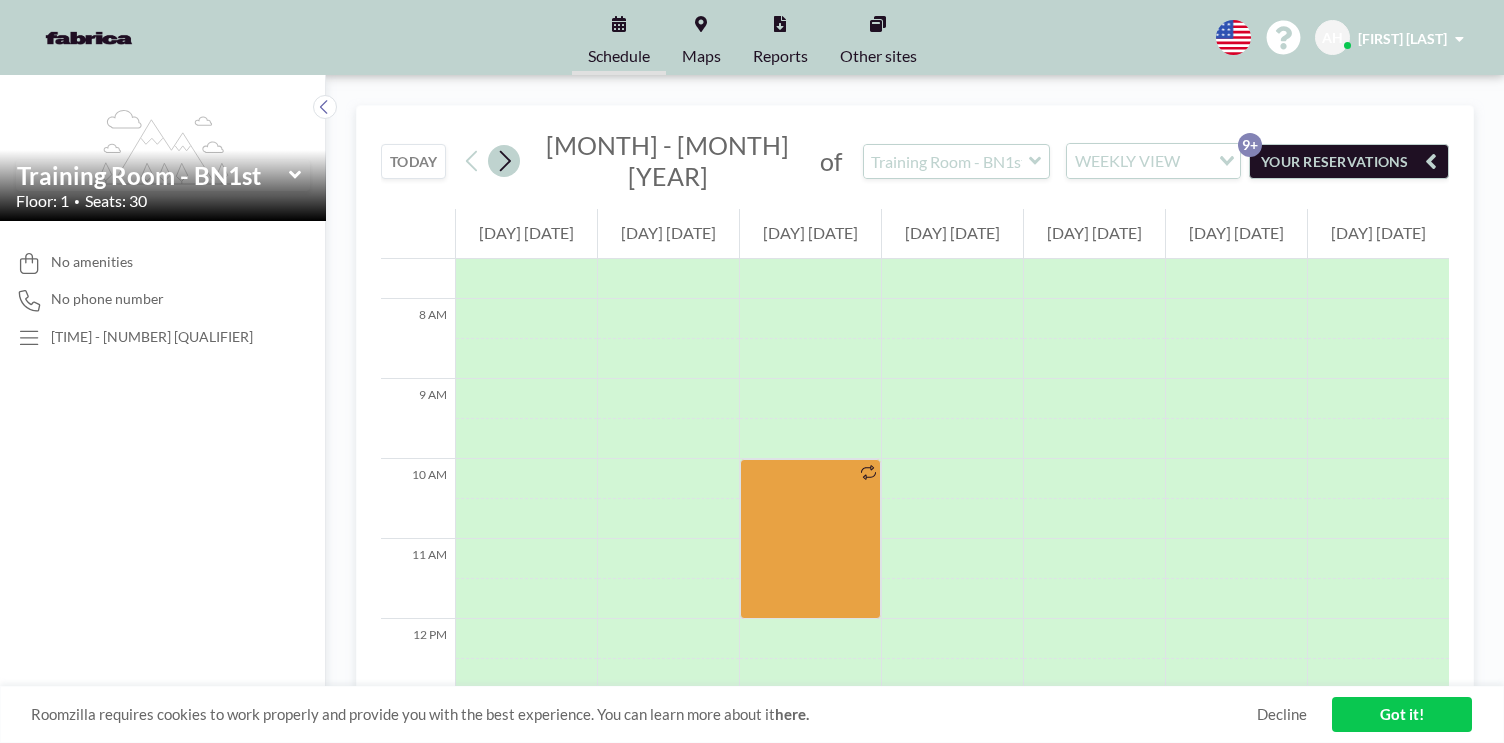 click 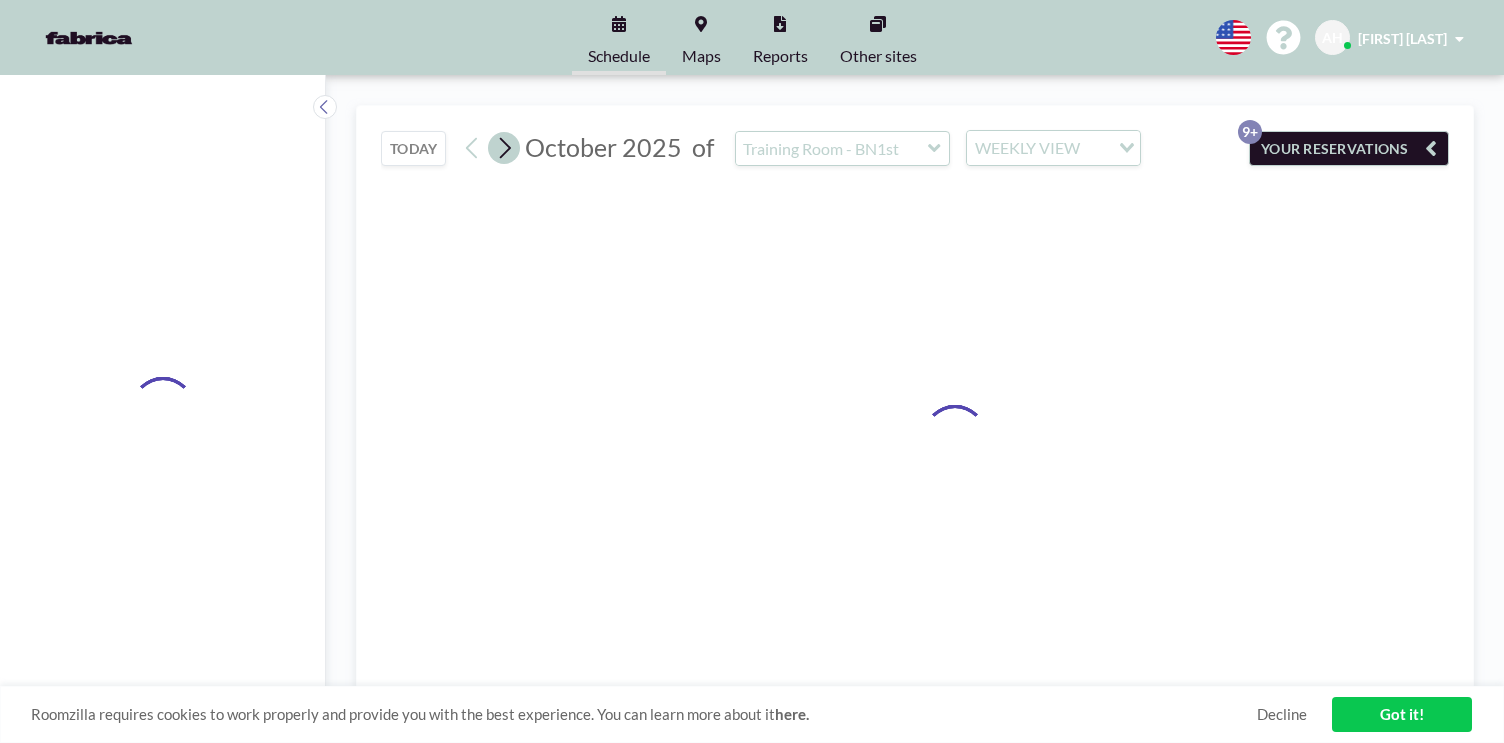 click 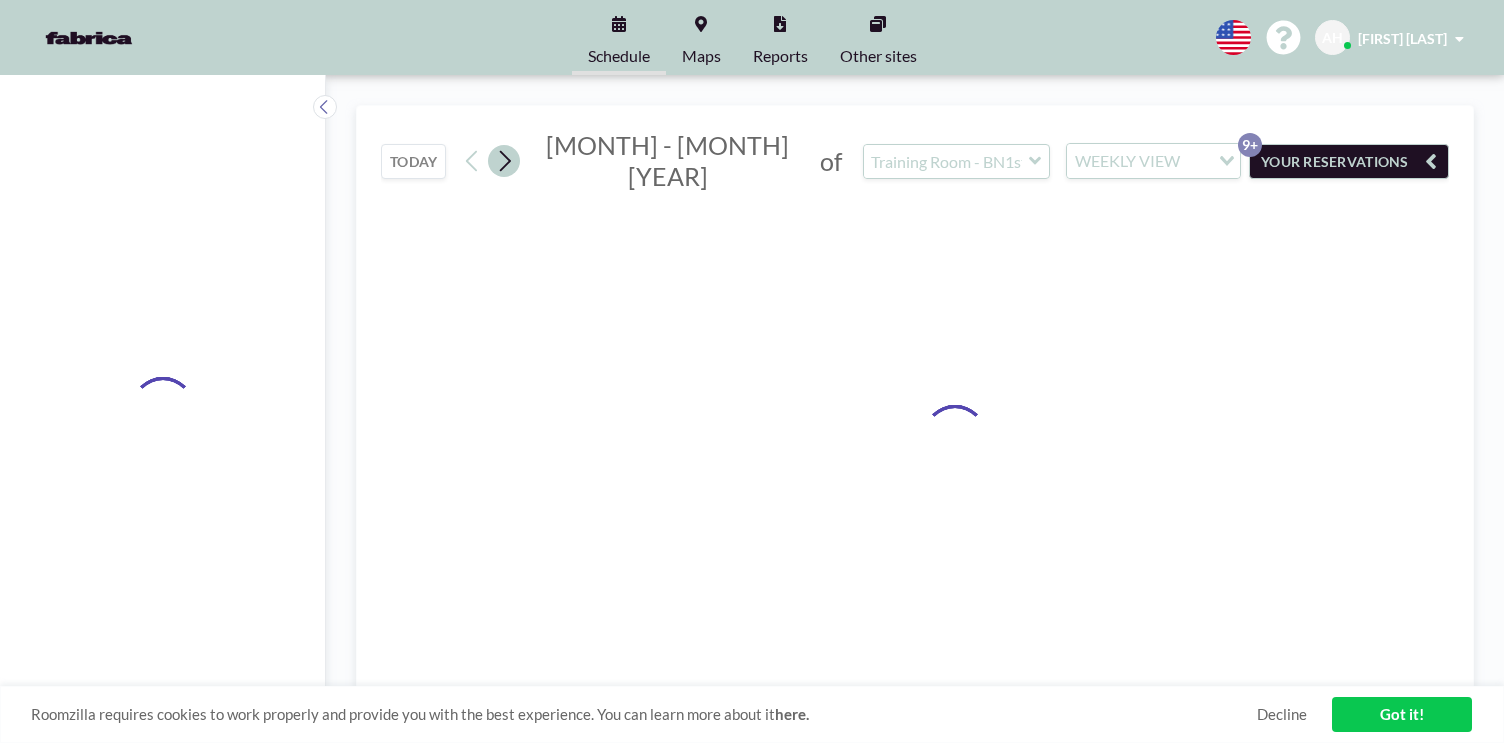 click 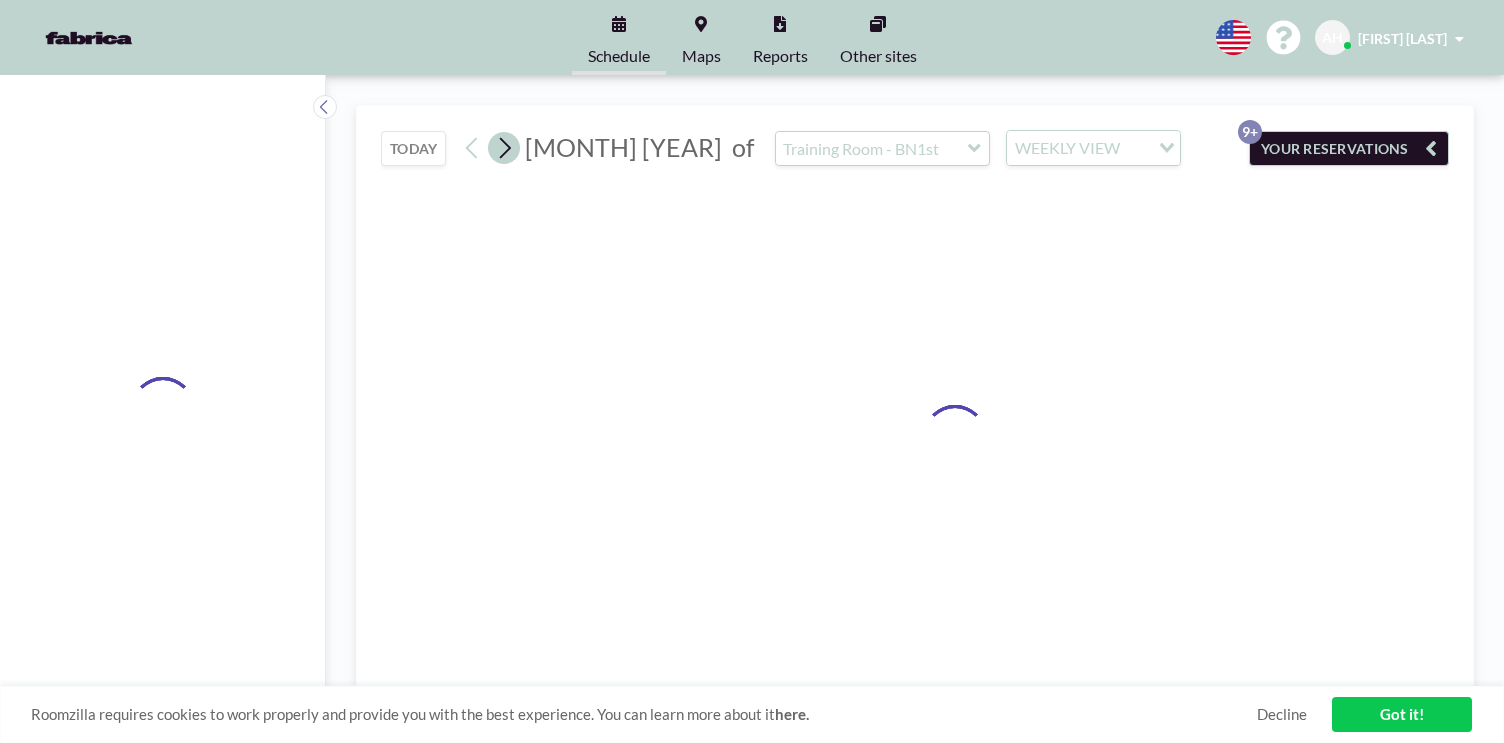 click 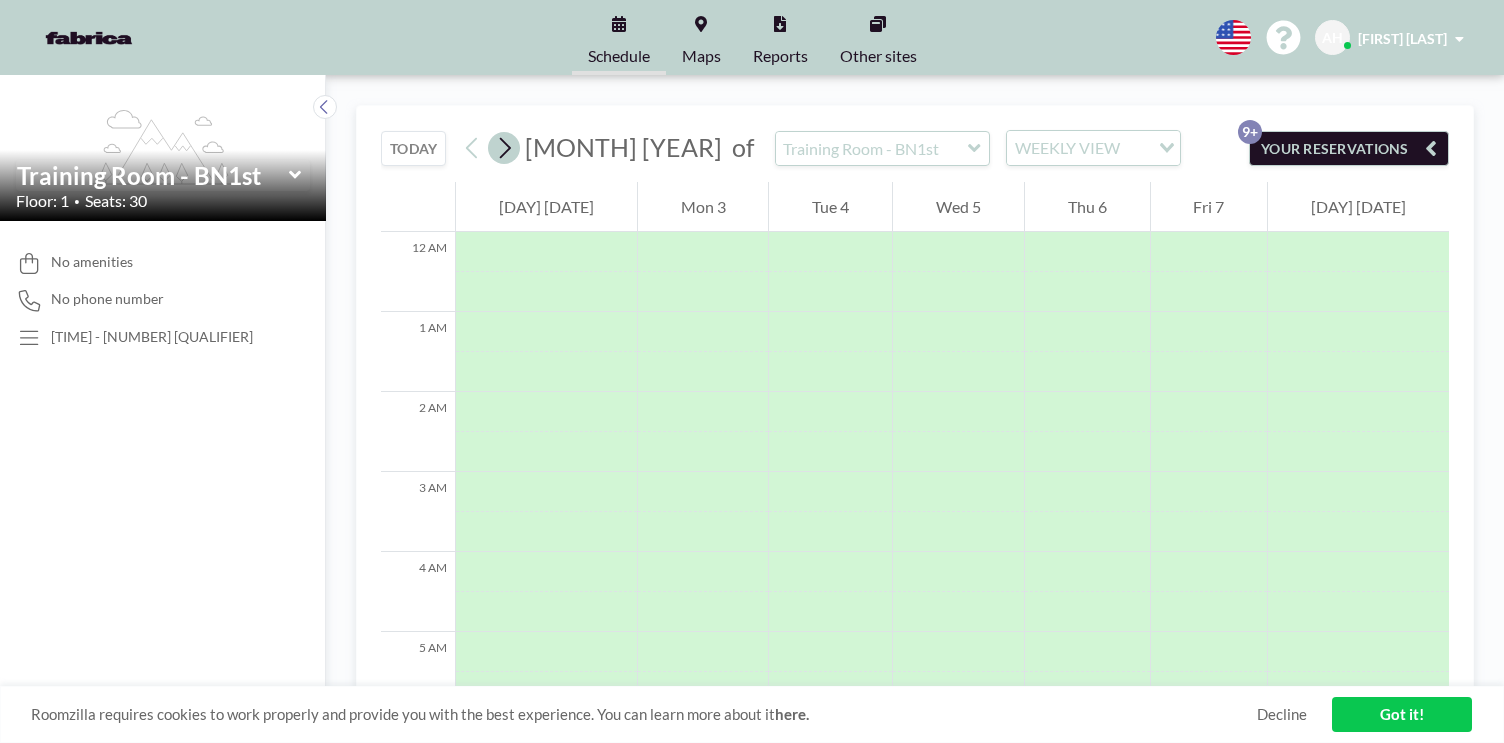 scroll, scrollTop: 0, scrollLeft: 0, axis: both 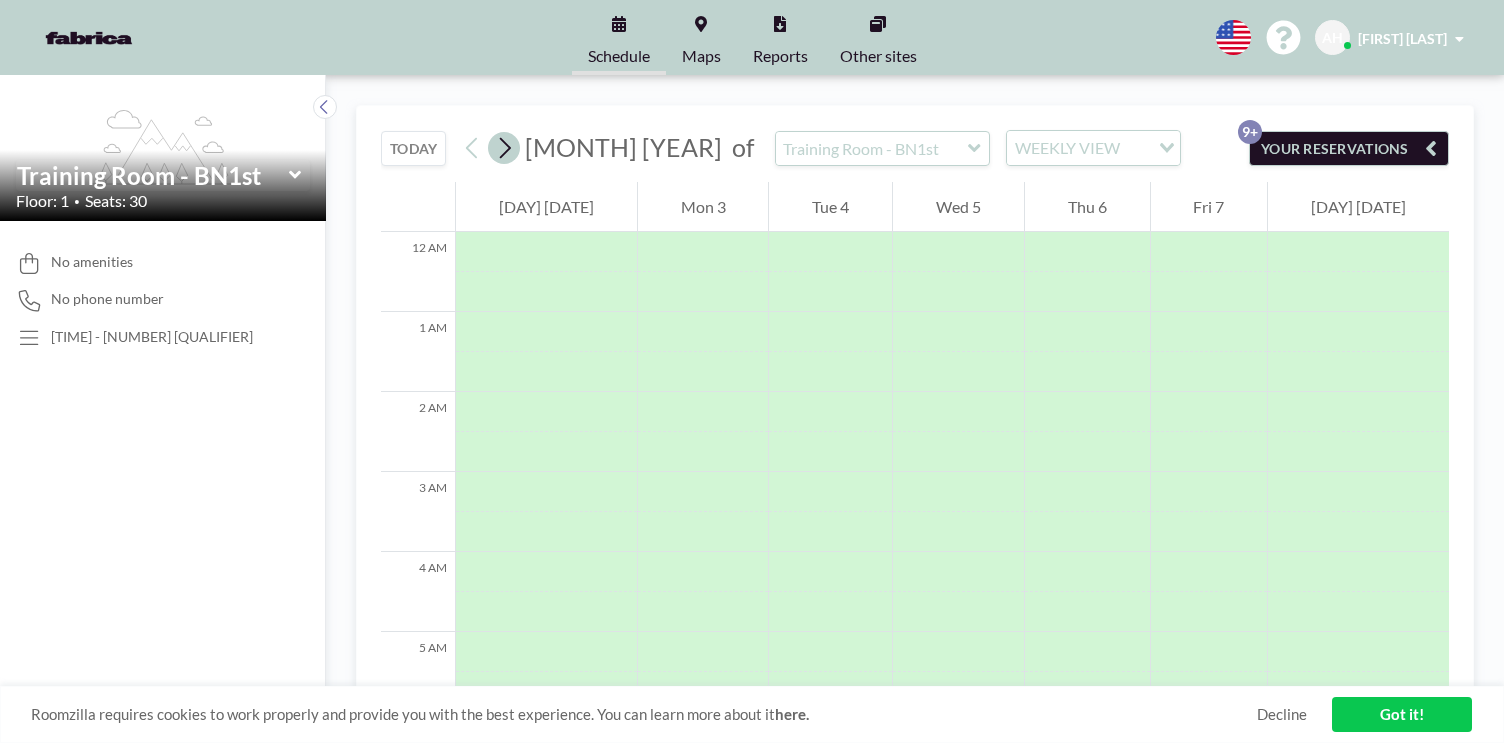 click 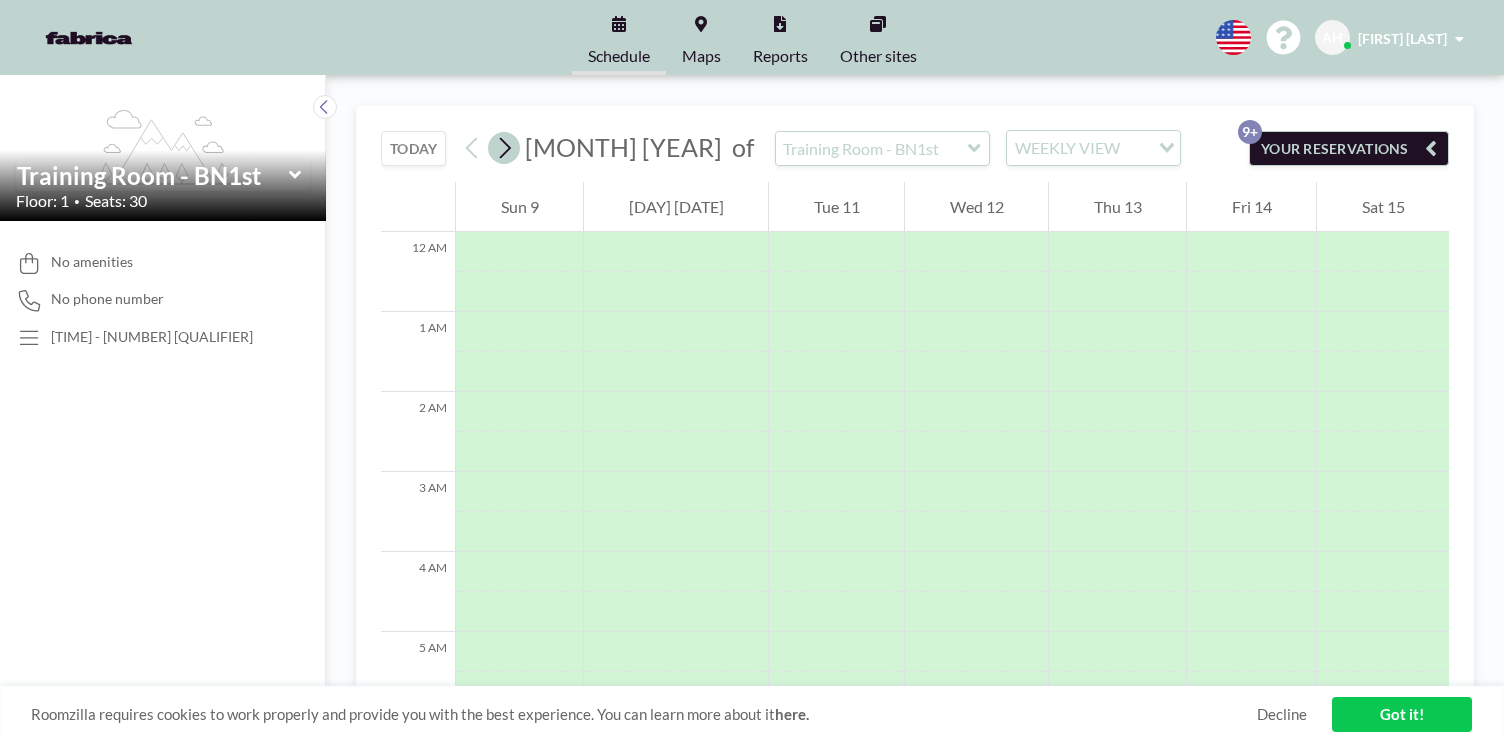 scroll, scrollTop: 0, scrollLeft: 0, axis: both 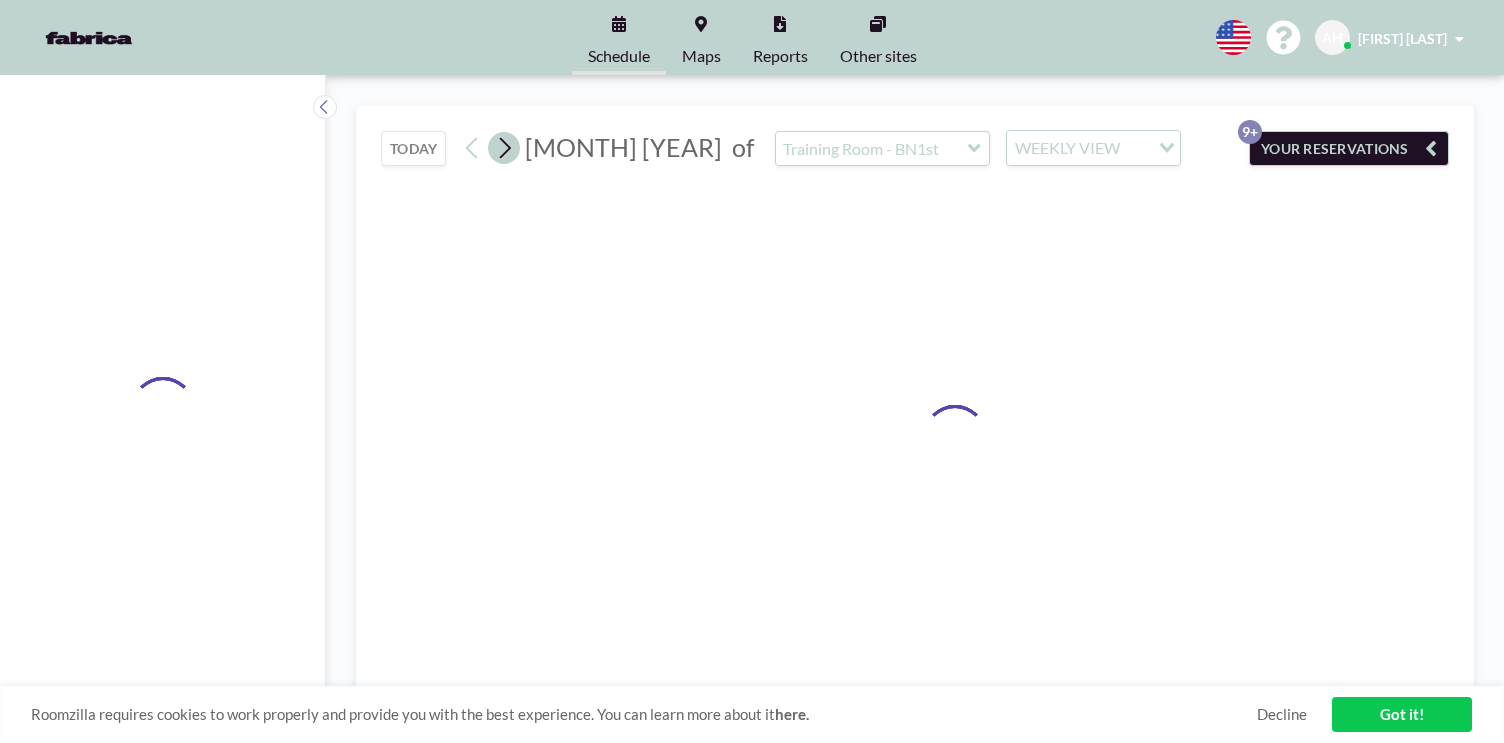 click 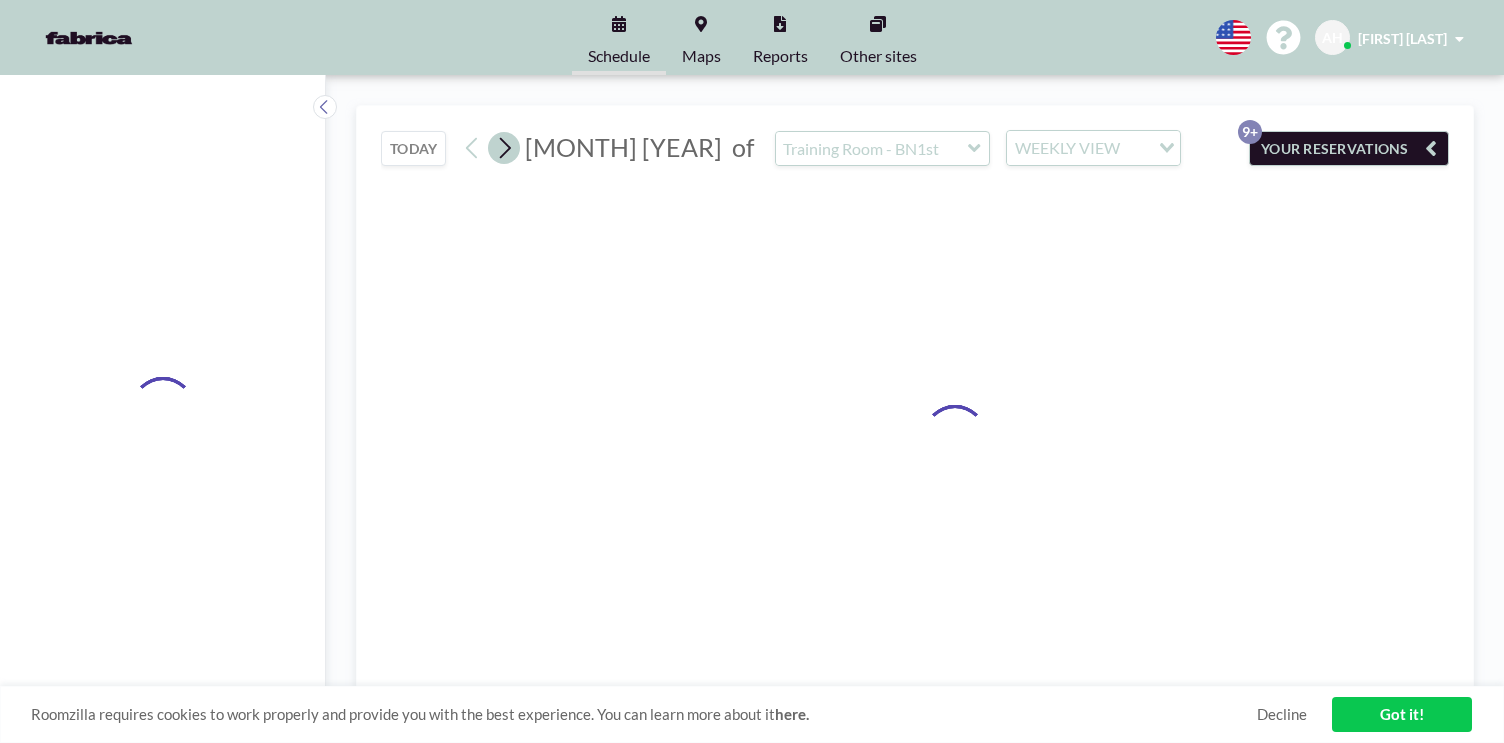 click 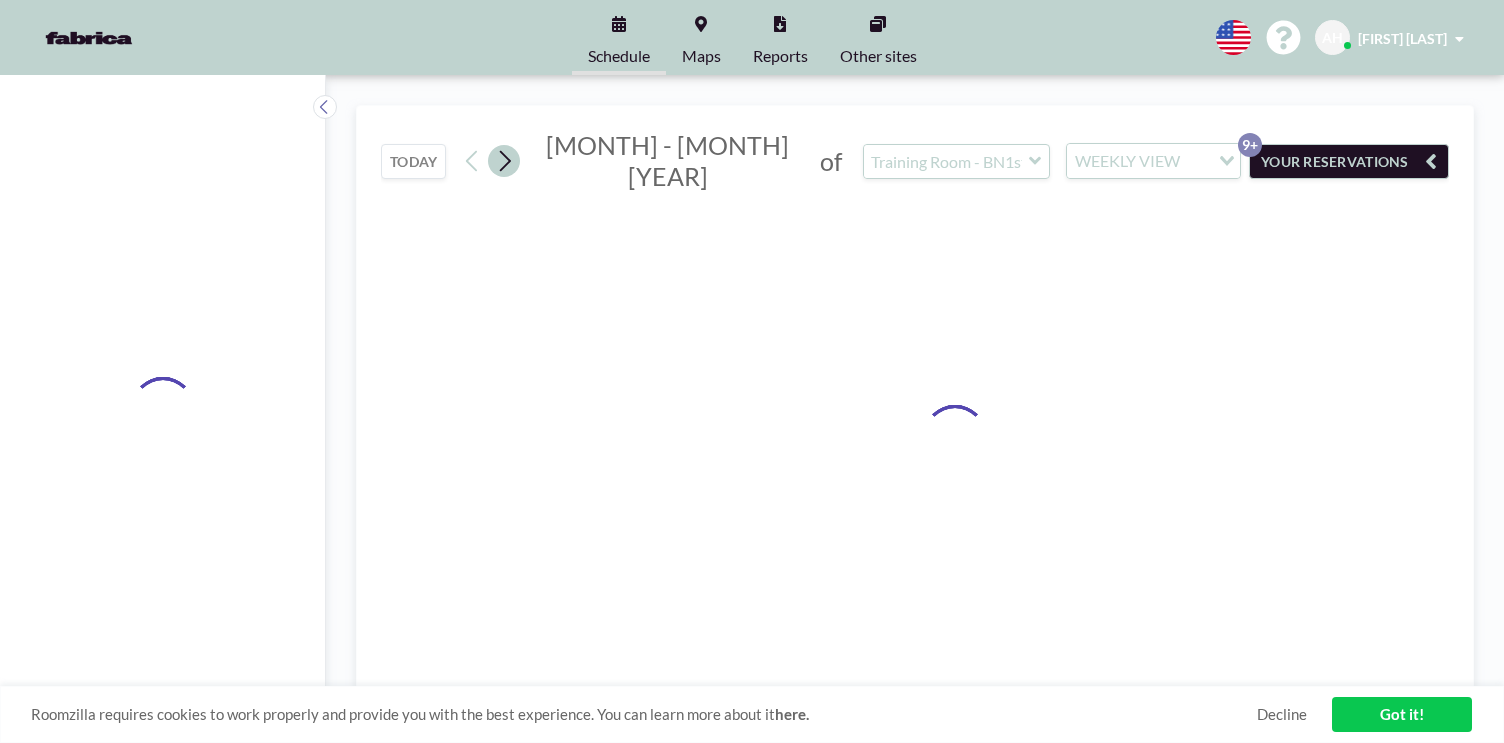 click 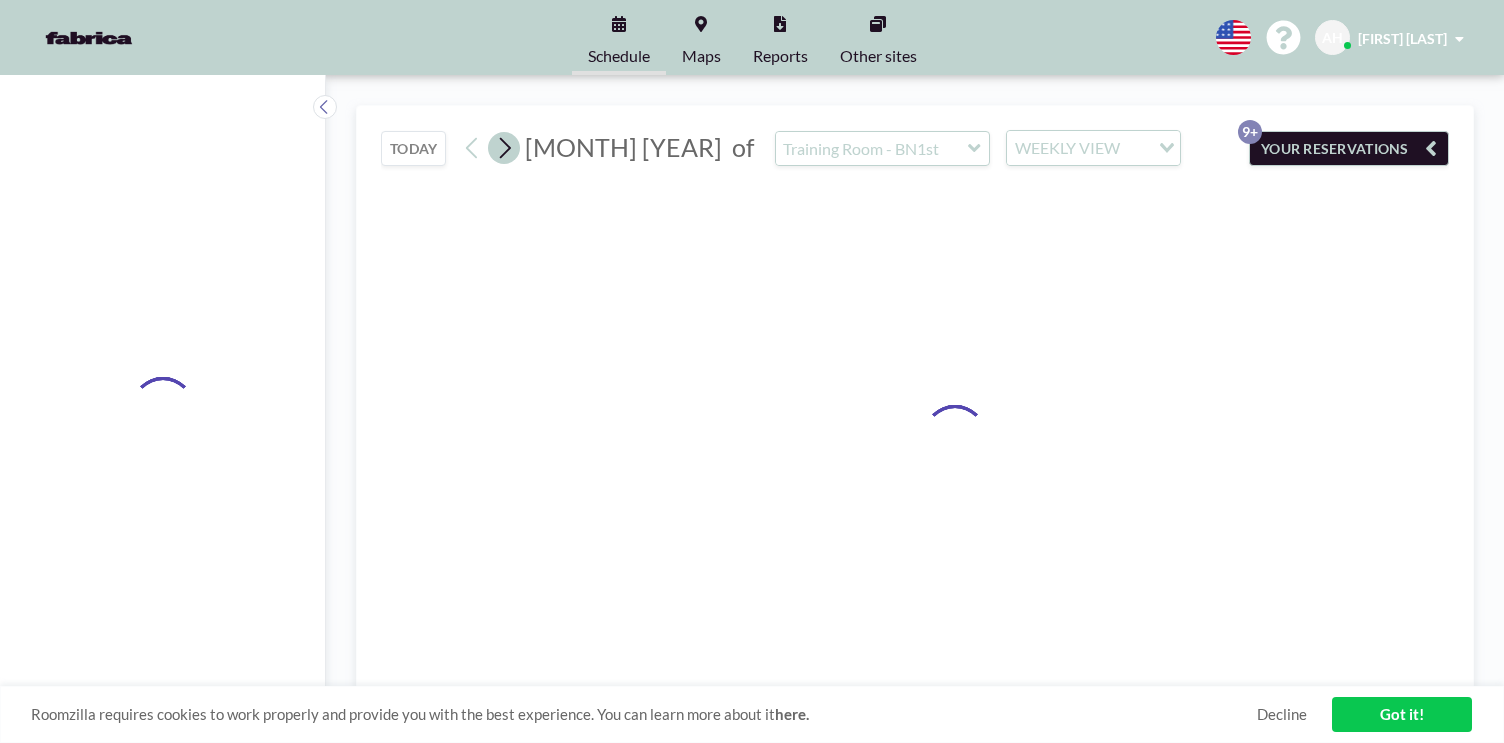 click 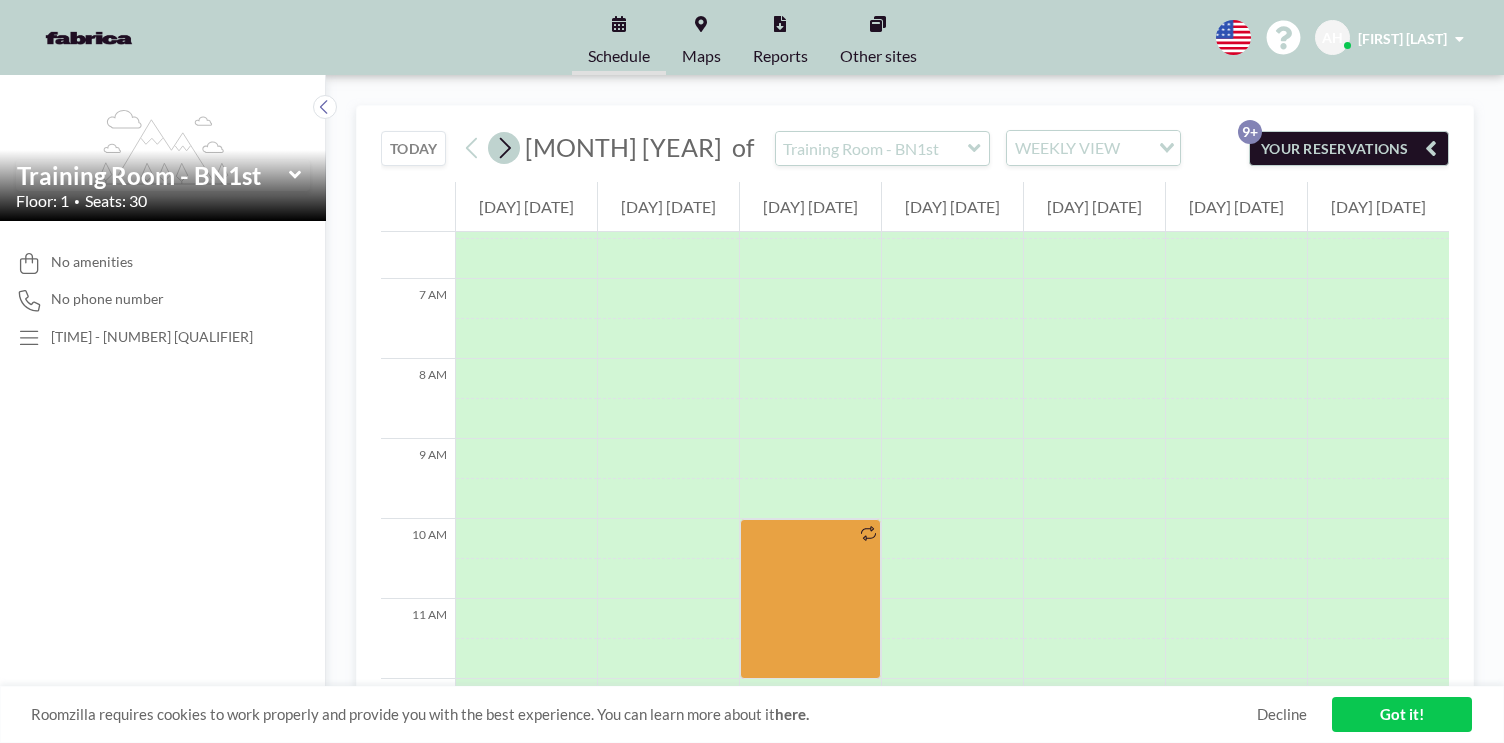 scroll, scrollTop: 600, scrollLeft: 0, axis: vertical 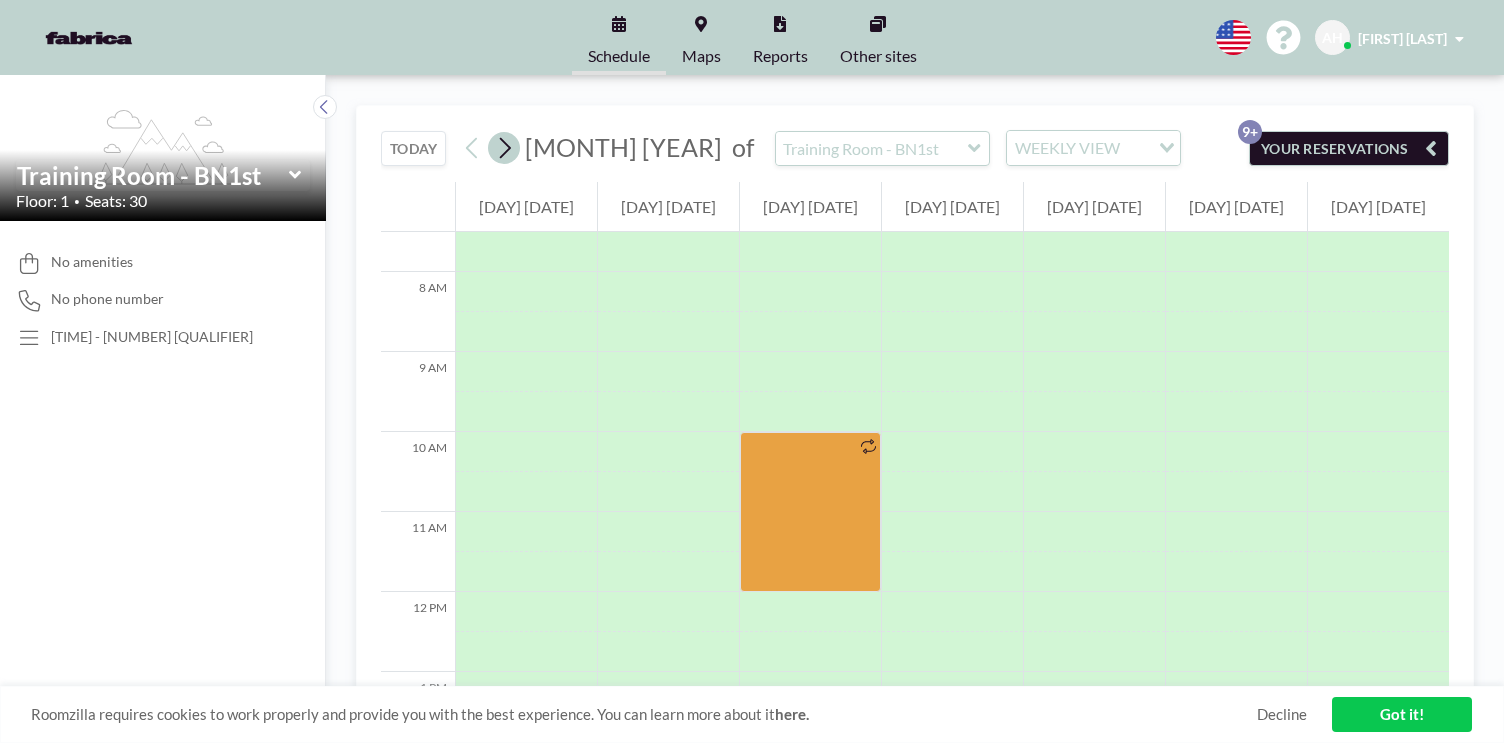 click 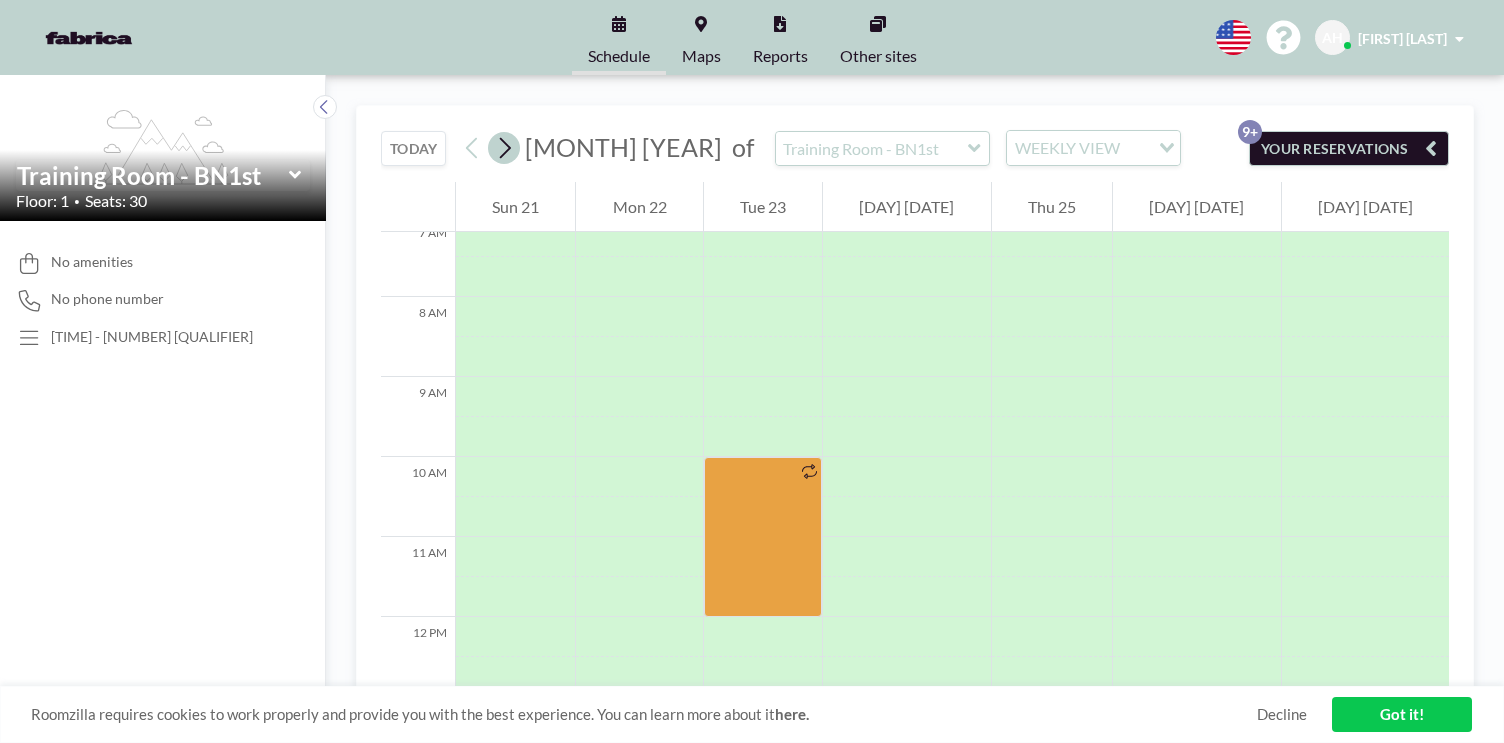 scroll, scrollTop: 600, scrollLeft: 0, axis: vertical 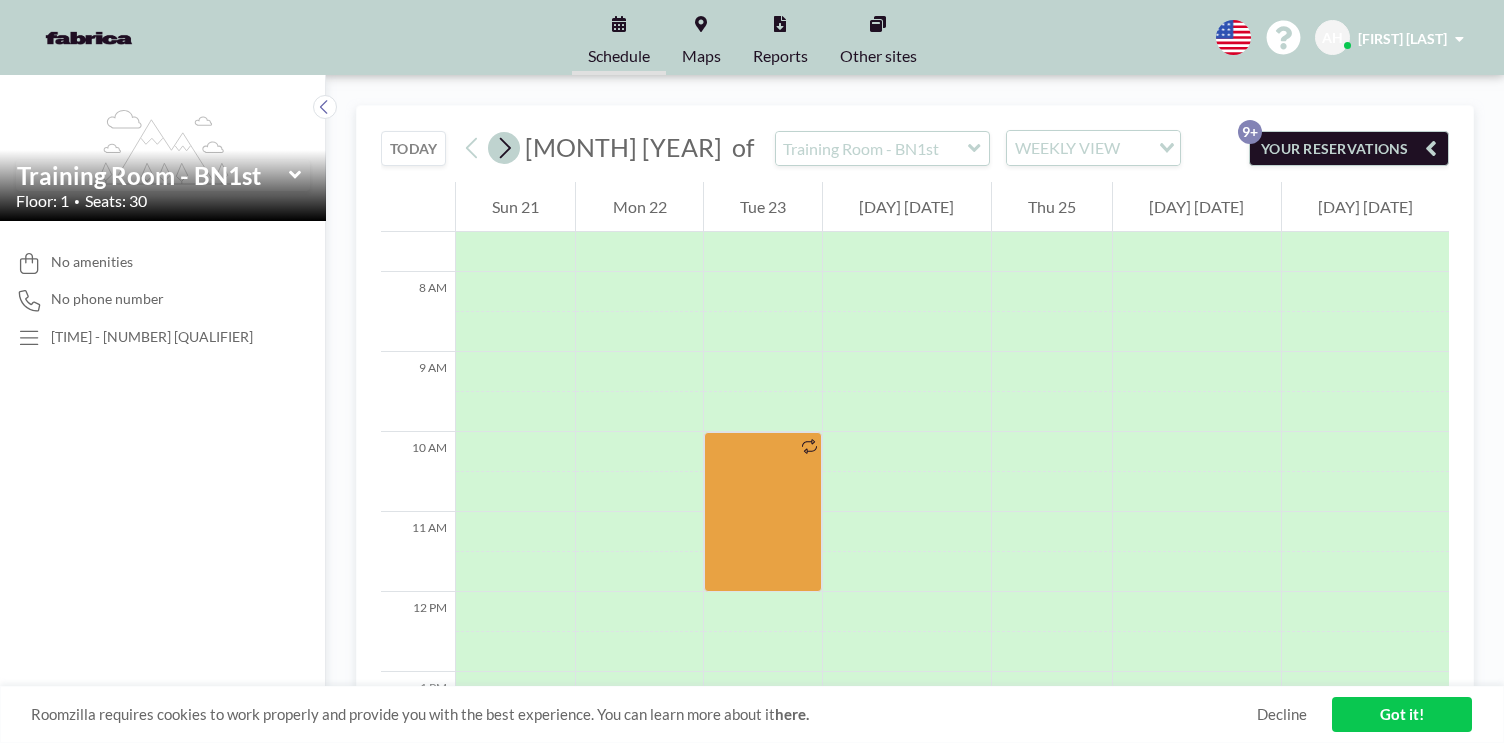 click 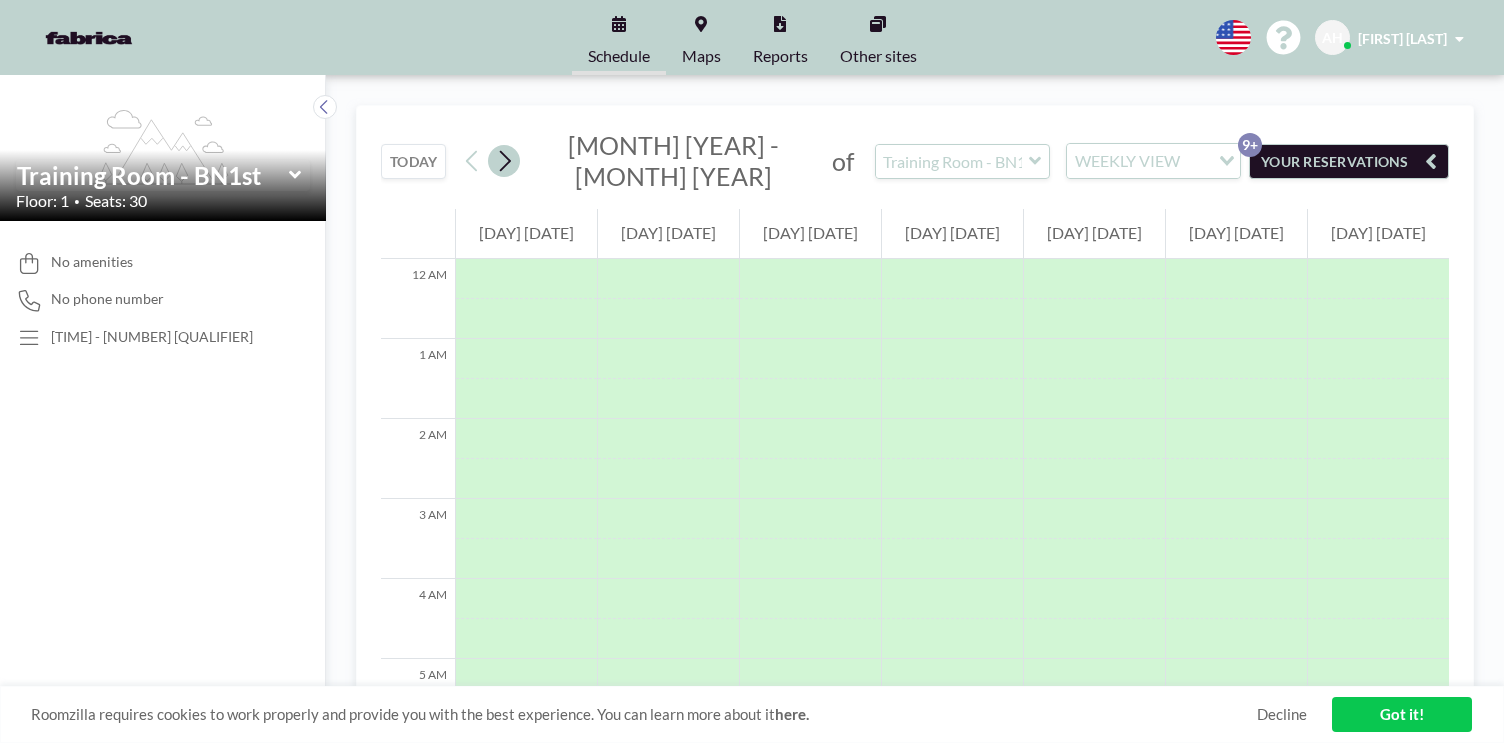 scroll, scrollTop: 600, scrollLeft: 0, axis: vertical 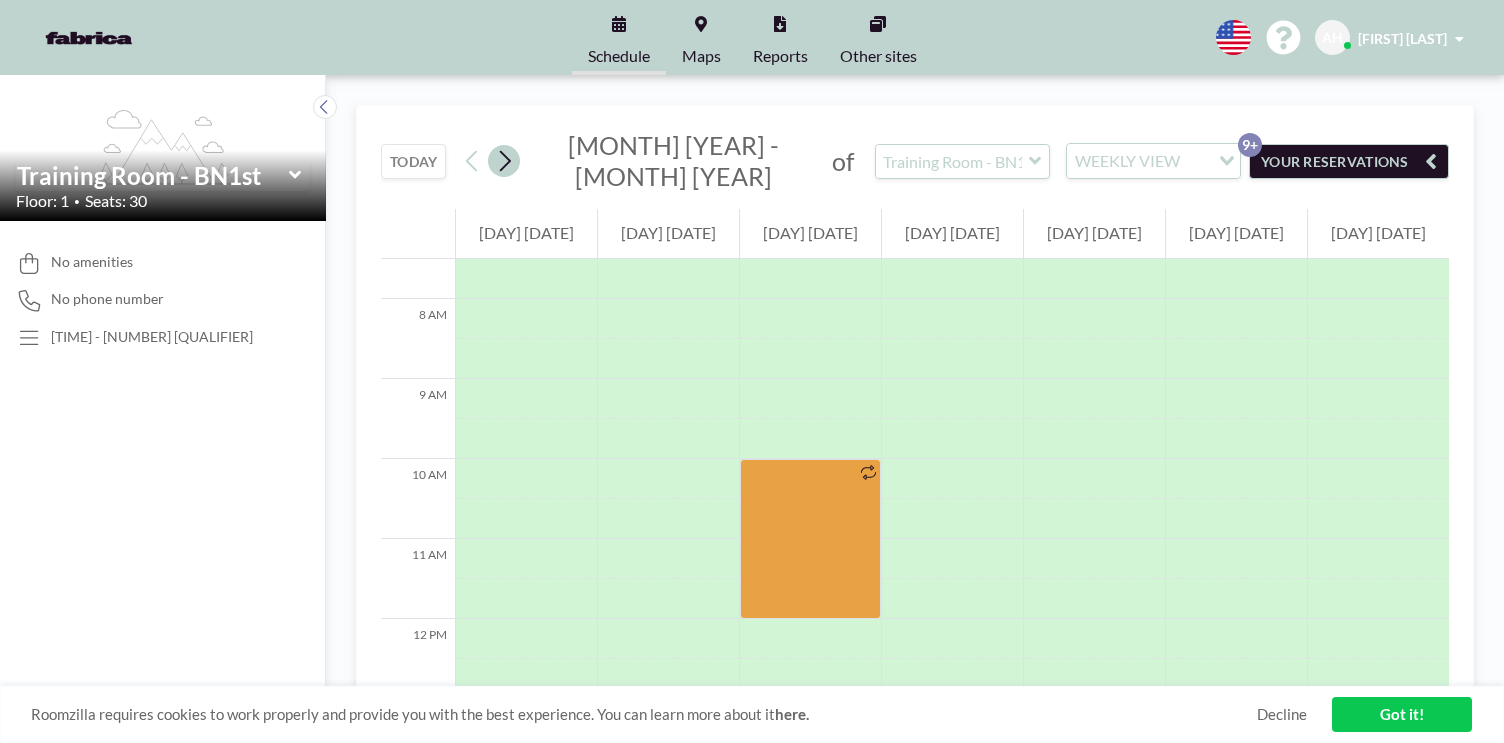 click 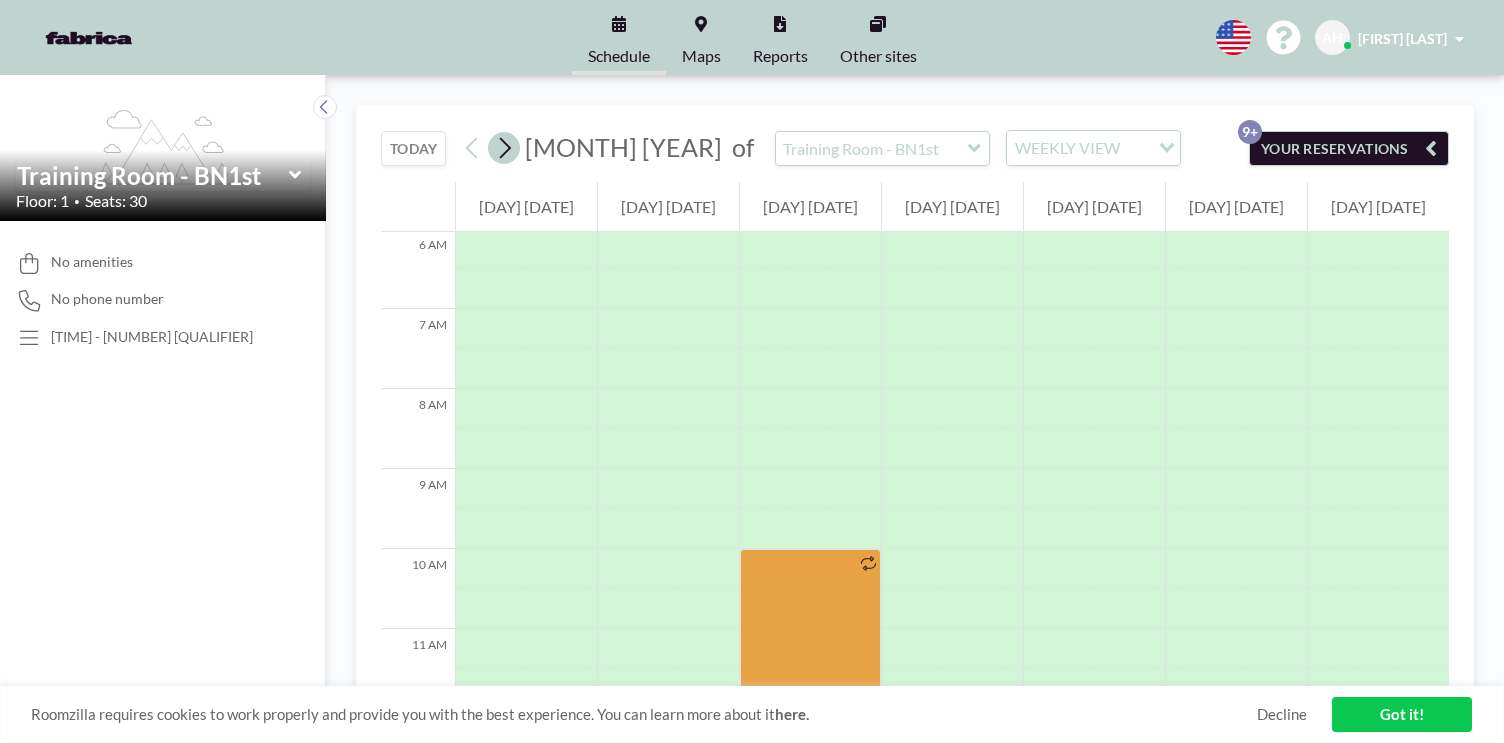 scroll, scrollTop: 600, scrollLeft: 0, axis: vertical 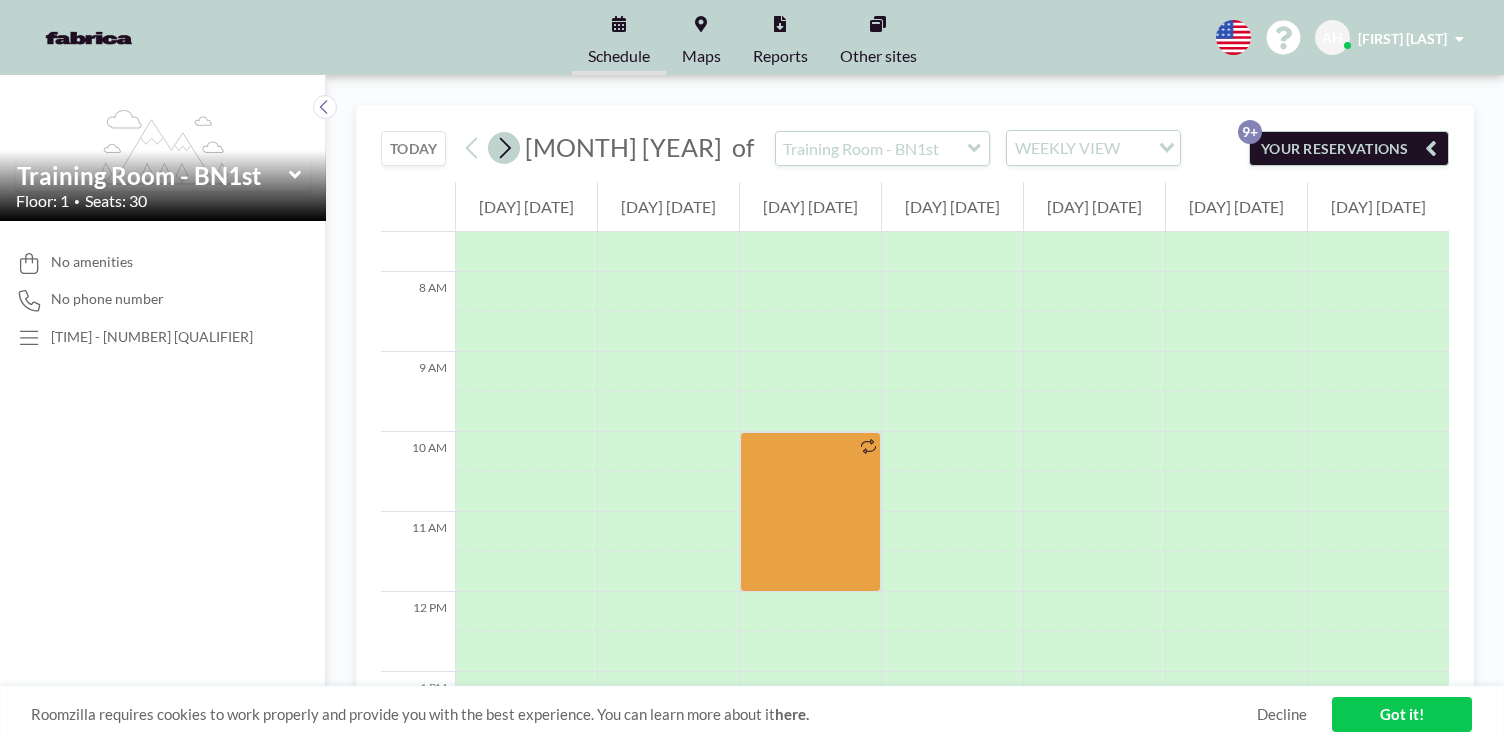 click 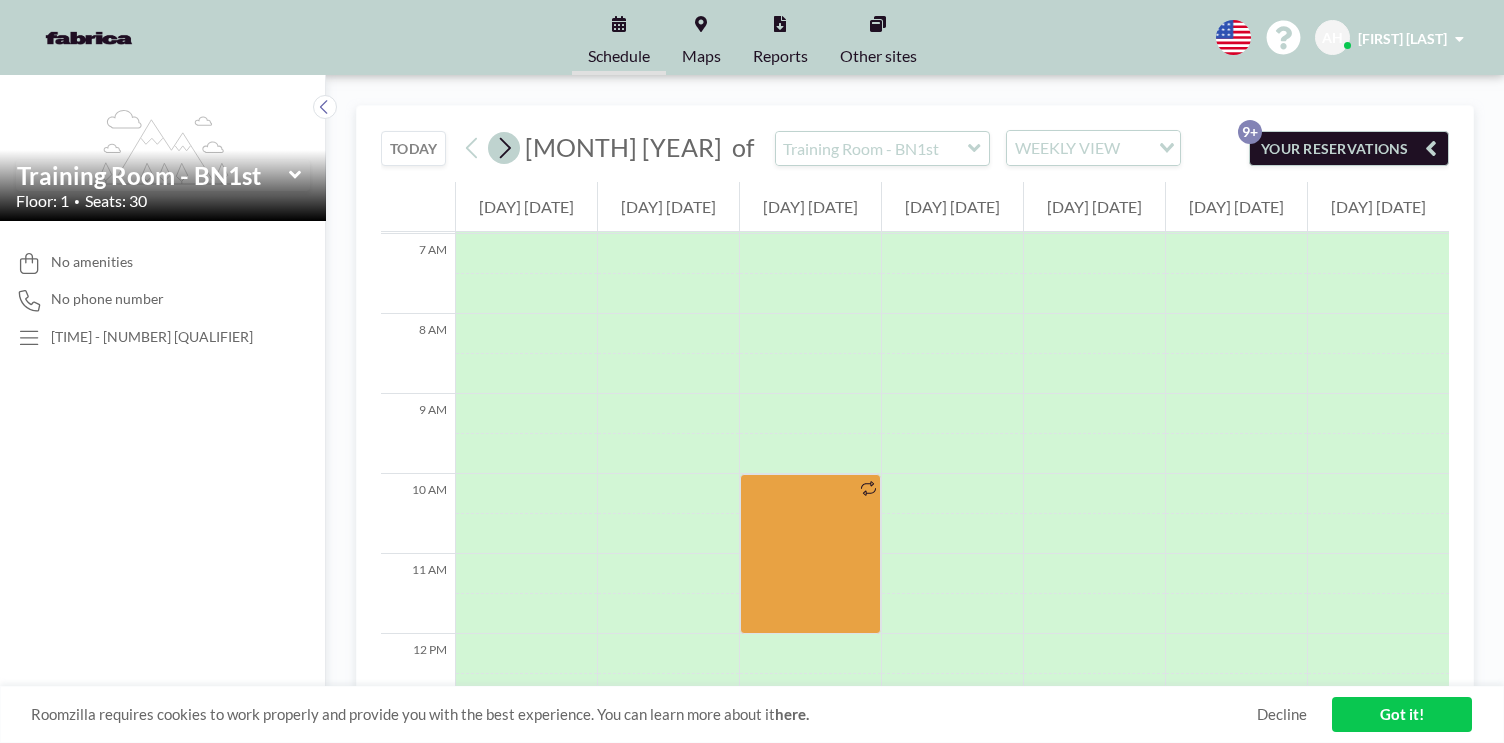 scroll, scrollTop: 600, scrollLeft: 0, axis: vertical 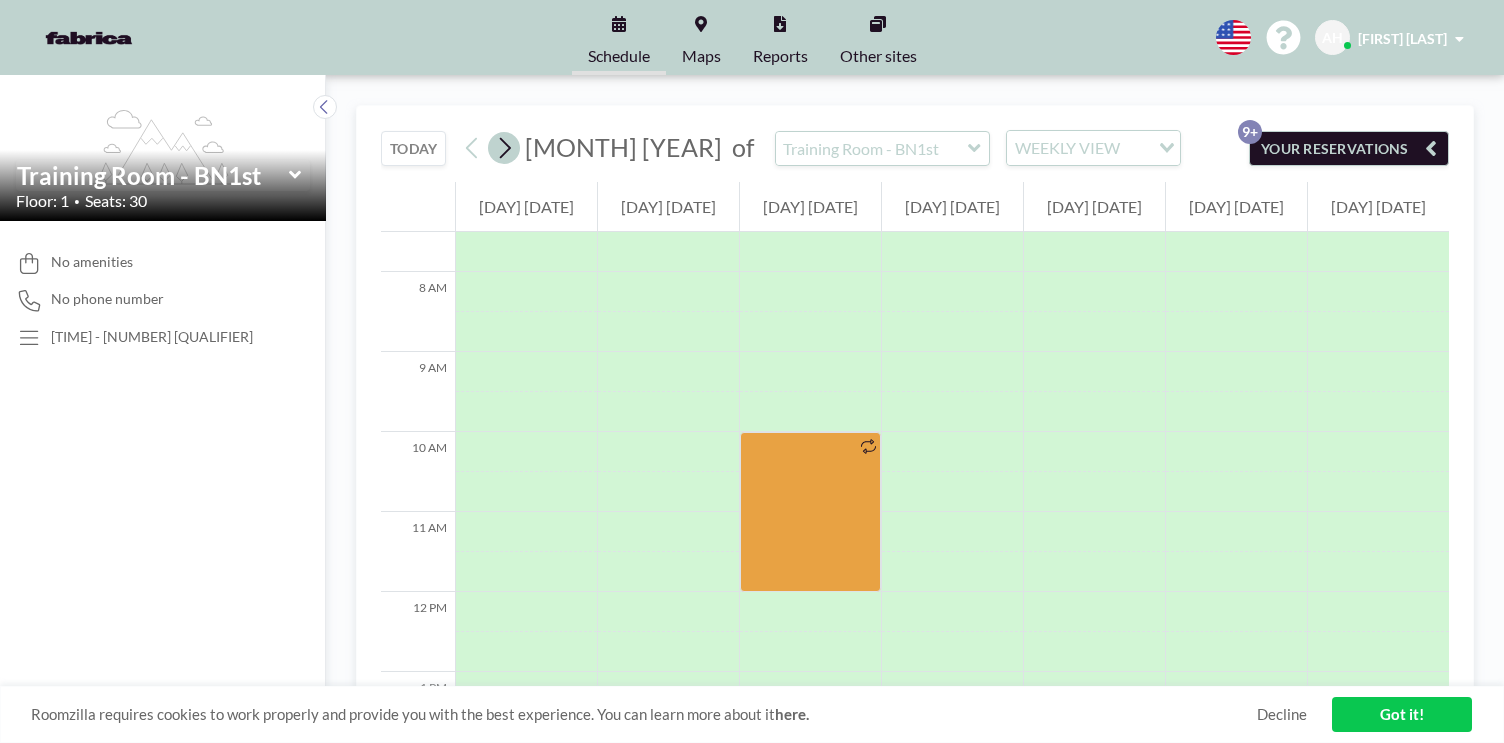 click 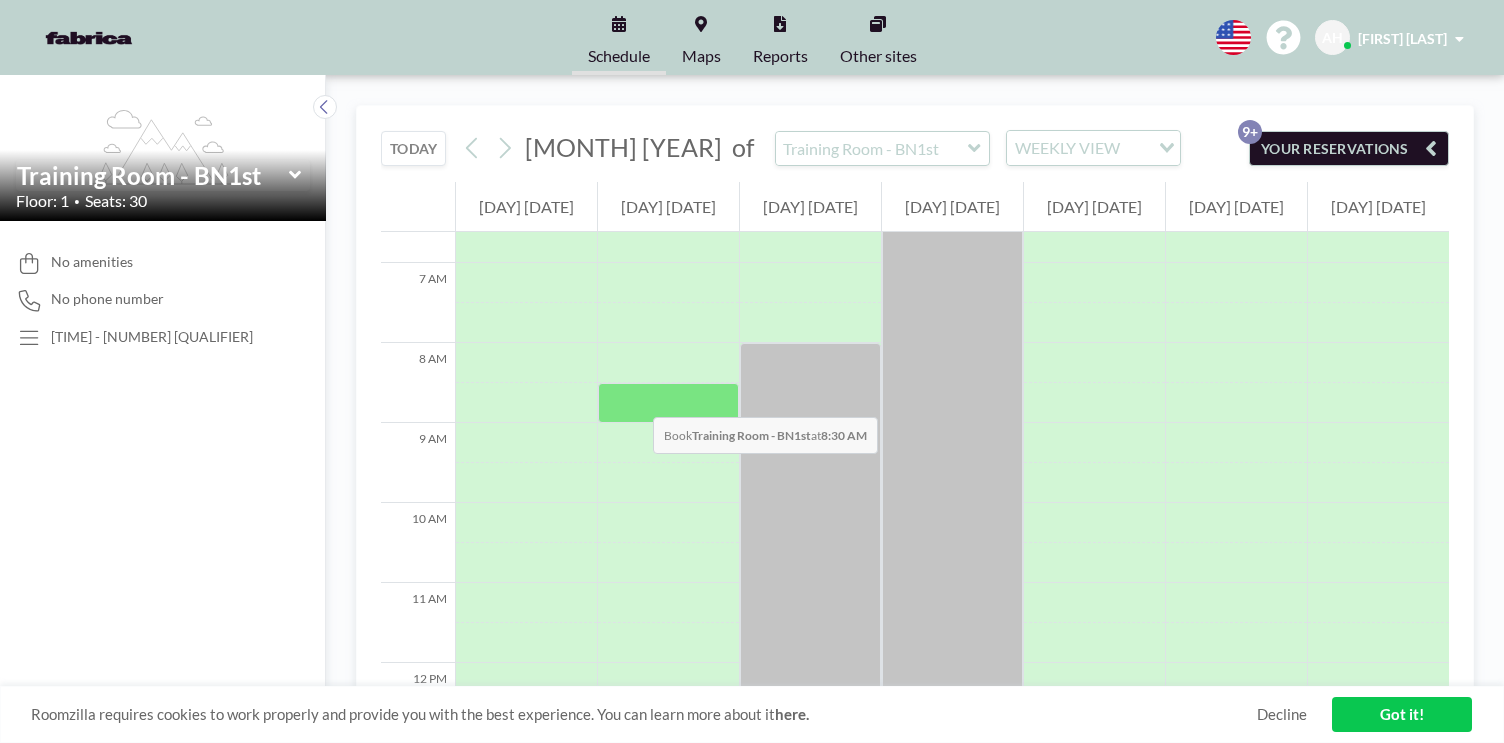 scroll, scrollTop: 526, scrollLeft: 0, axis: vertical 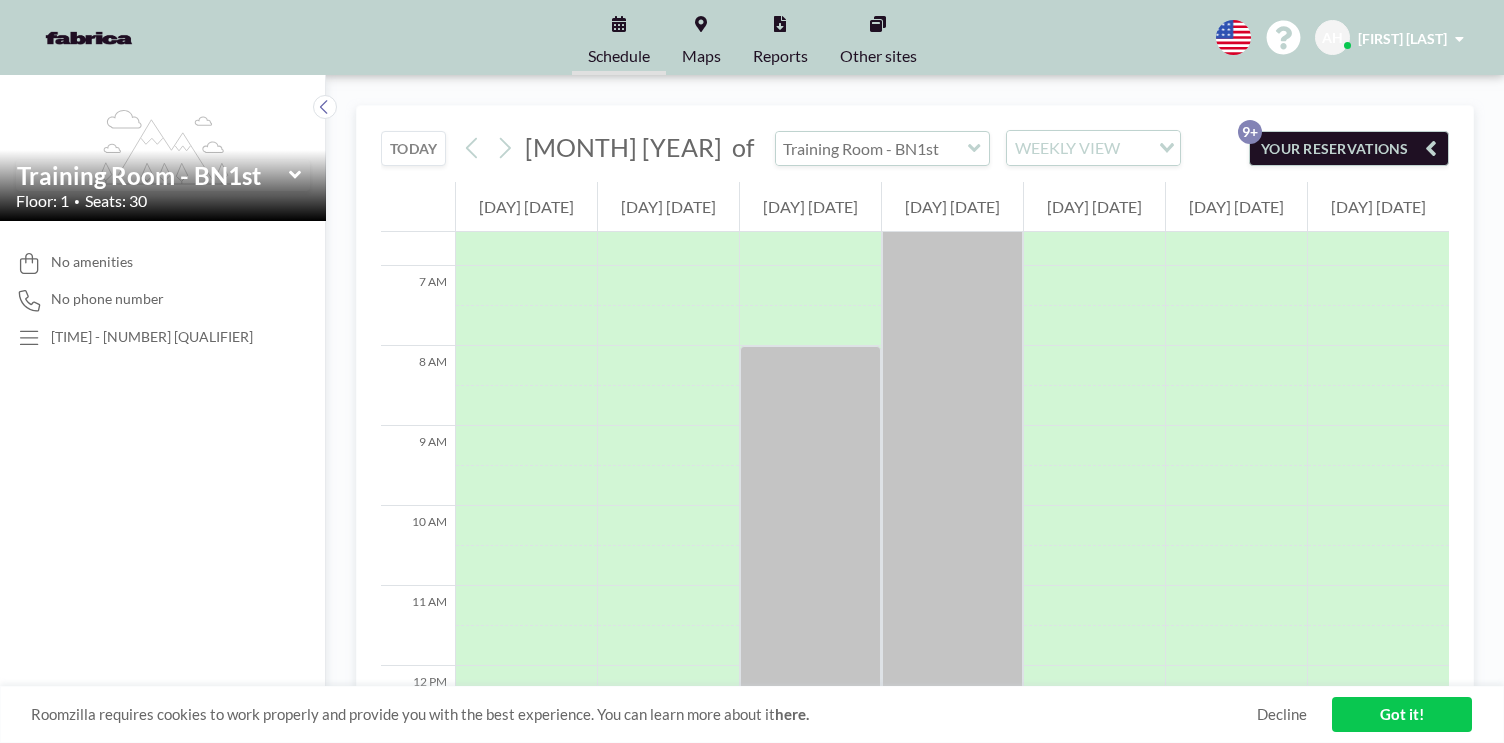 click at bounding box center (872, 148) 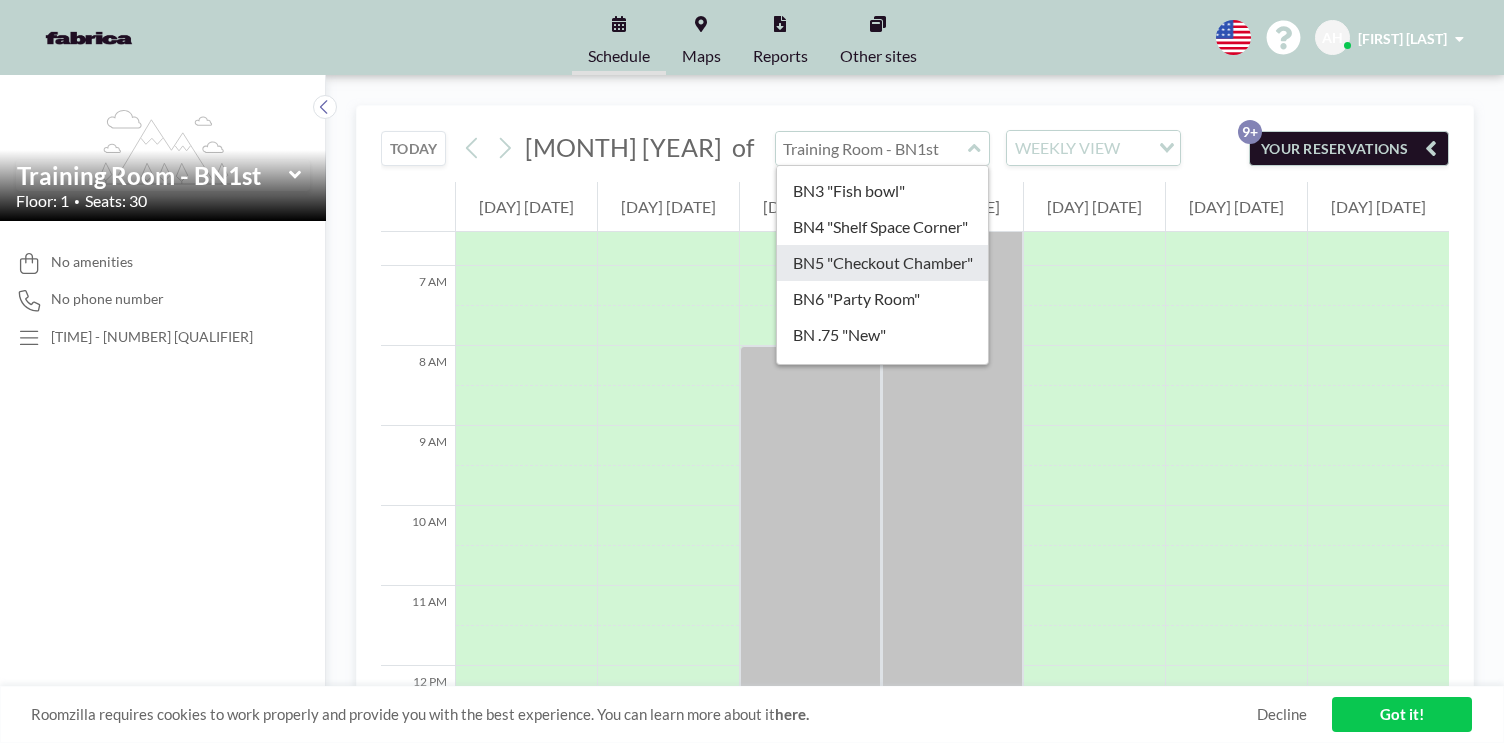 scroll, scrollTop: 0, scrollLeft: 0, axis: both 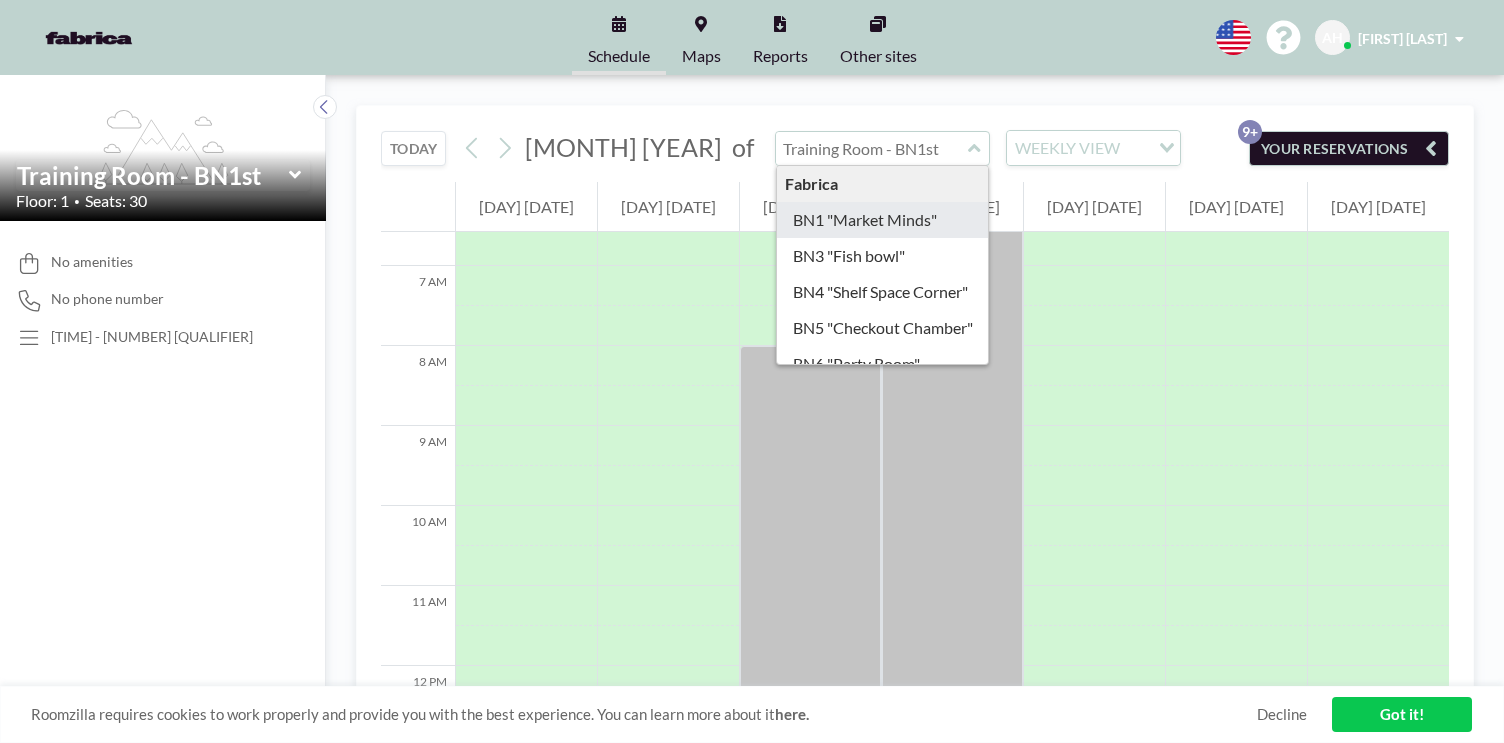 type on "BN1 "Market Minds"" 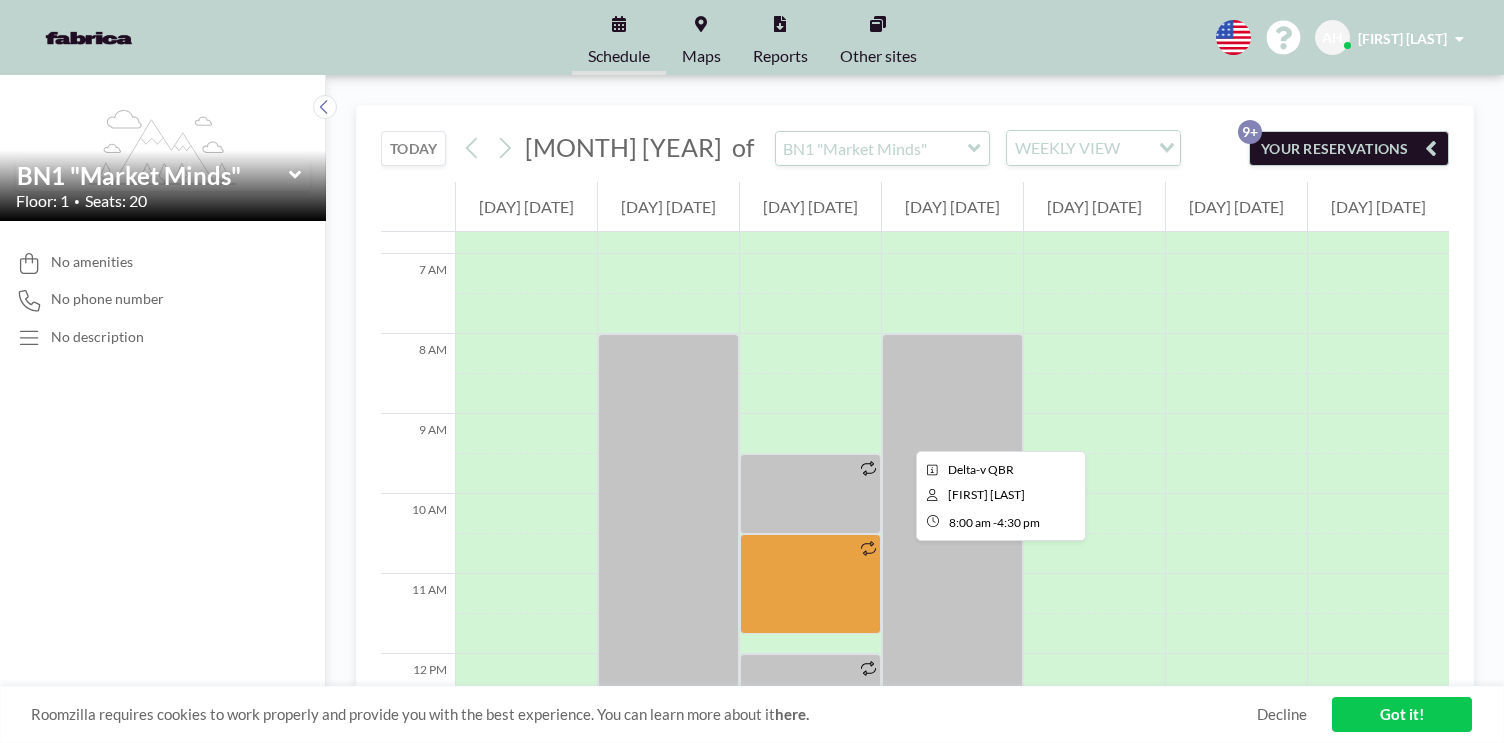 scroll, scrollTop: 600, scrollLeft: 0, axis: vertical 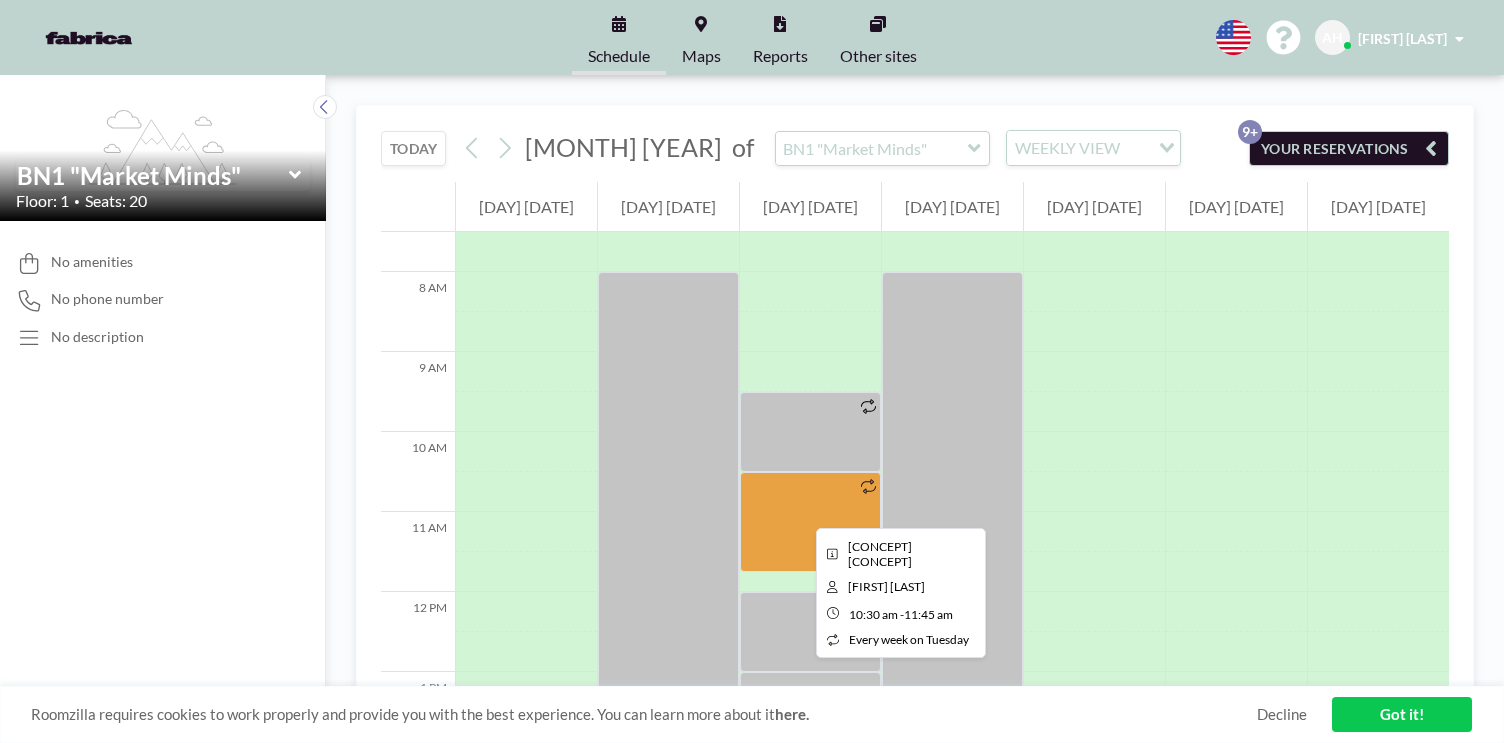 click at bounding box center (810, 522) 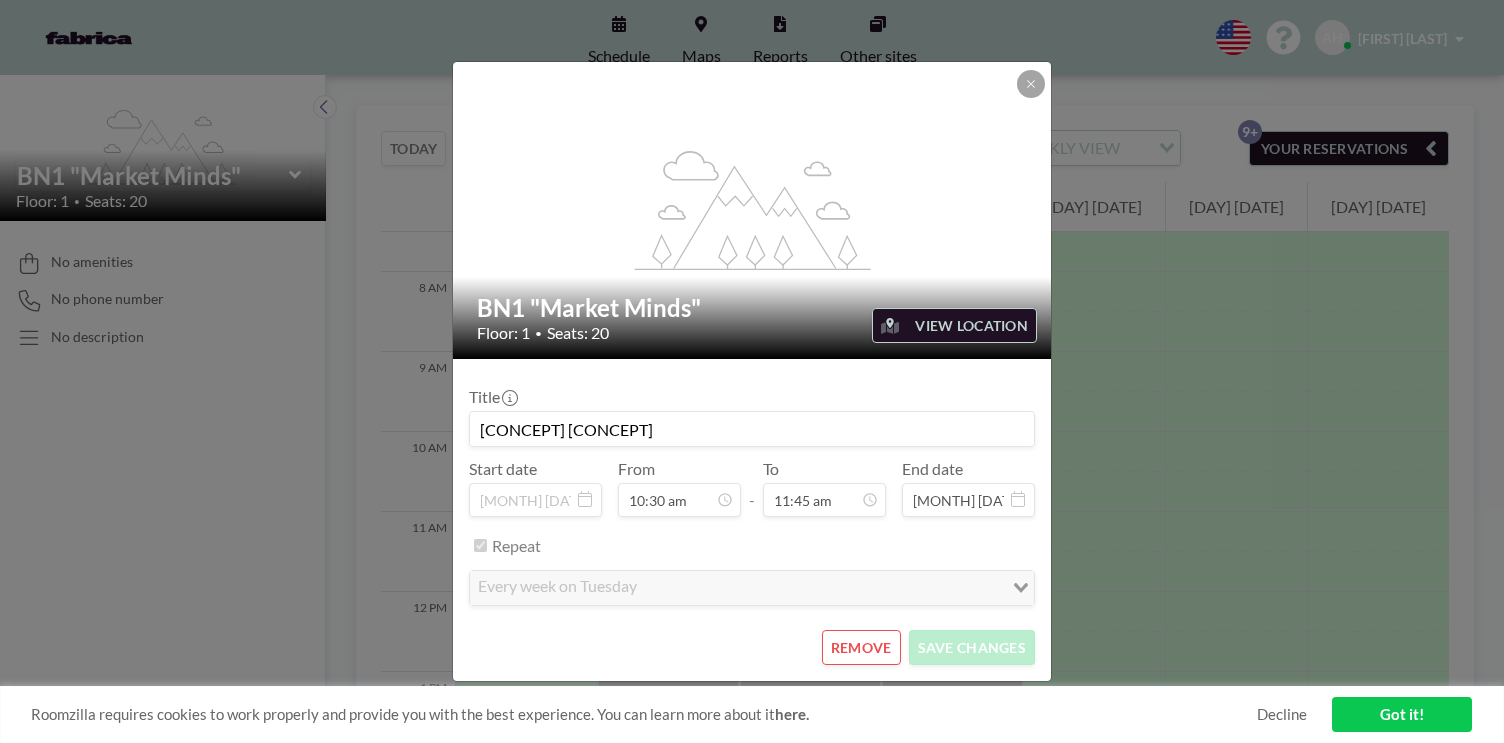 click on "Decline" at bounding box center [1282, 714] 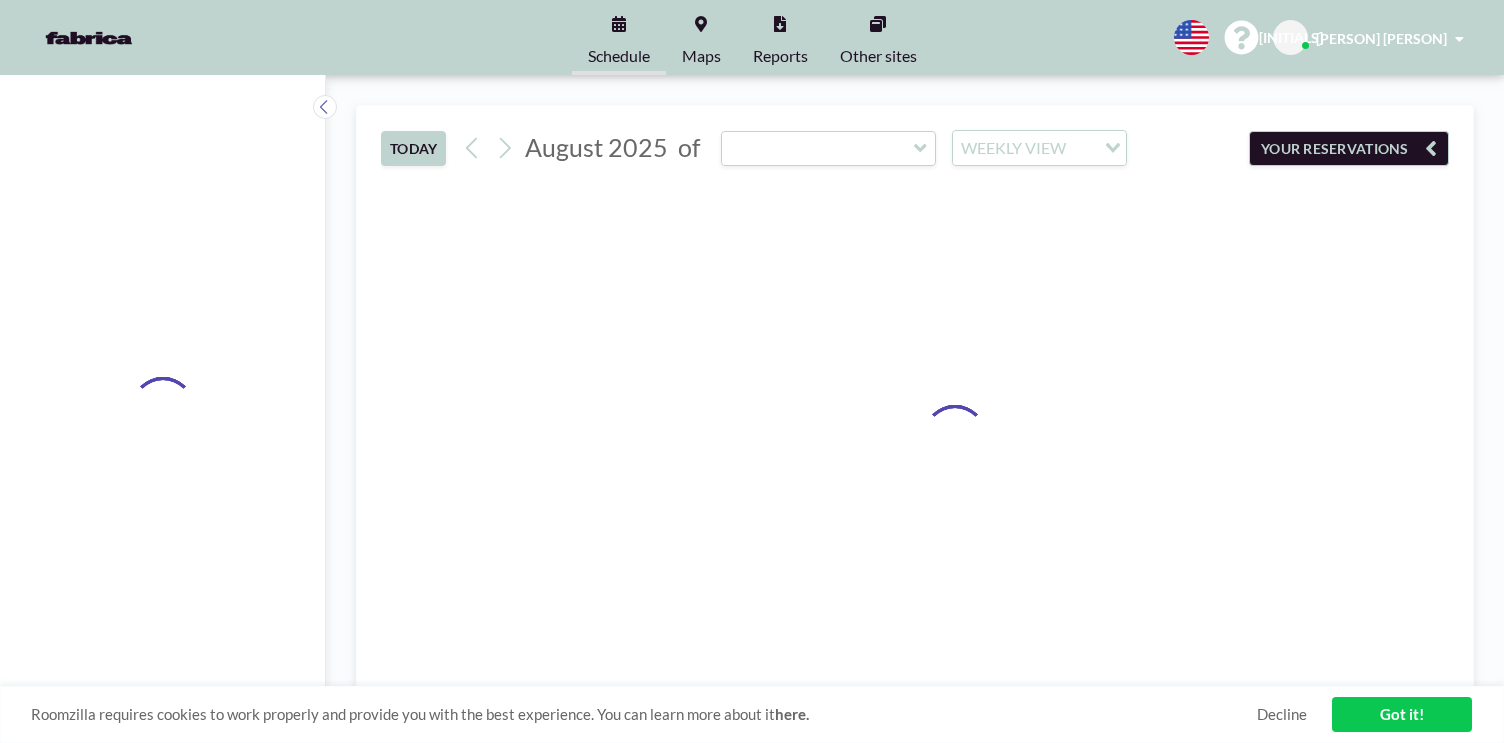 scroll, scrollTop: 0, scrollLeft: 0, axis: both 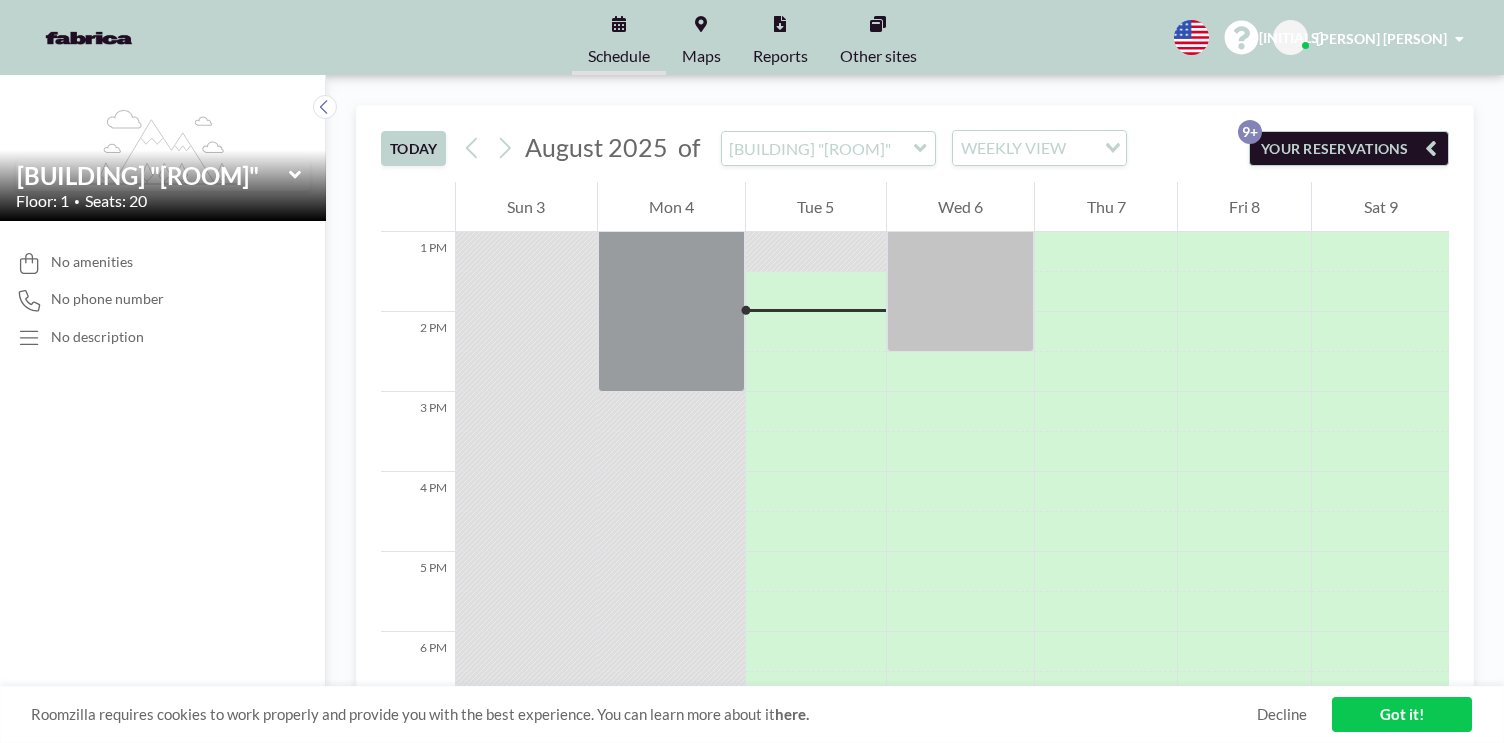 click on "YOUR RESERVATIONS   9+" at bounding box center (1349, 148) 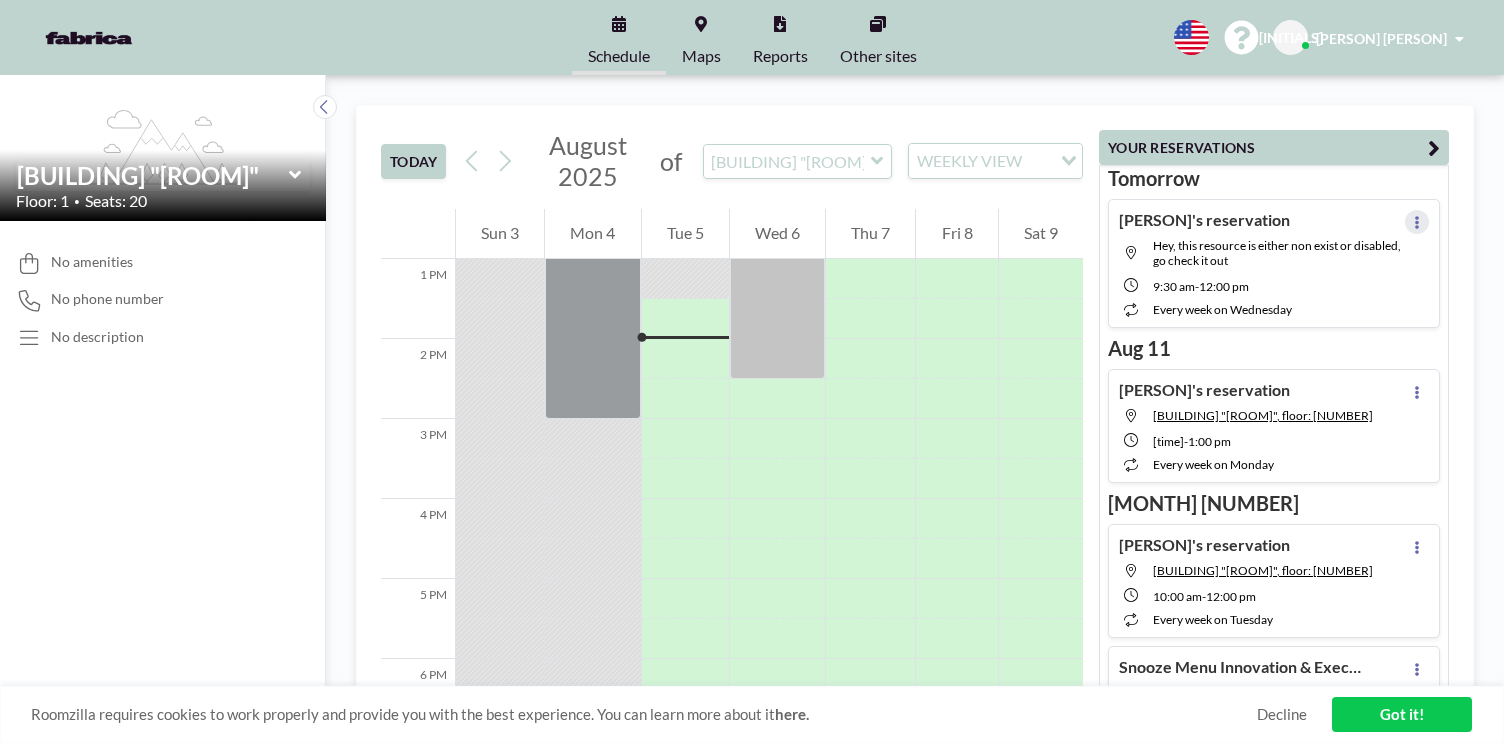 click 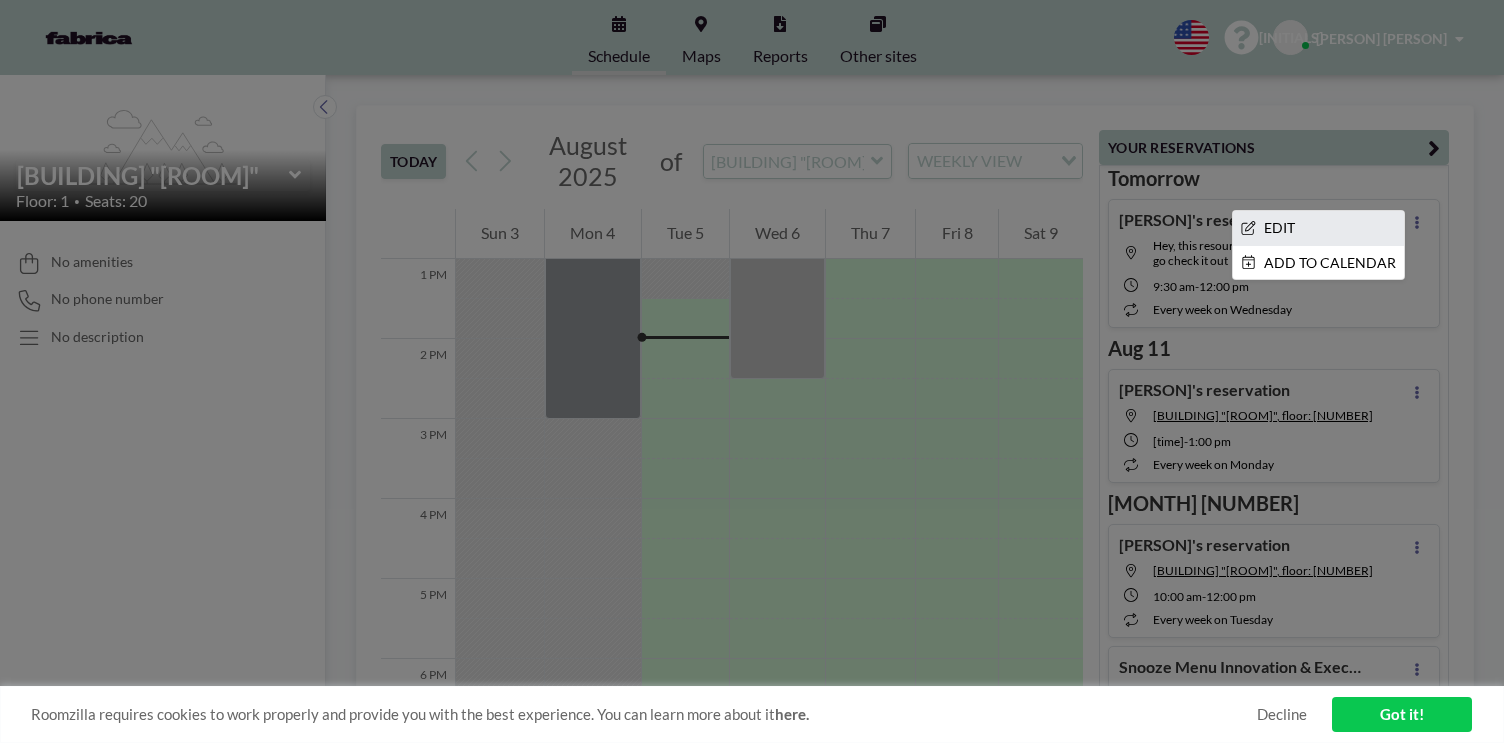 click on "EDIT" at bounding box center (1318, 228) 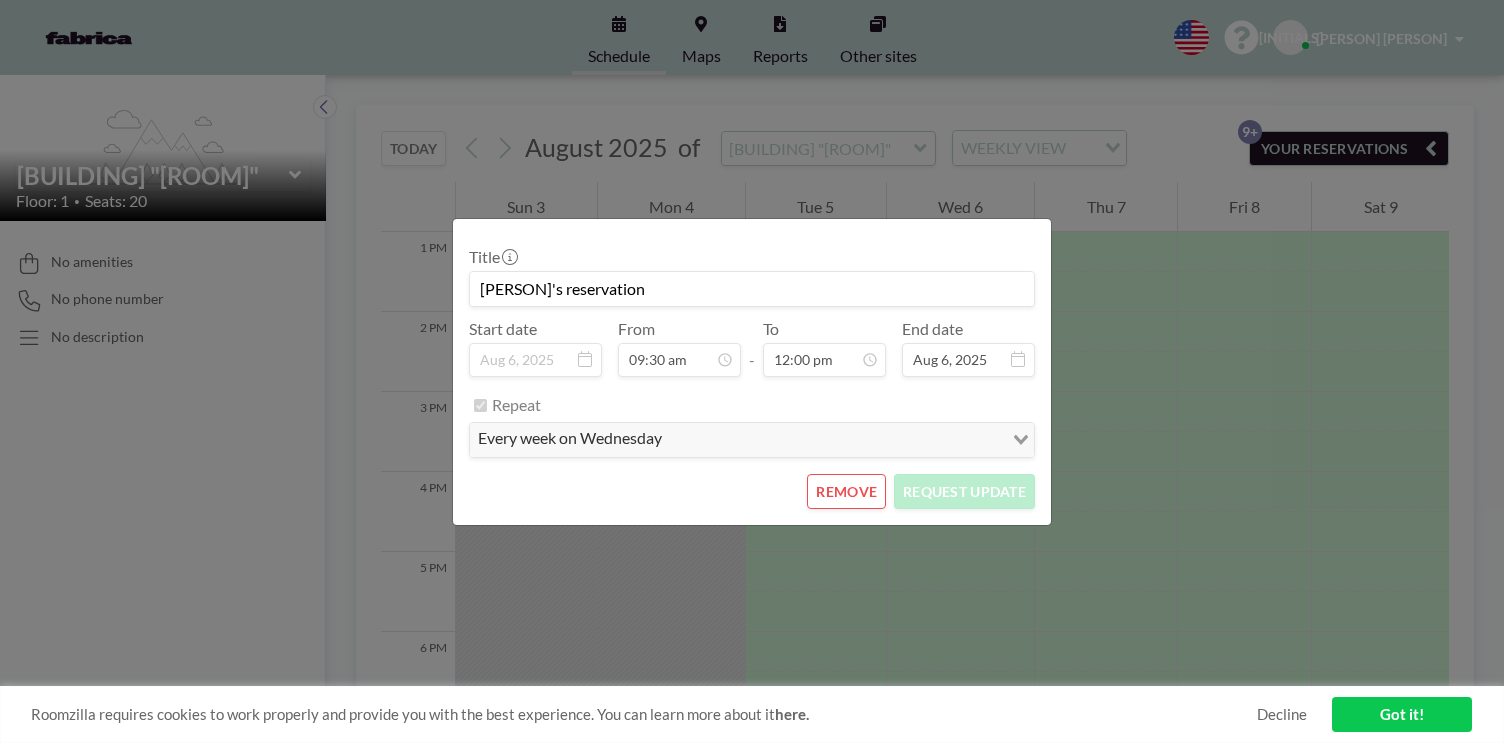 click on "REMOVE" at bounding box center (846, 491) 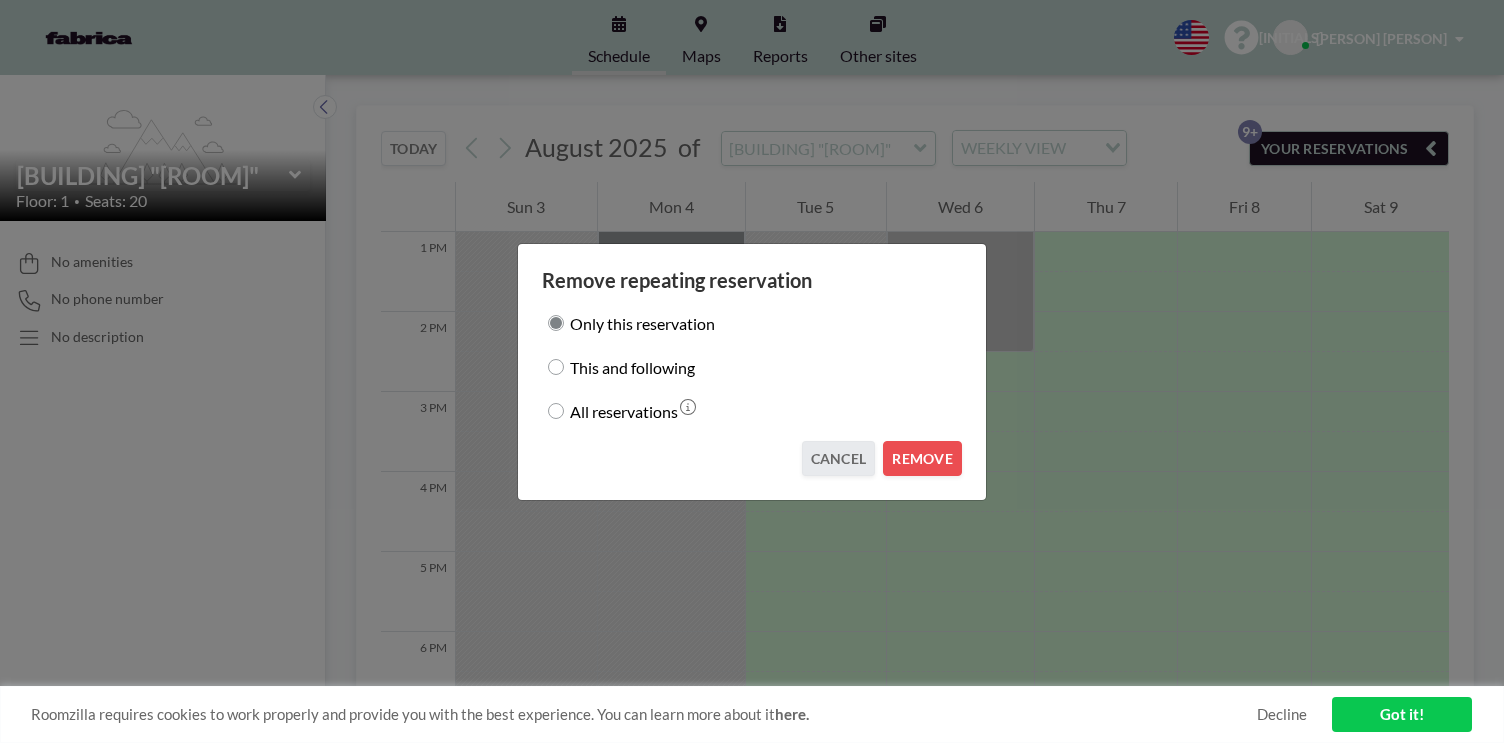 click on "This and following" at bounding box center (632, 367) 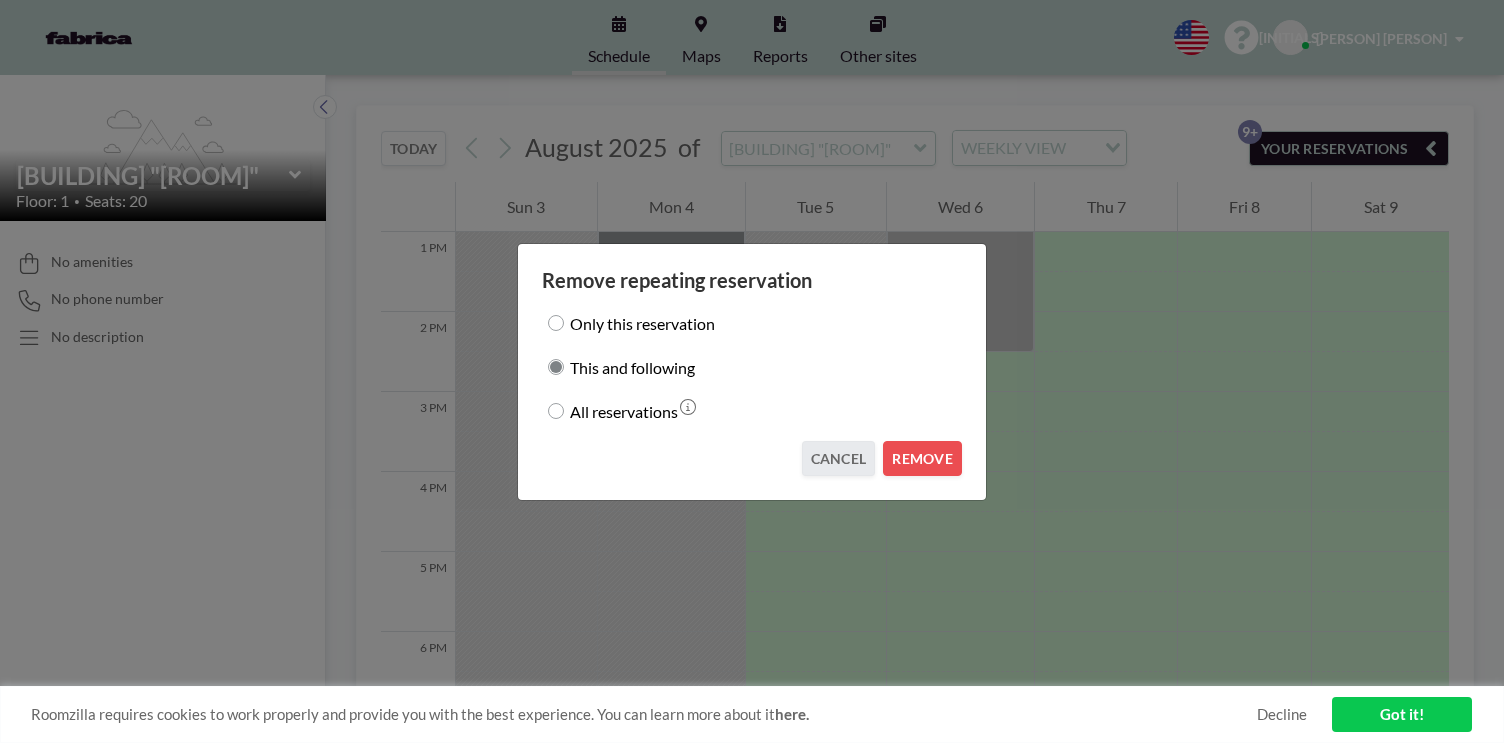 drag, startPoint x: 940, startPoint y: 460, endPoint x: 932, endPoint y: 341, distance: 119.26861 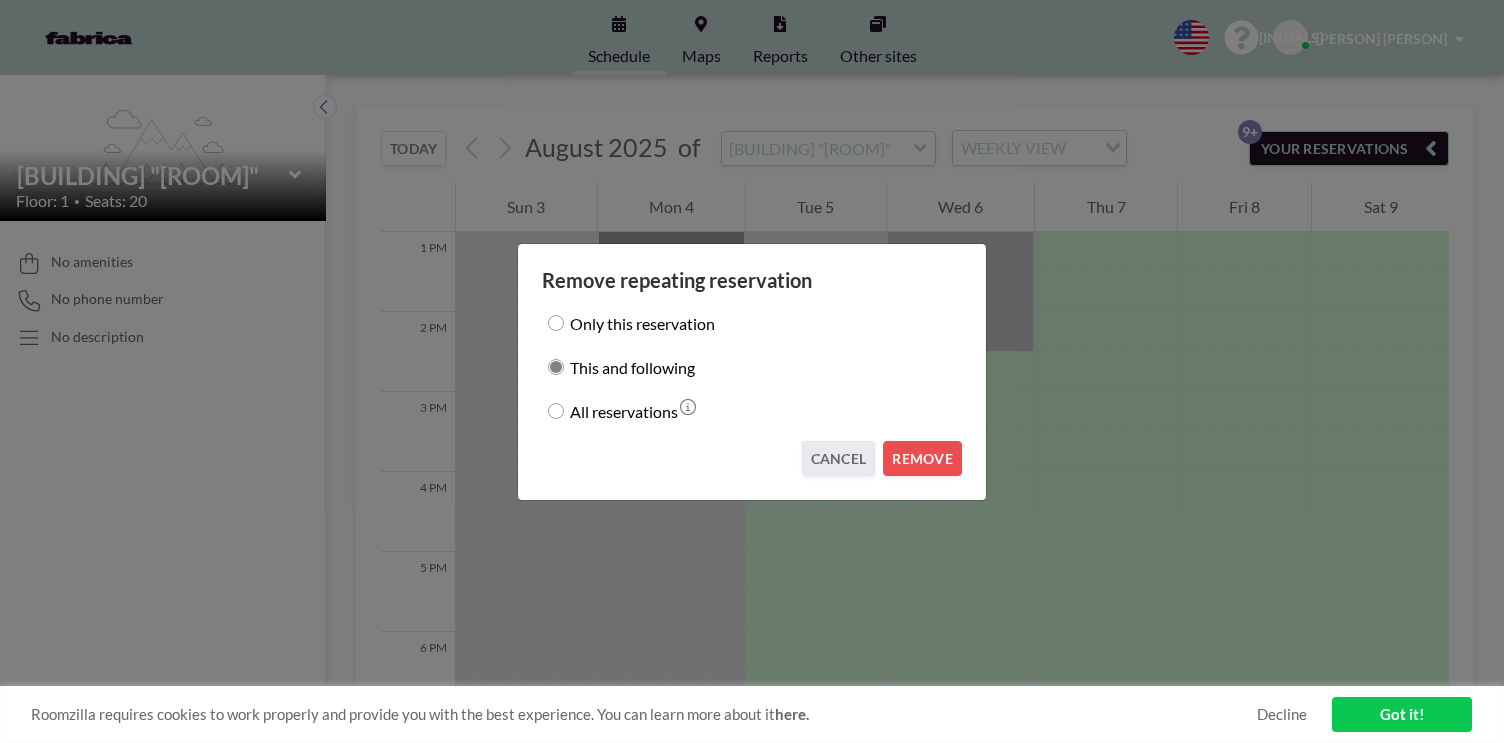 click on "Only this reservation This and following All reservations CANCEL REMOVE" at bounding box center [752, 384] 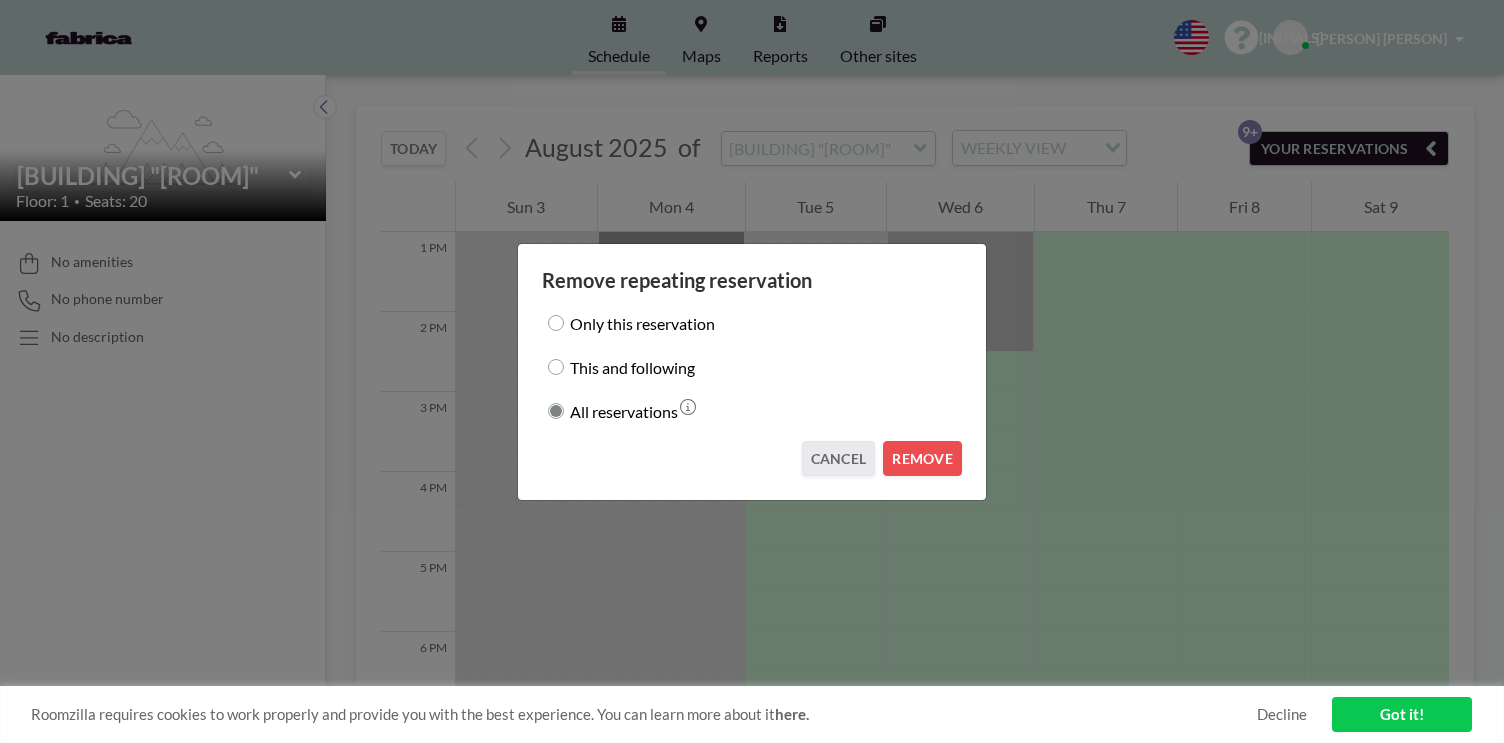 click on "This and following" at bounding box center [556, 367] 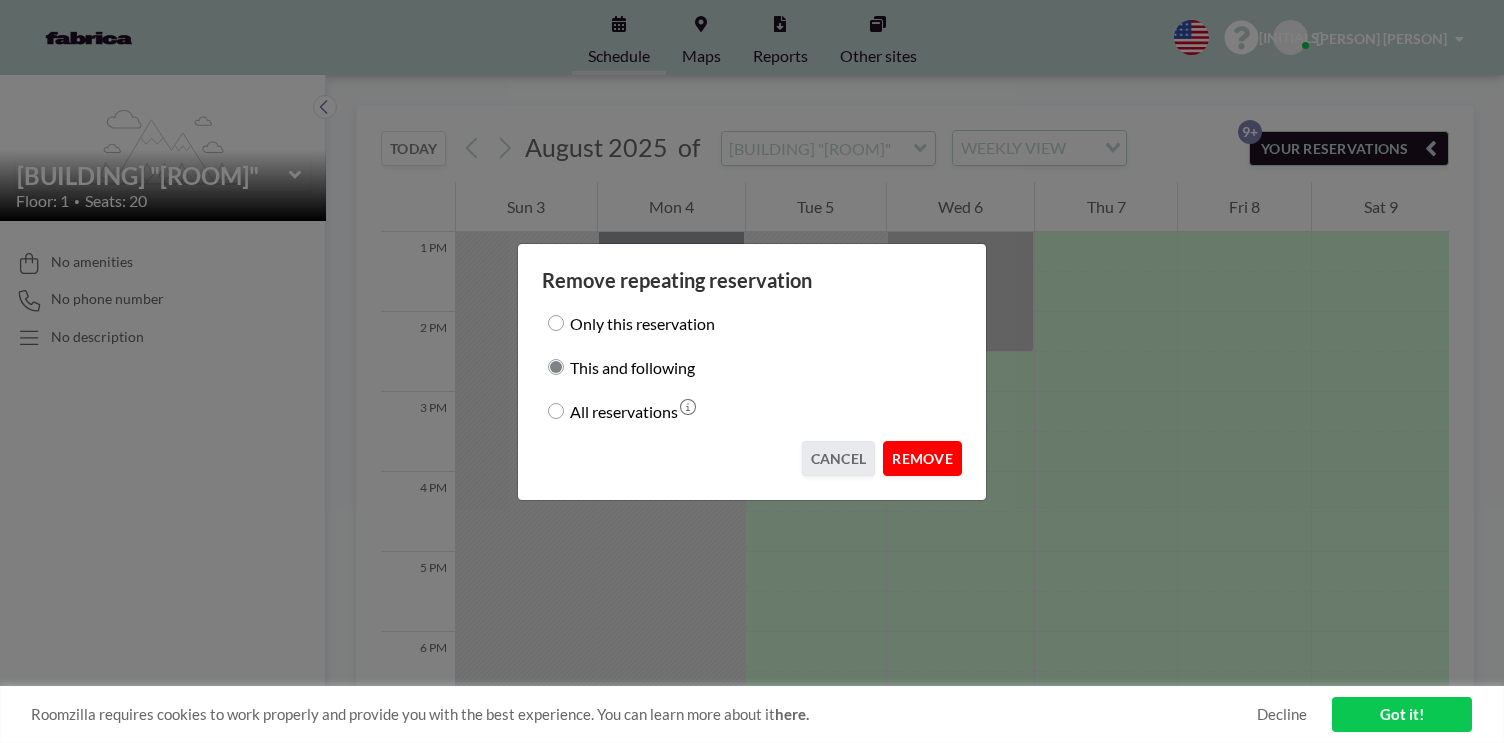 click on "REMOVE" at bounding box center [922, 458] 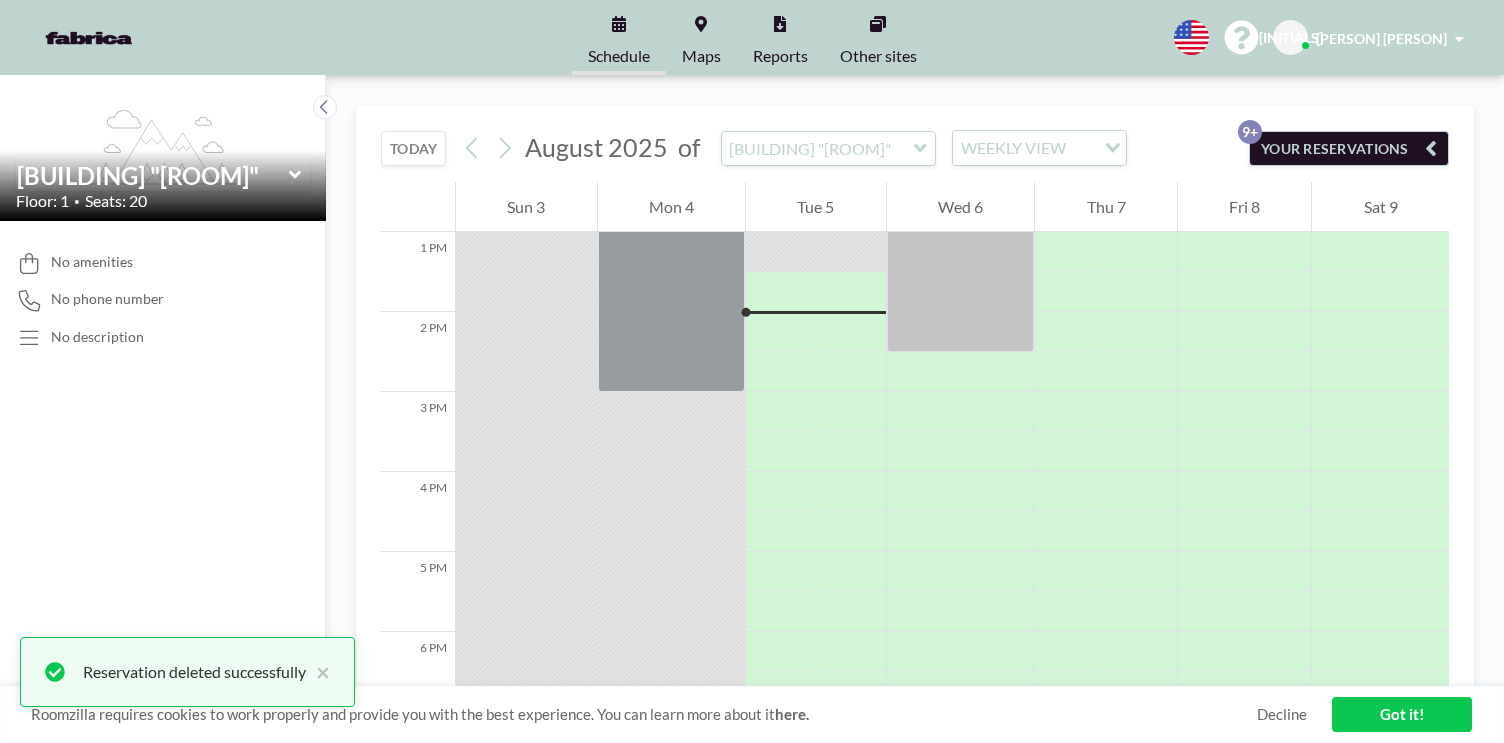 click on "YOUR RESERVATIONS   9+" at bounding box center (1349, 148) 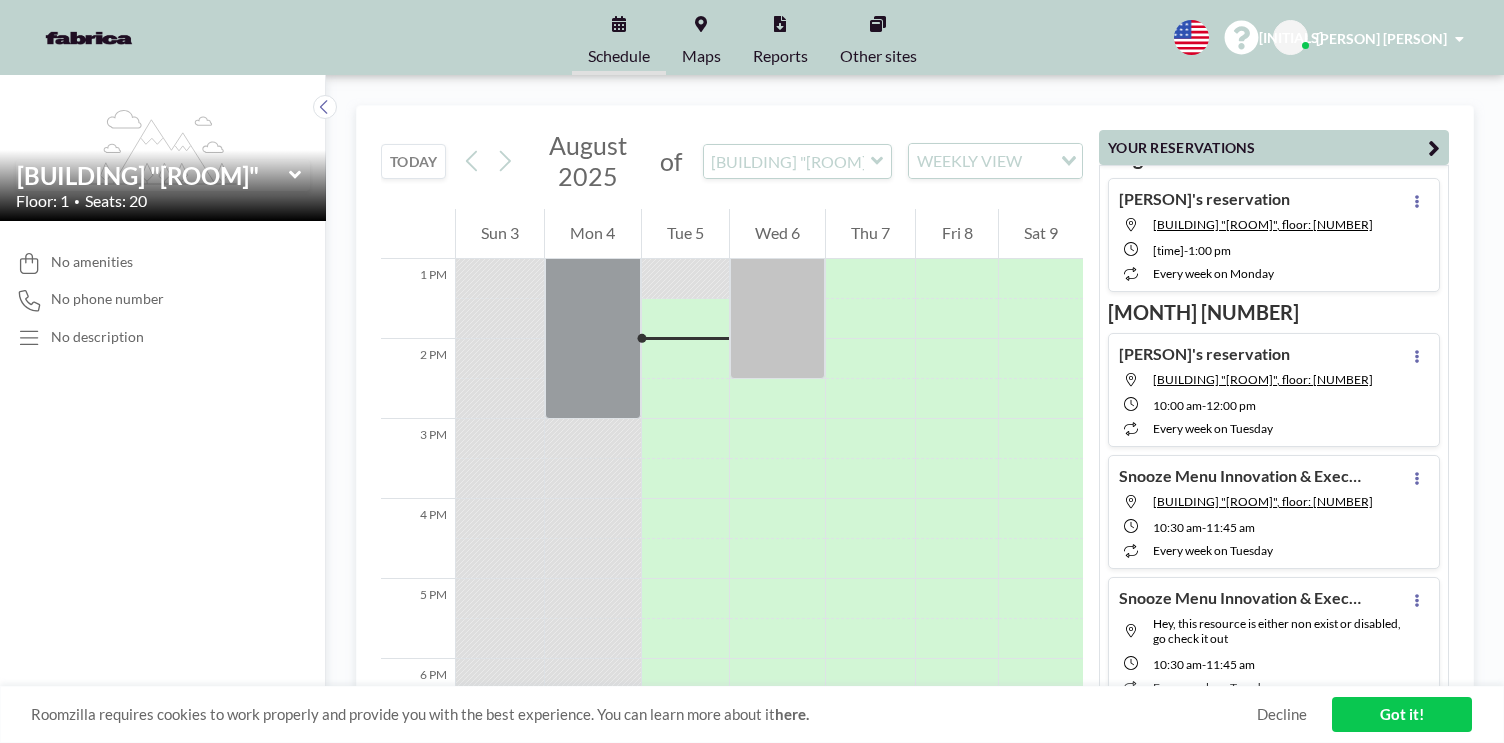 scroll, scrollTop: 26, scrollLeft: 0, axis: vertical 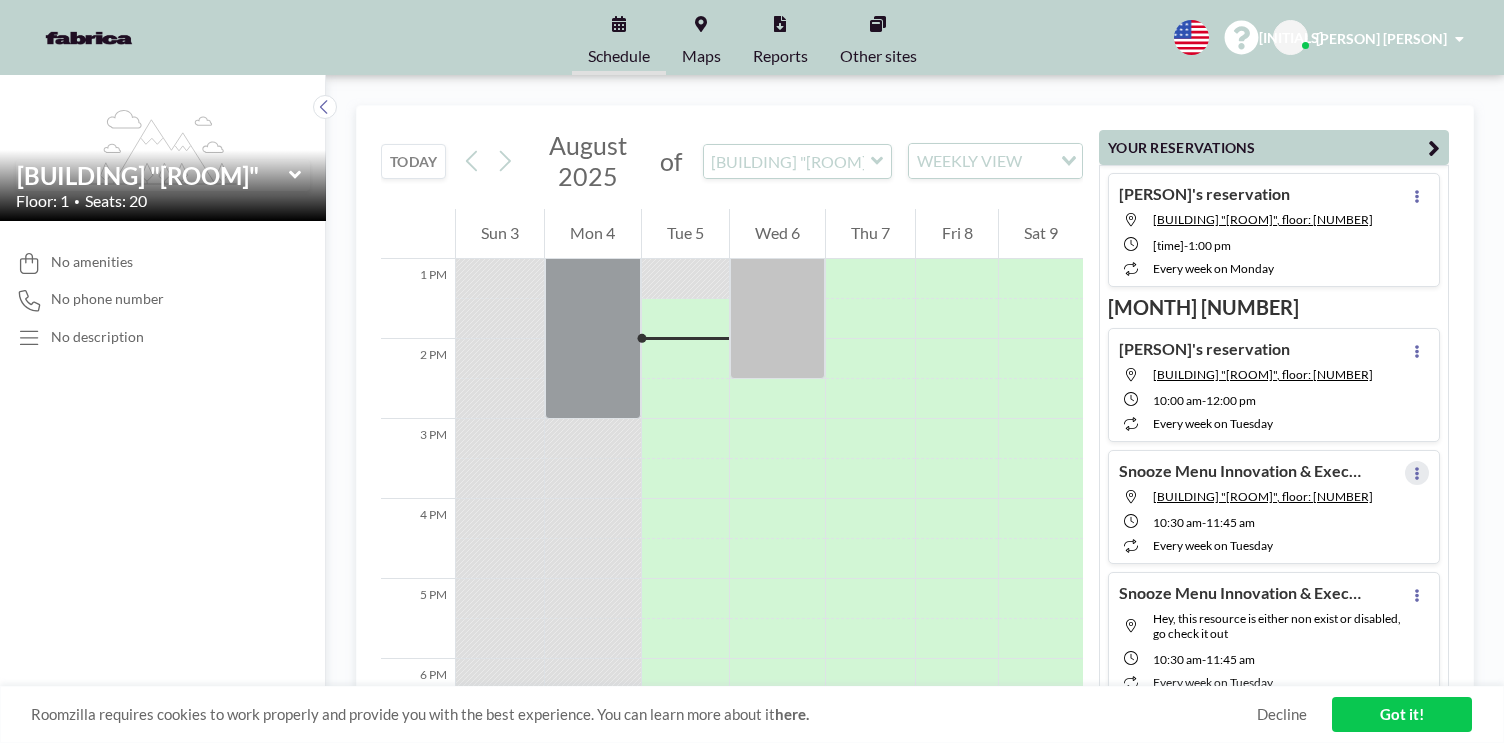 click 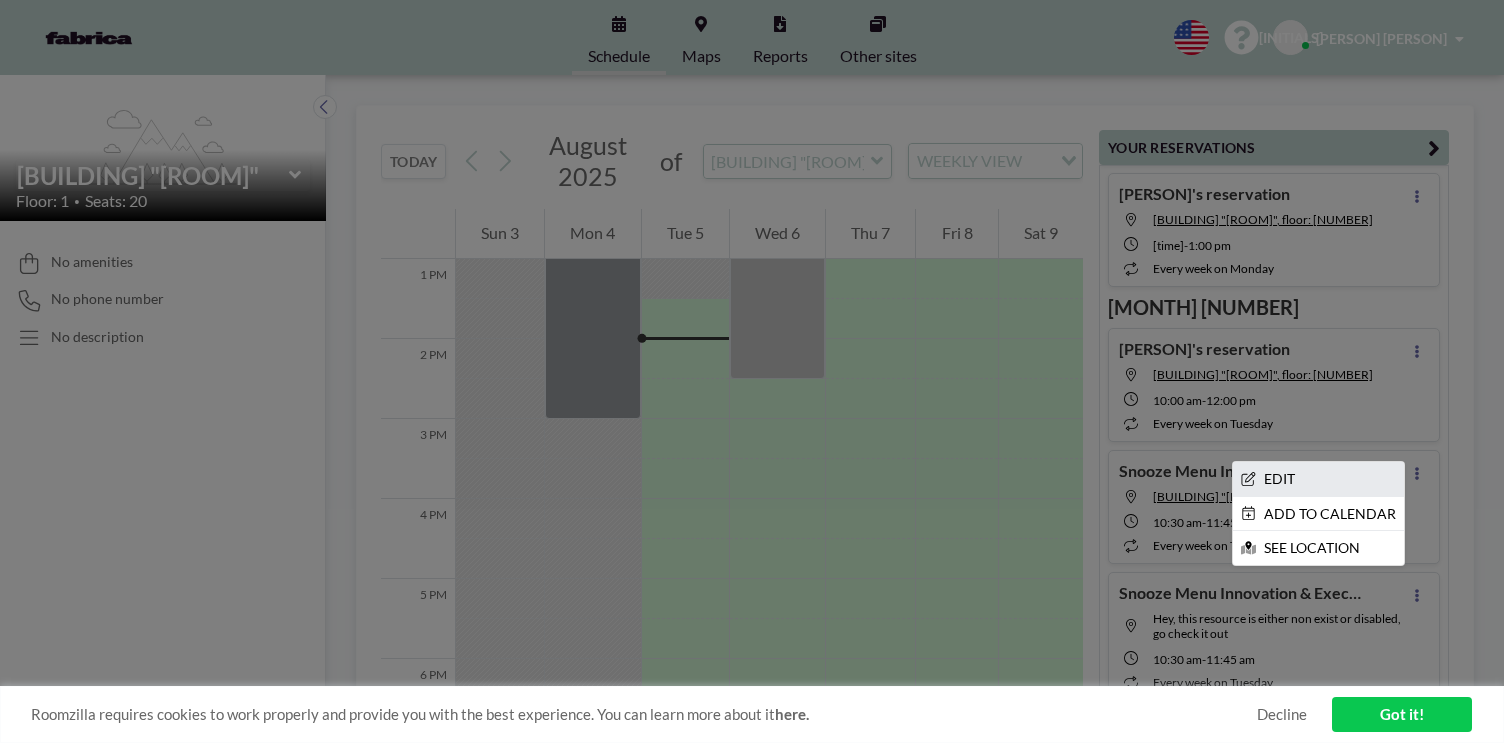 click on "EDIT" at bounding box center [1318, 479] 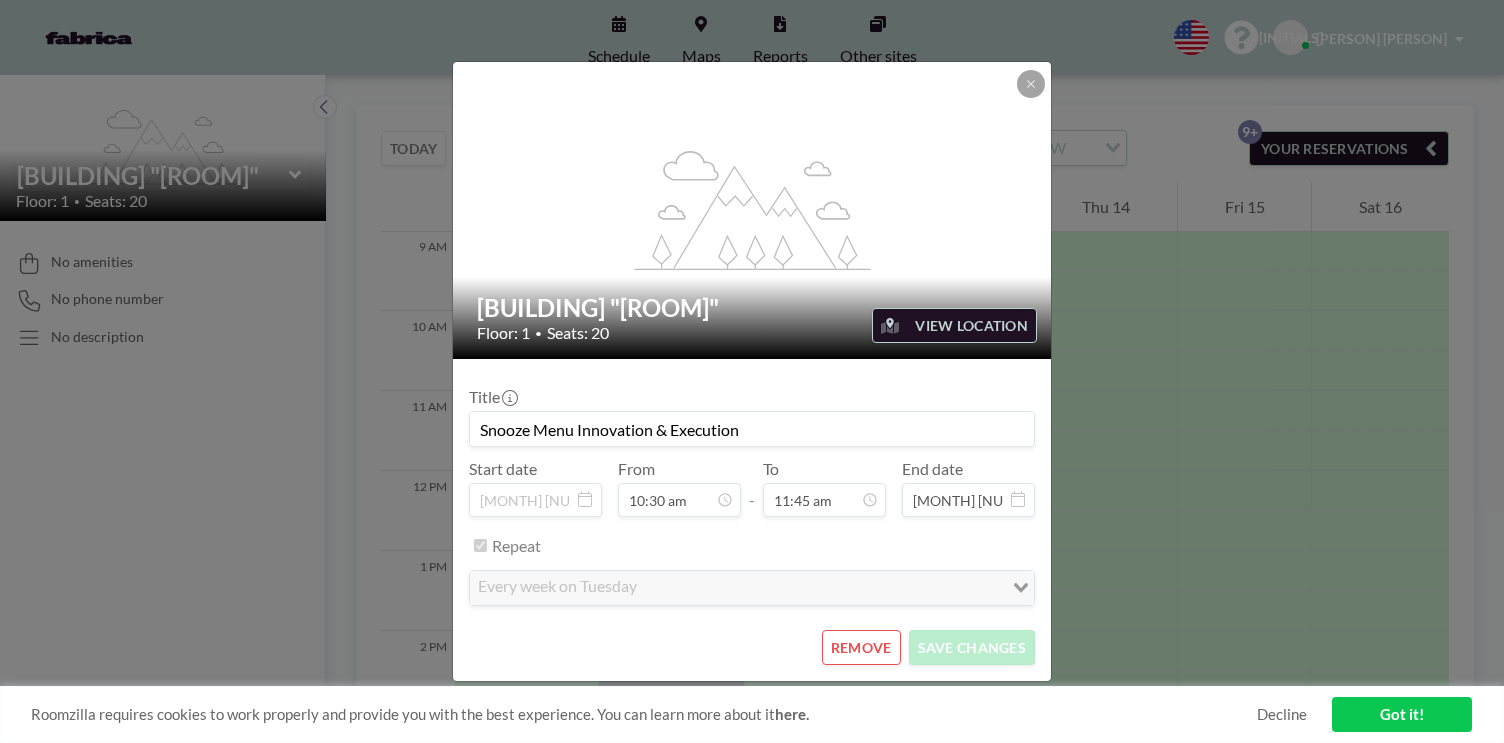 scroll, scrollTop: 800, scrollLeft: 0, axis: vertical 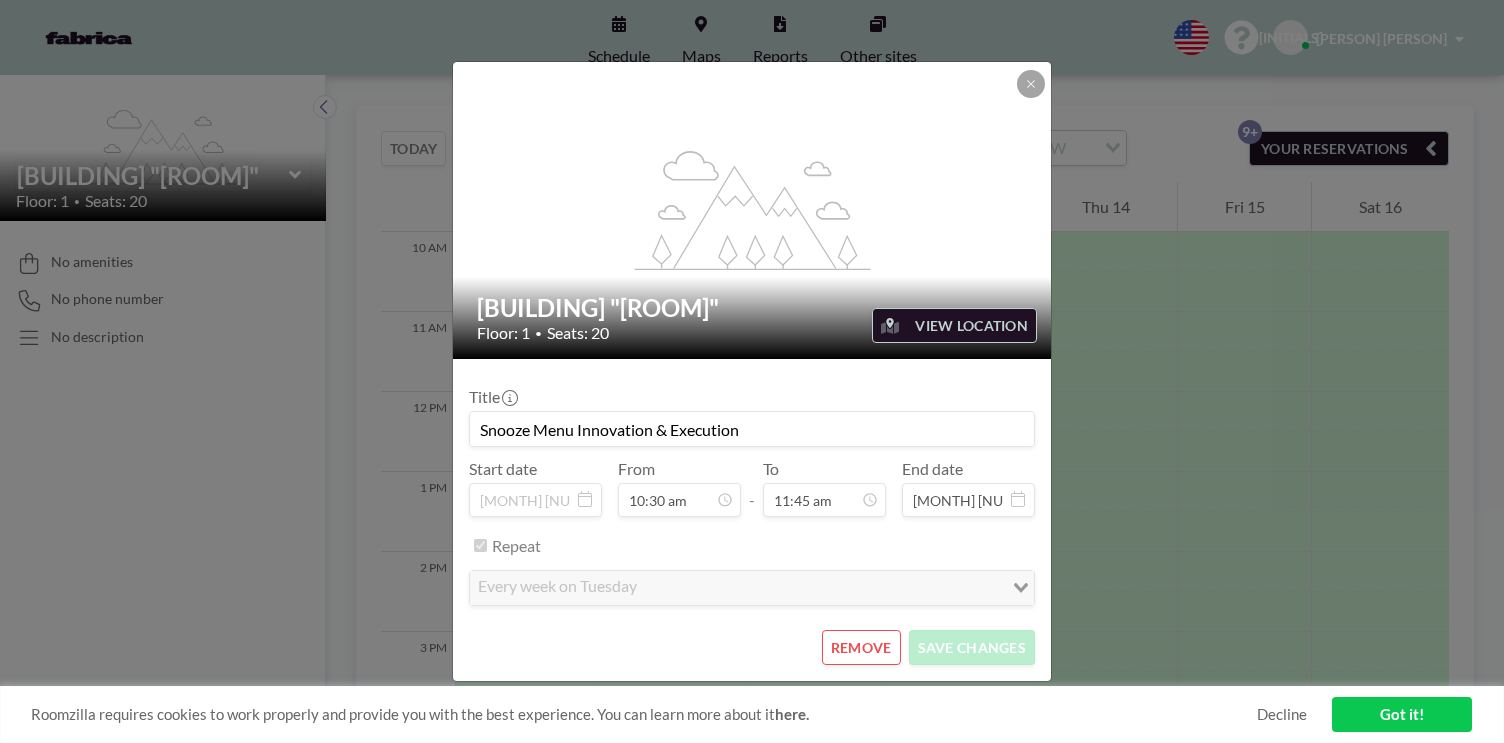 click on "REMOVE" at bounding box center [861, 647] 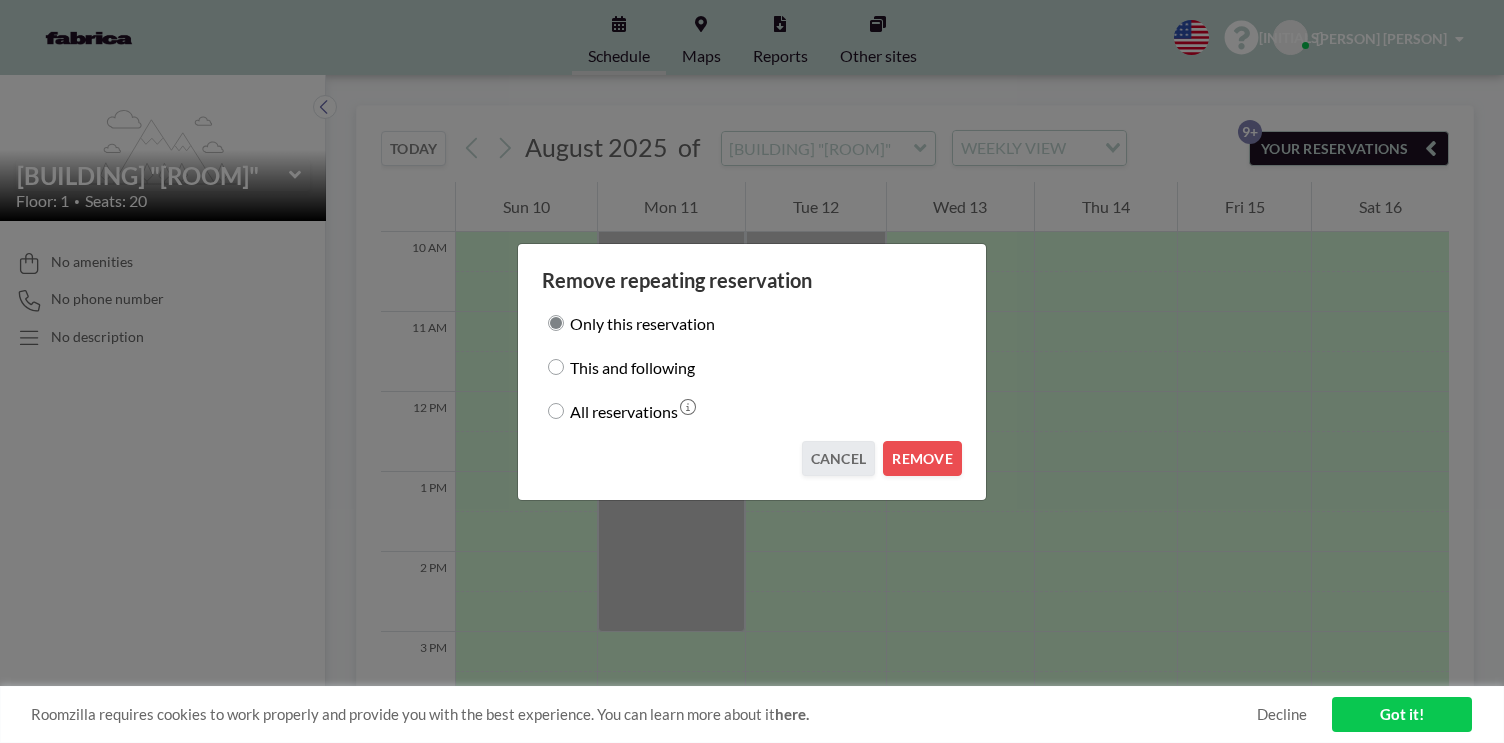 click on "This and following" at bounding box center [752, 367] 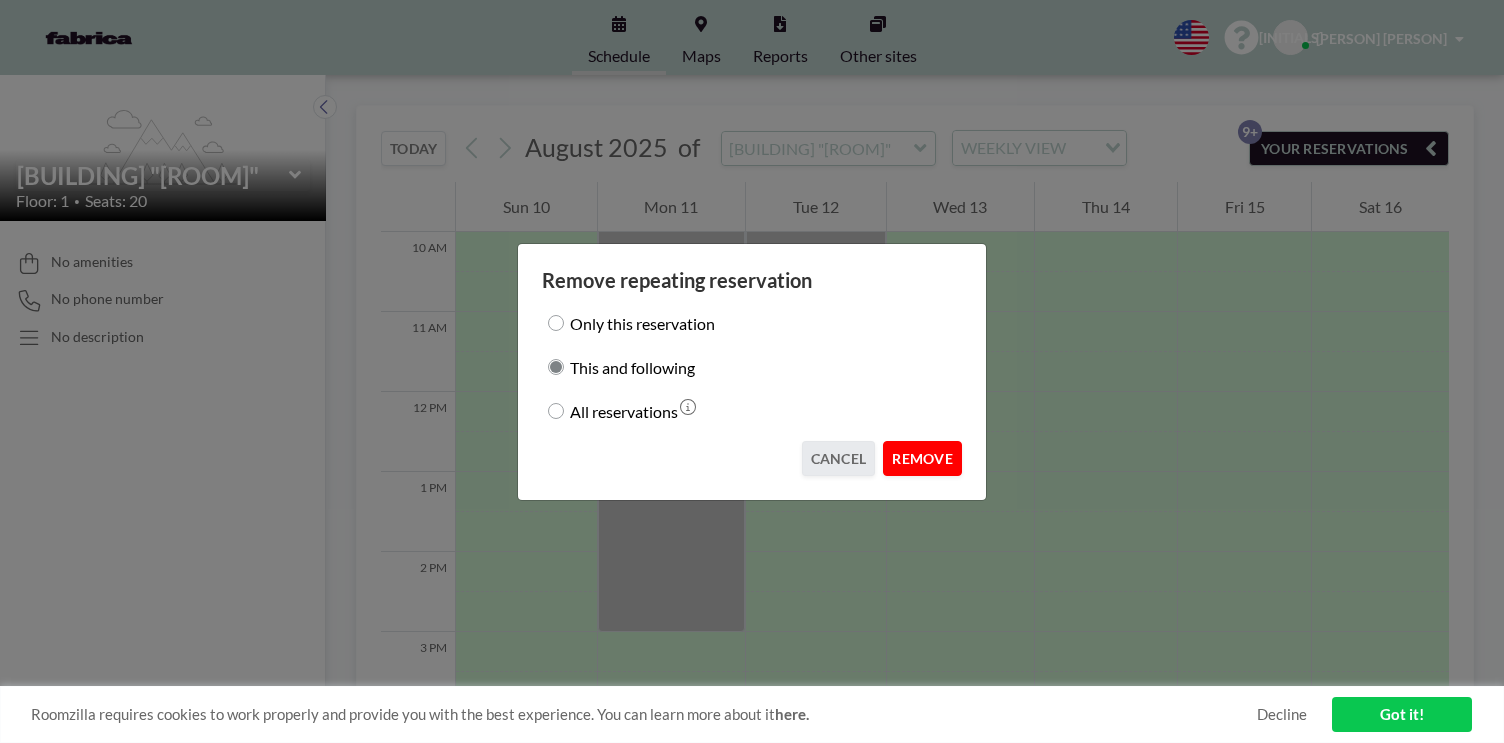 click on "REMOVE" at bounding box center [922, 458] 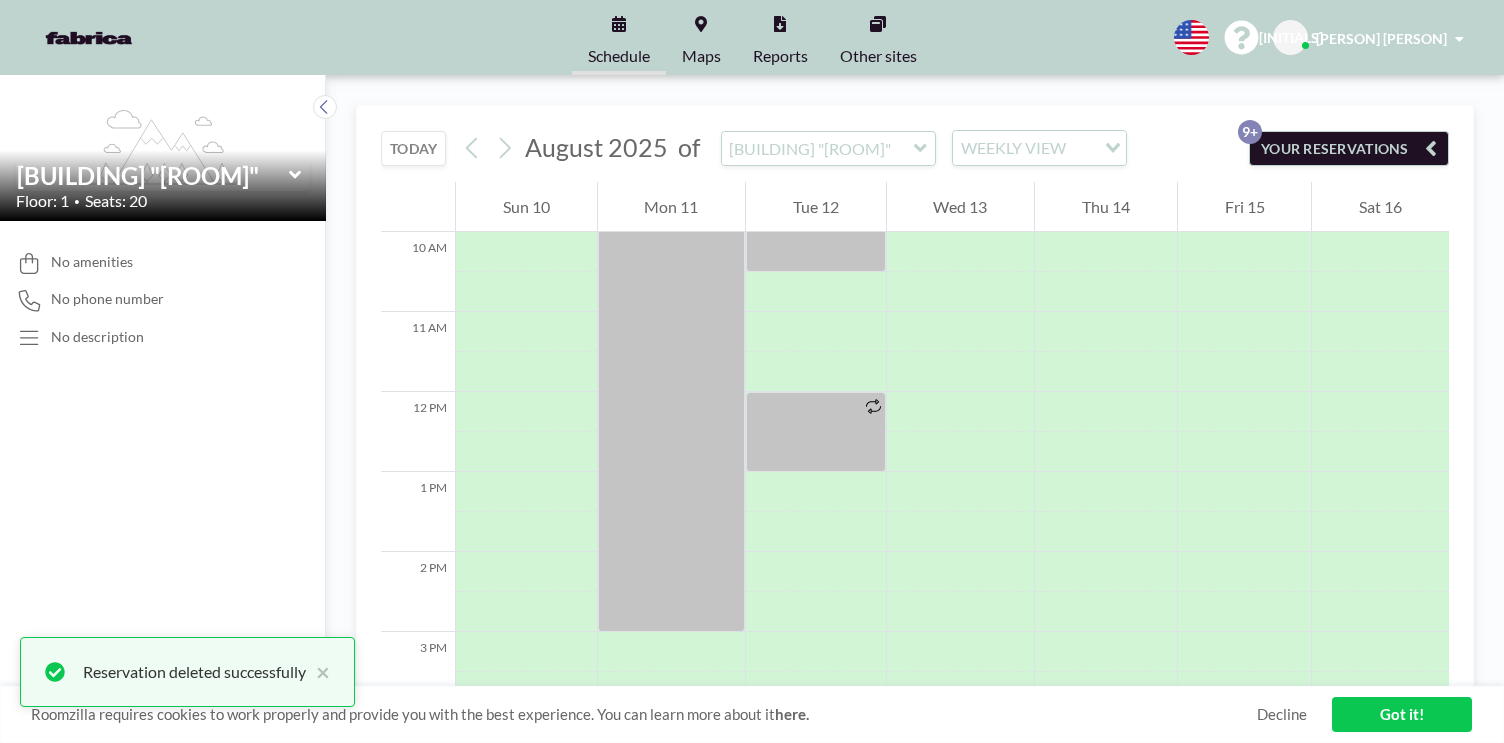 click at bounding box center [1431, 148] 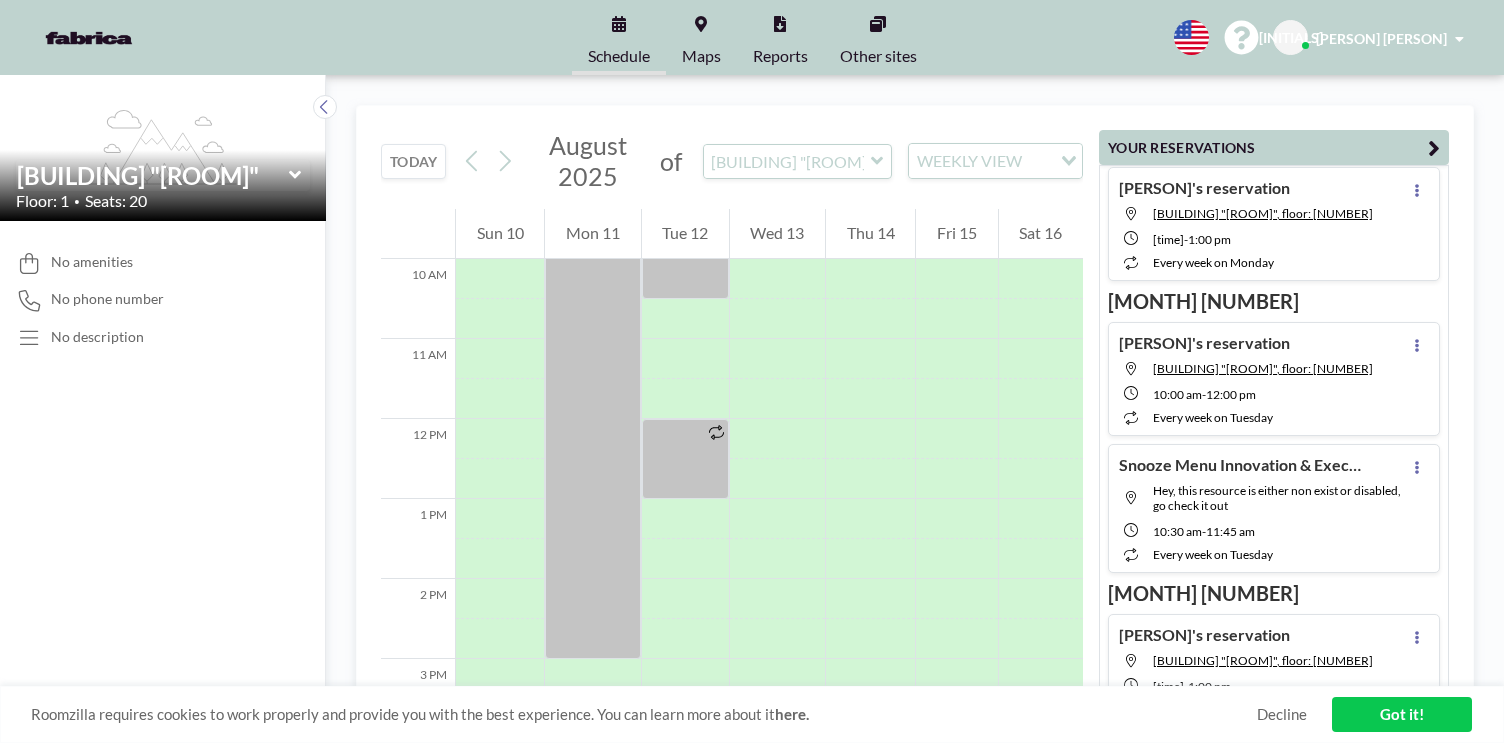 scroll, scrollTop: 33, scrollLeft: 0, axis: vertical 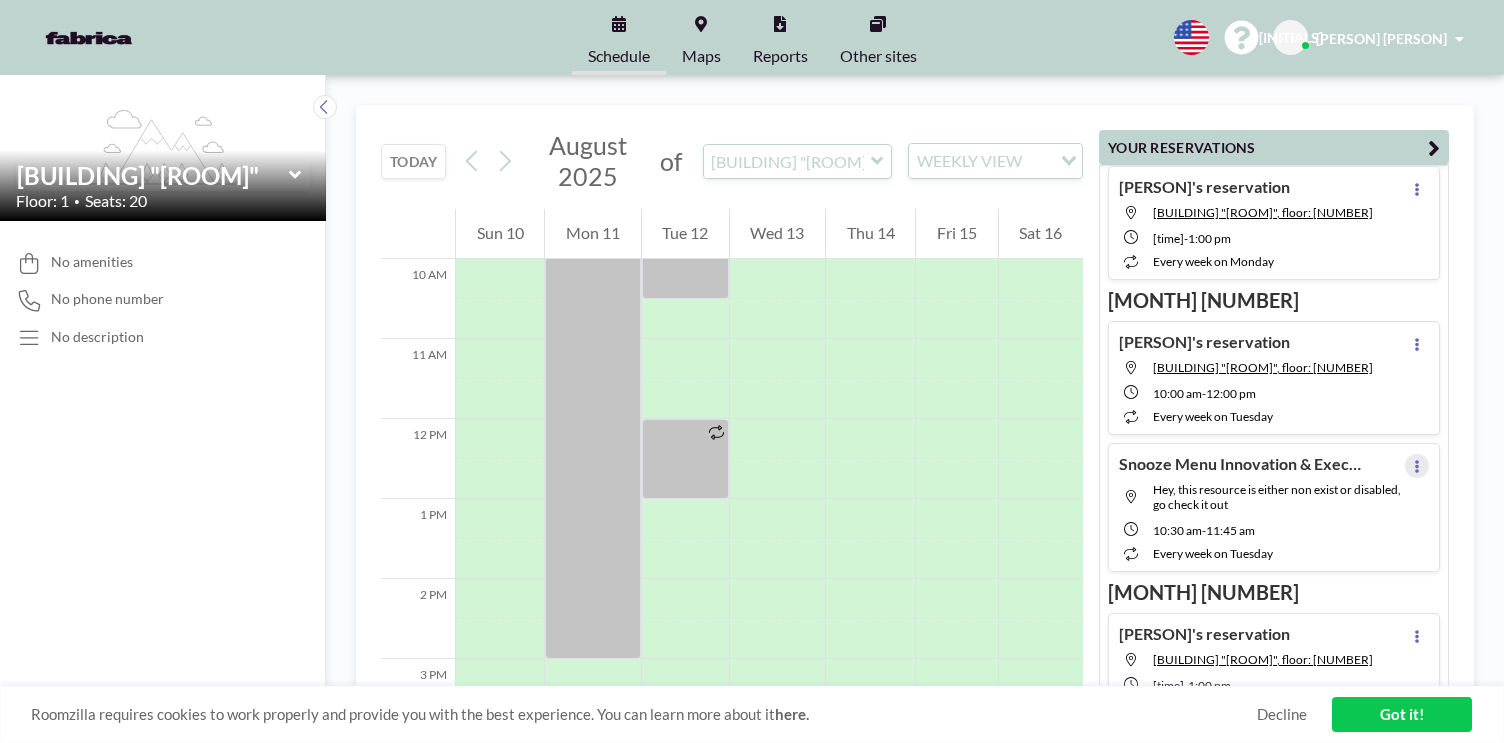 click at bounding box center [1417, 466] 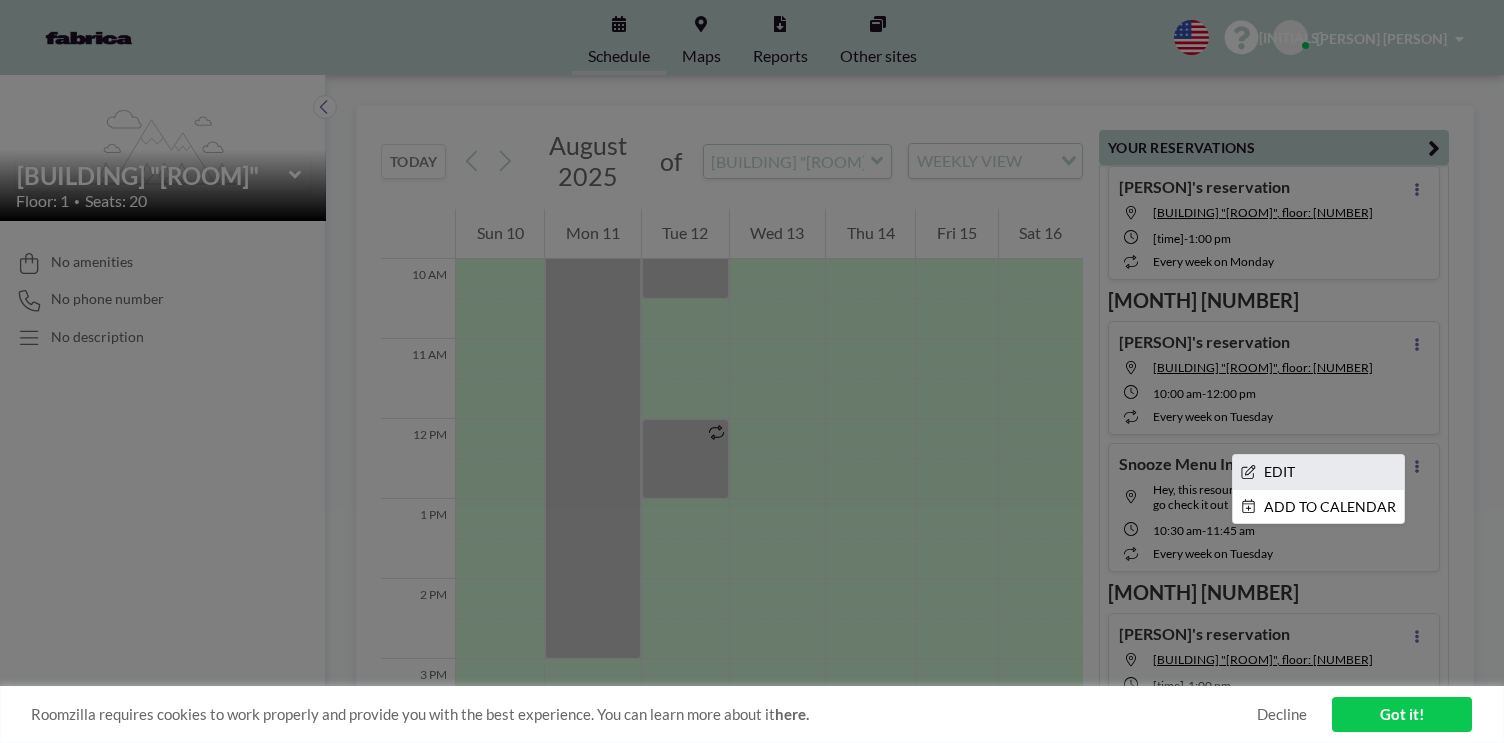 click on "EDIT" at bounding box center (1318, 472) 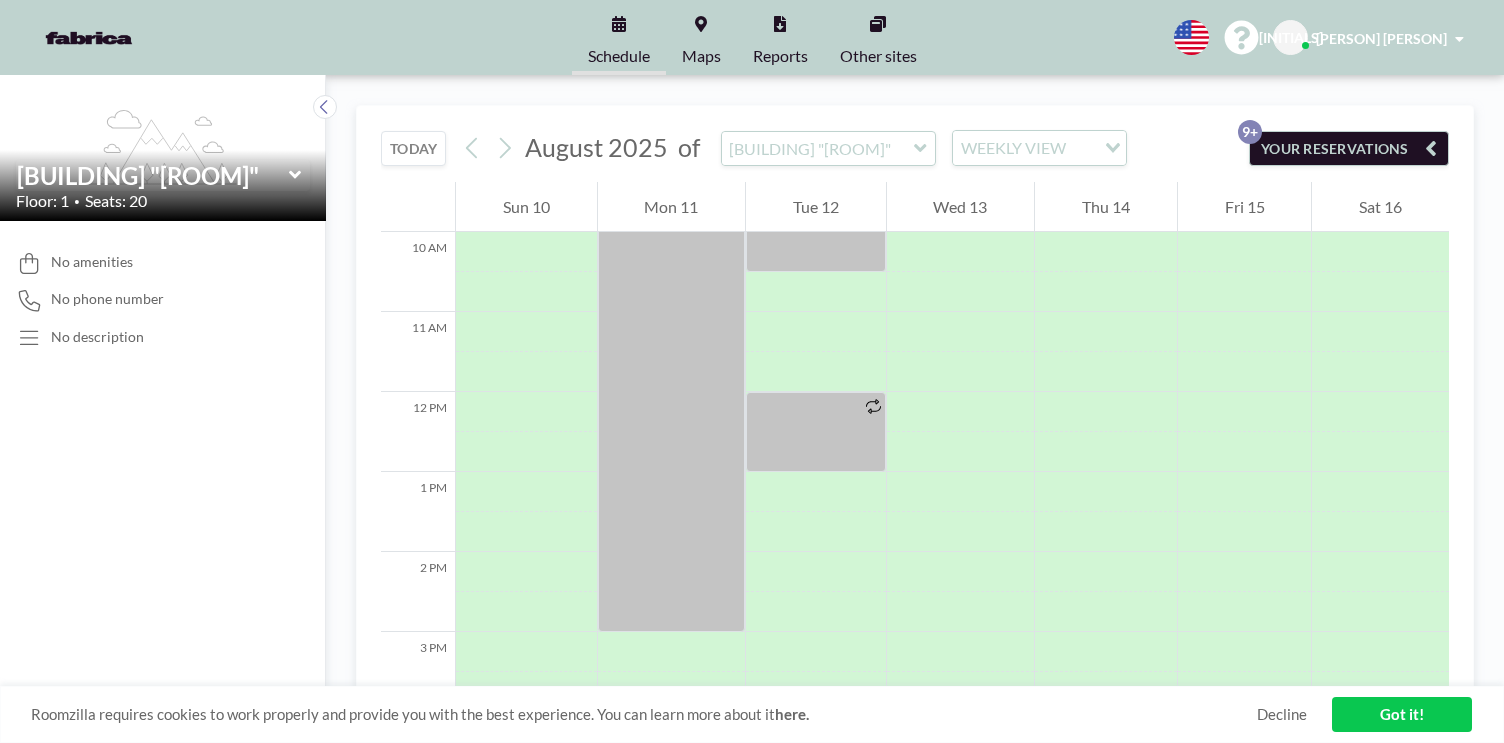 click on "YOUR RESERVATIONS   9+" at bounding box center (1349, 148) 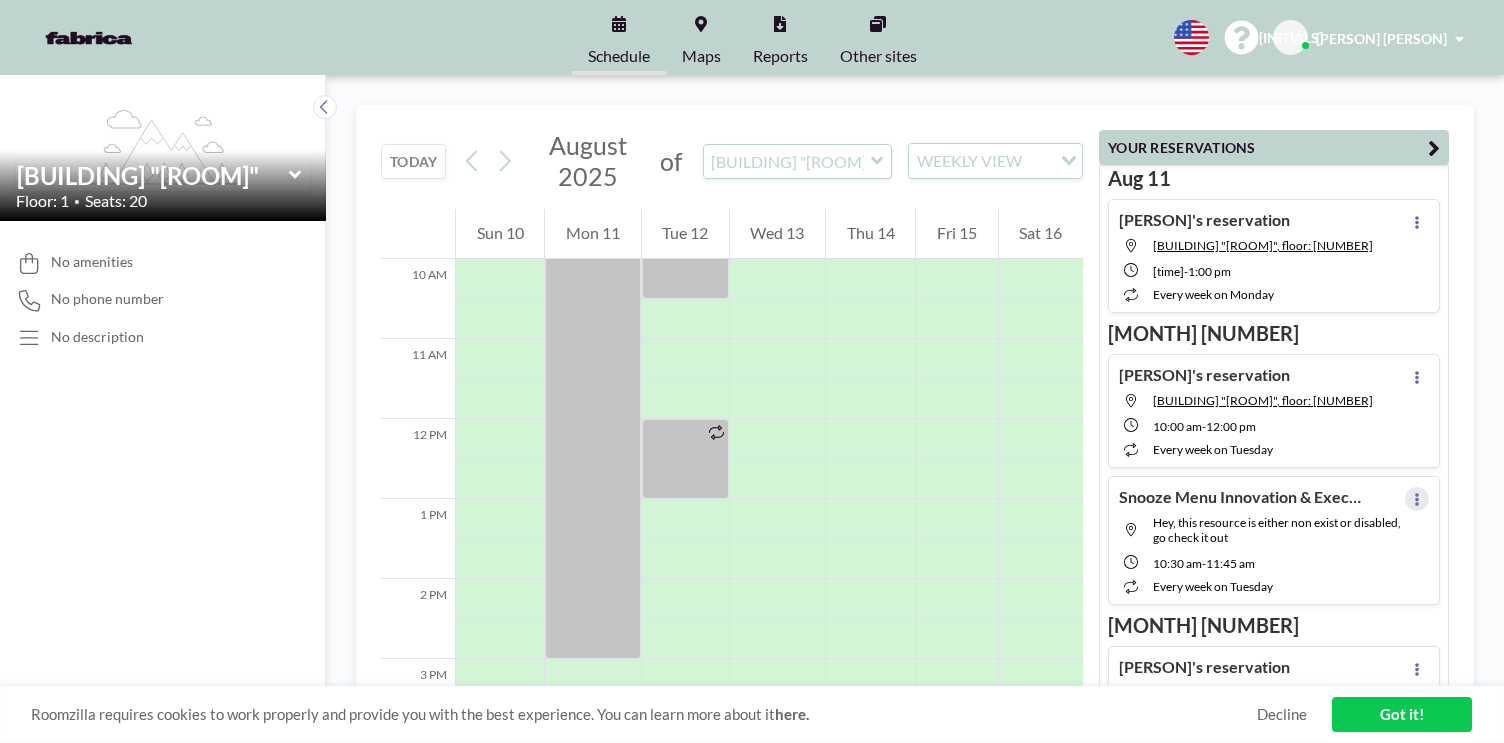 click 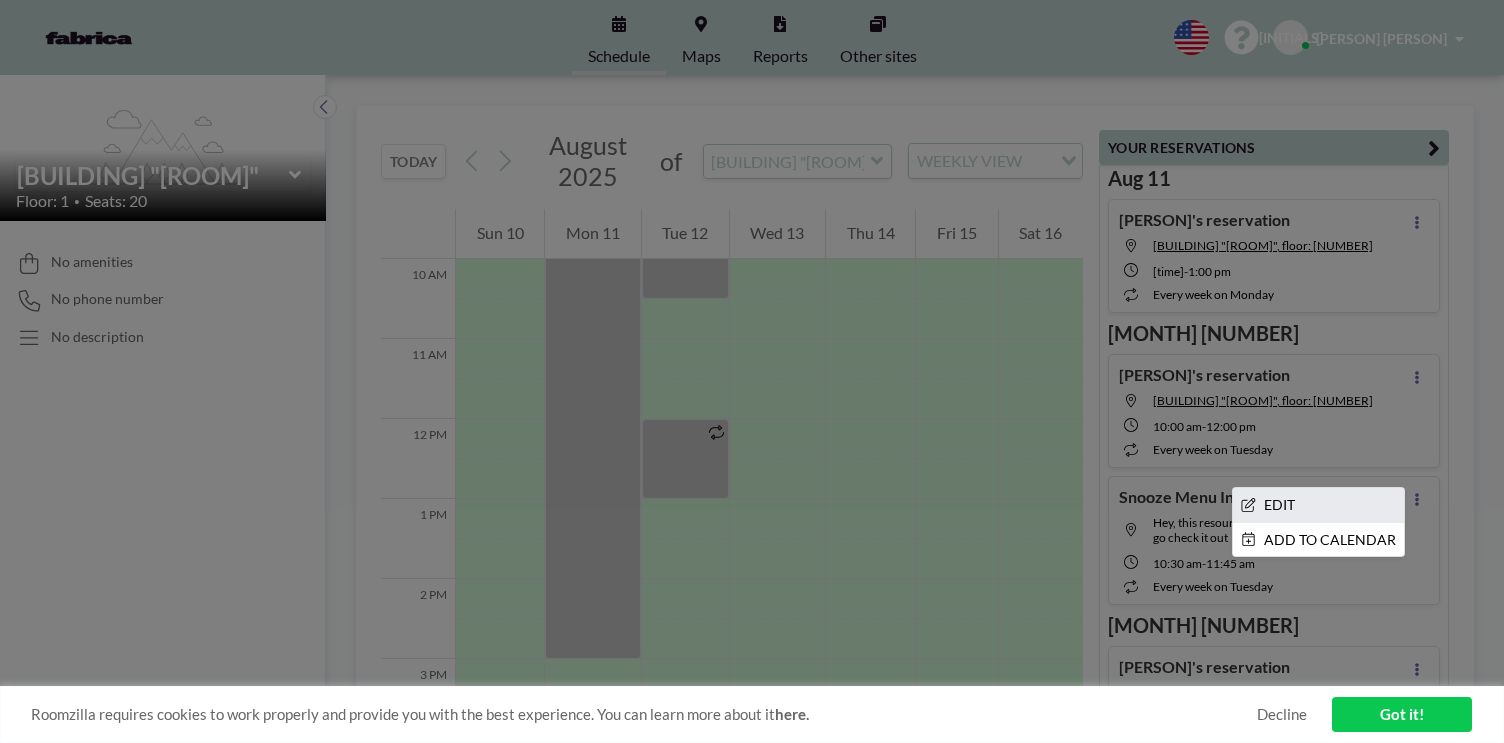 click on "EDIT" at bounding box center (1318, 505) 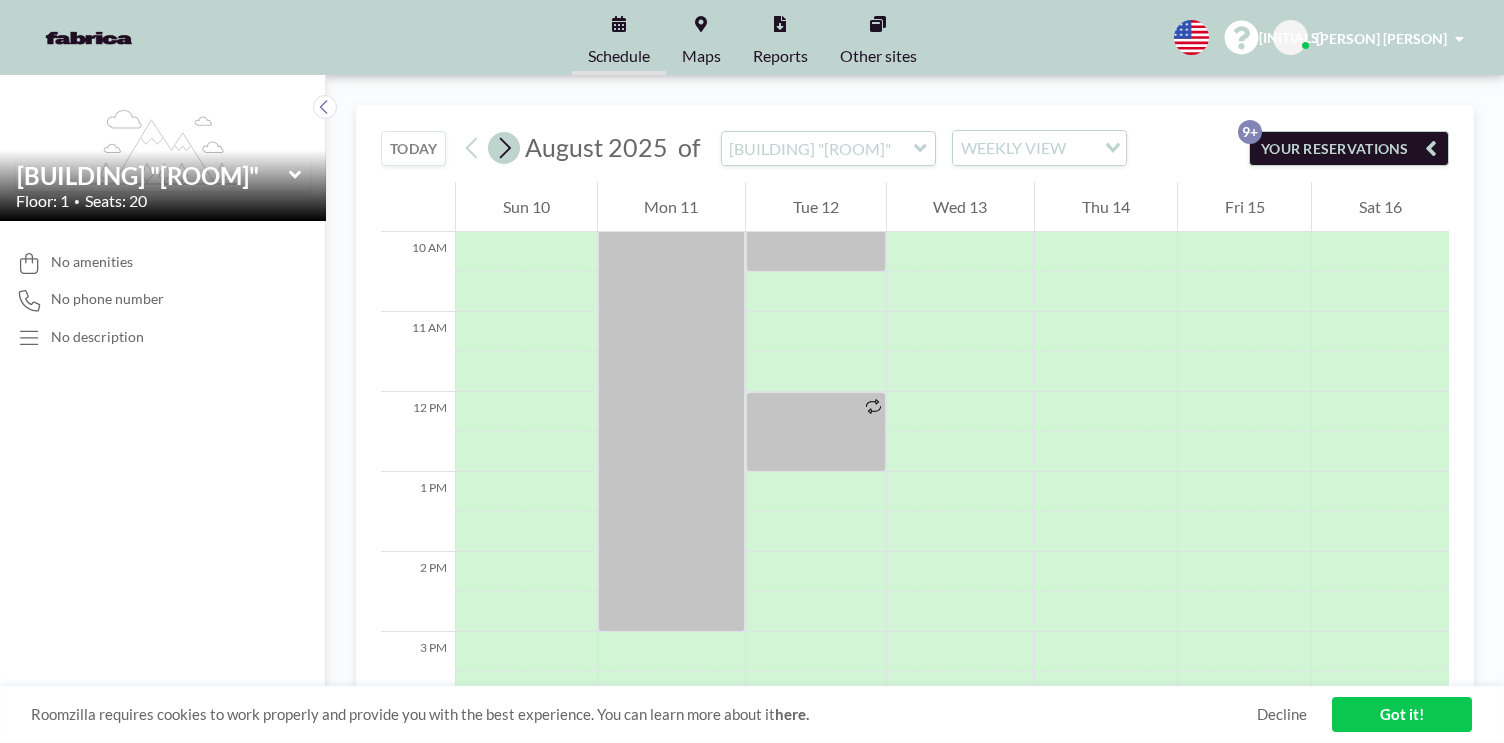 click 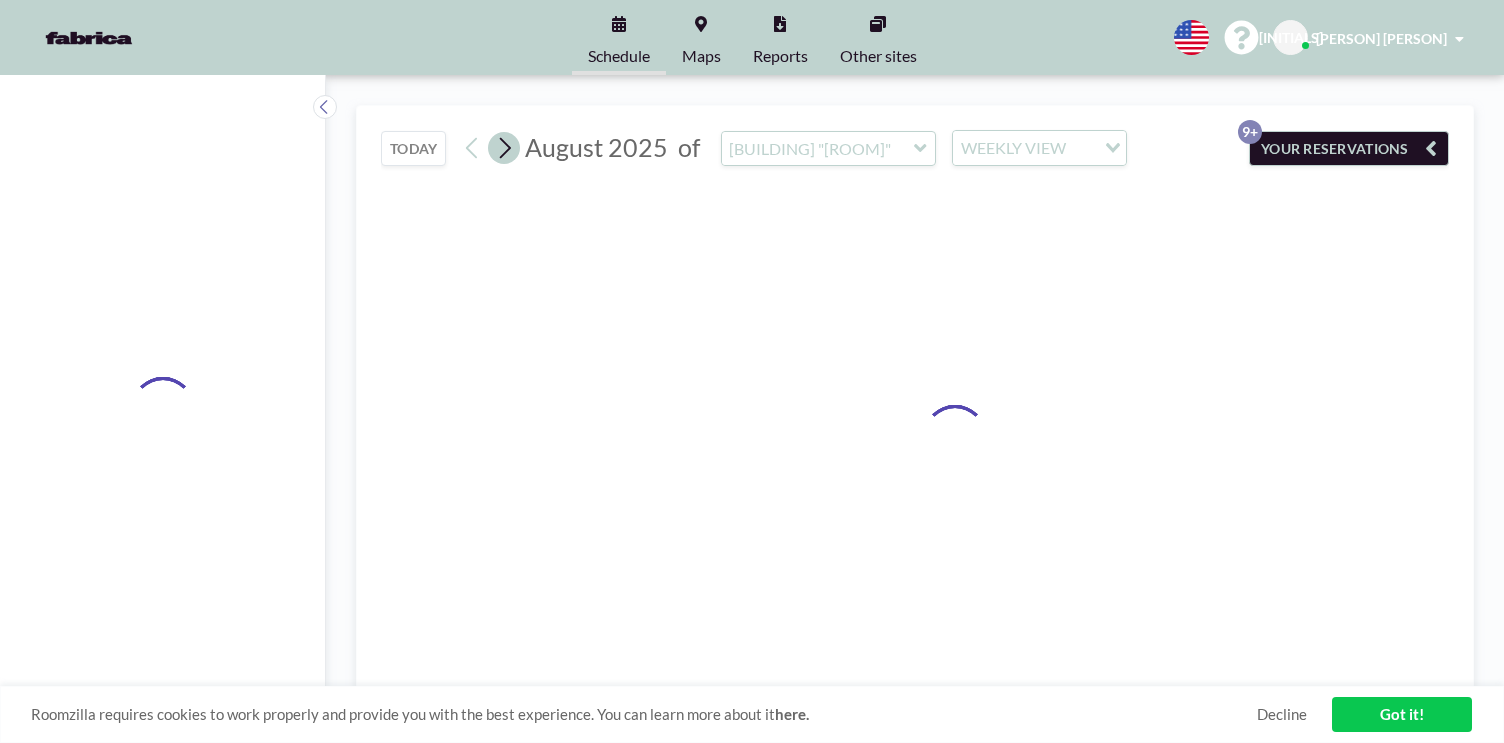 click 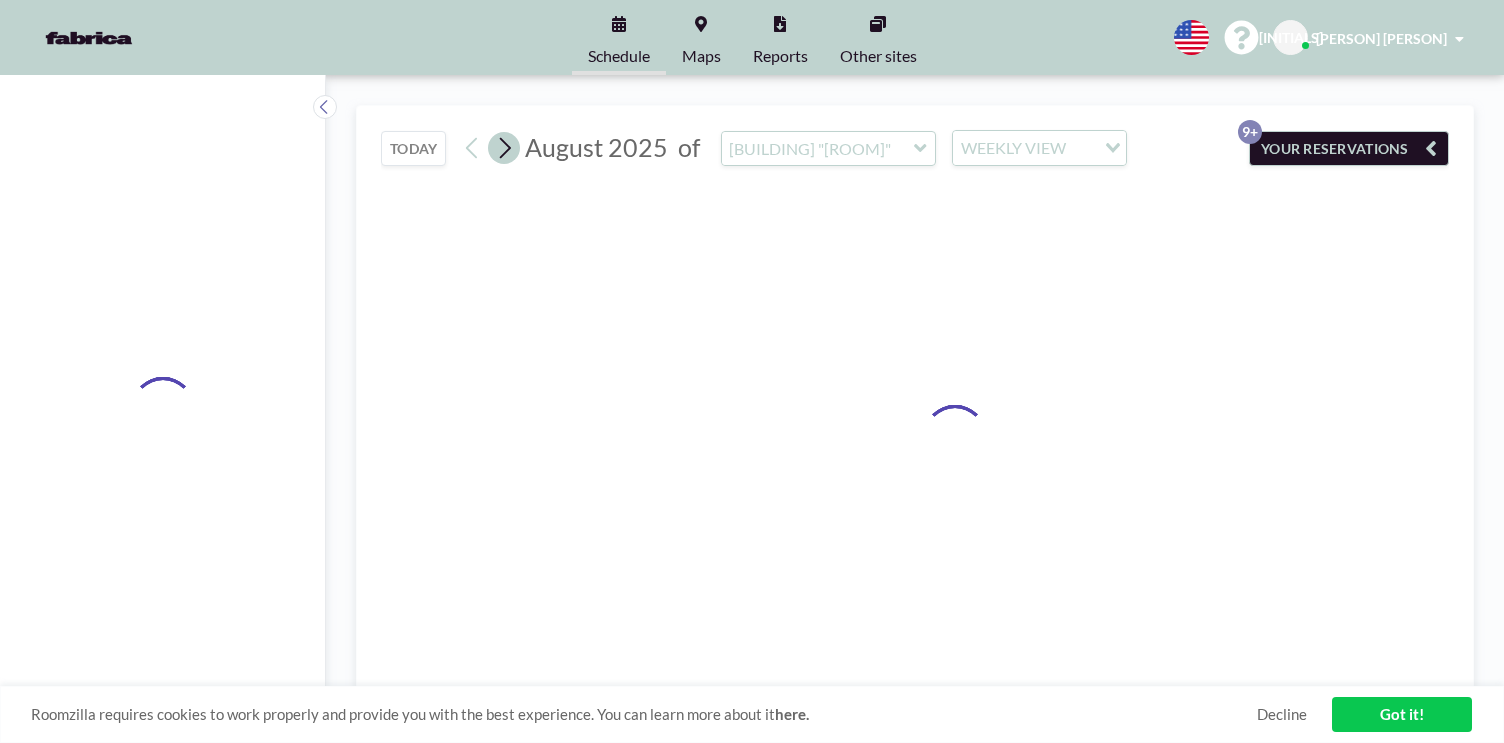 click 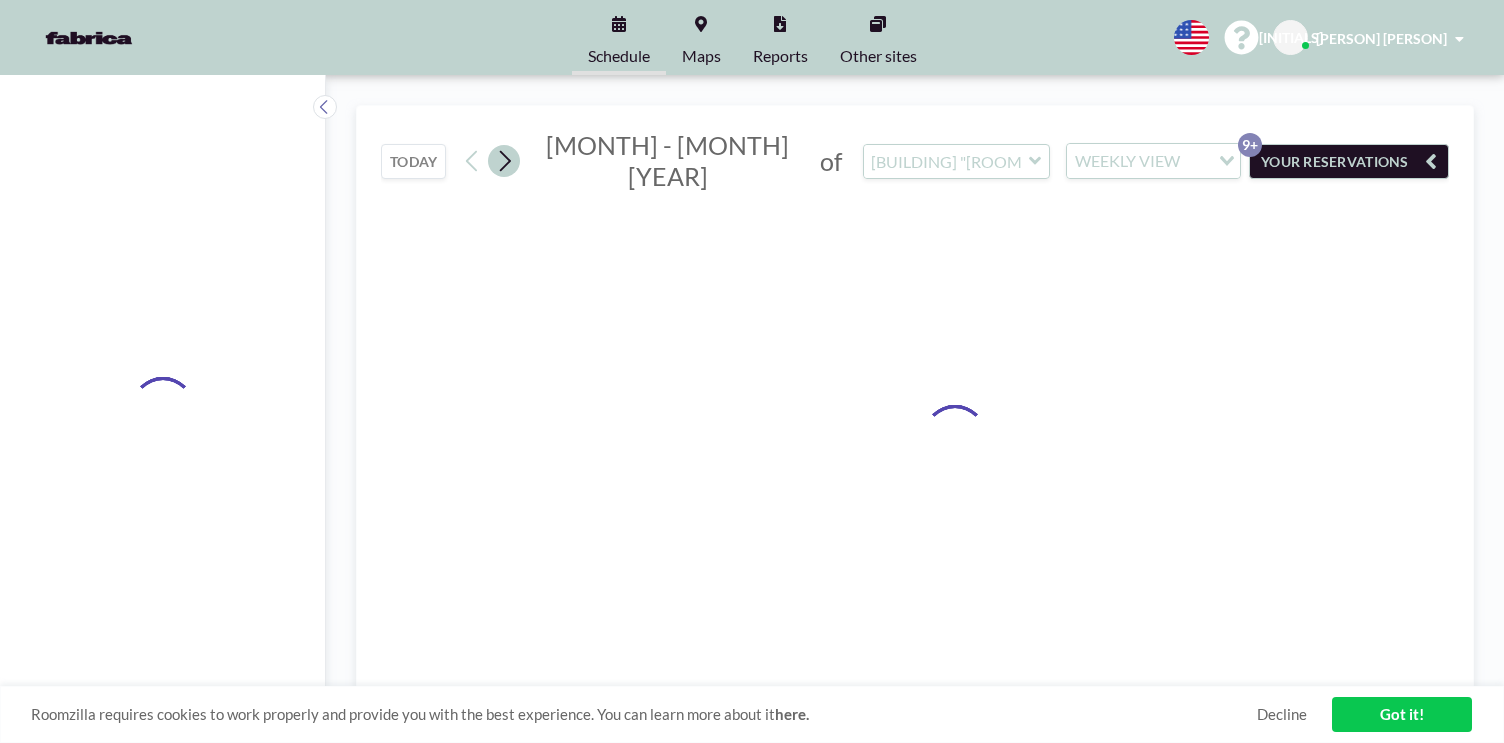 click 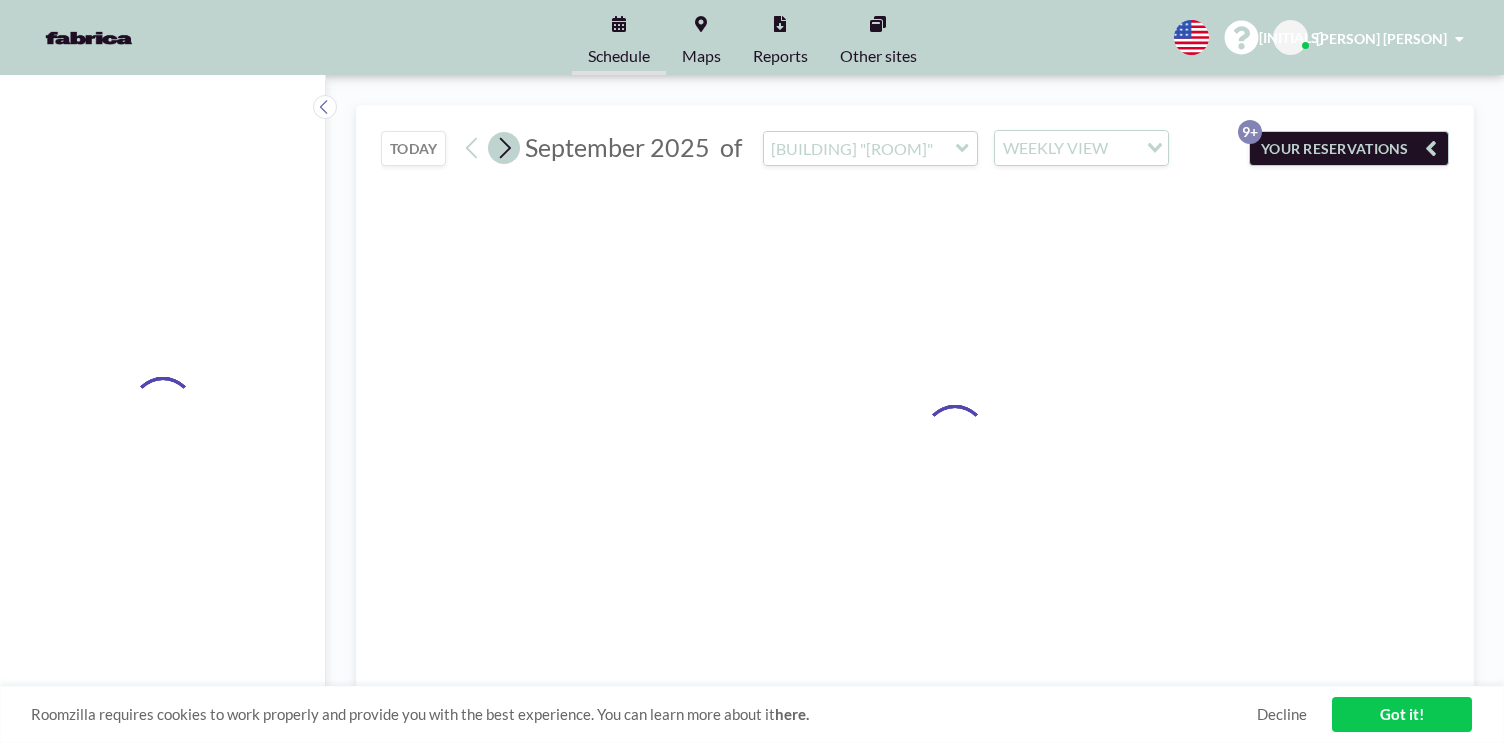 click 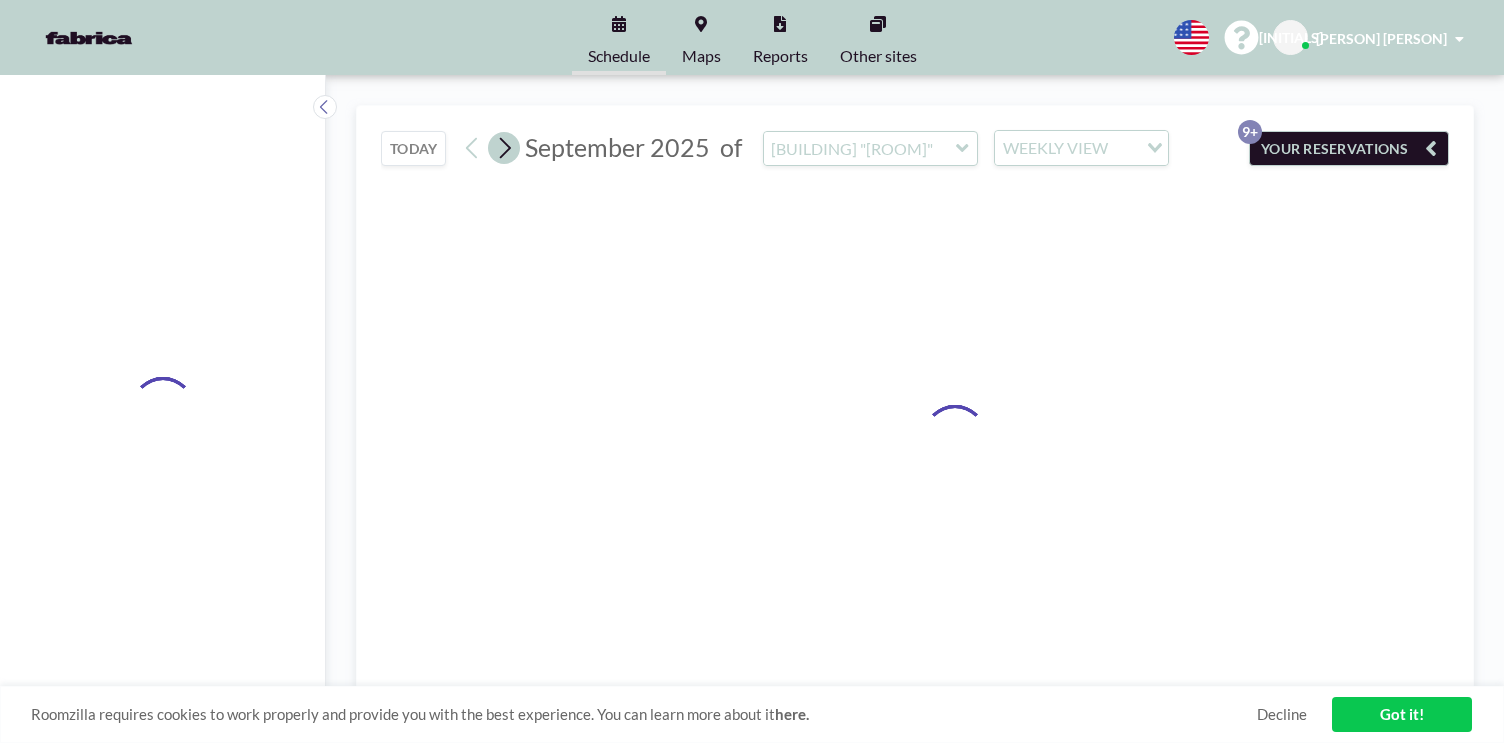 click 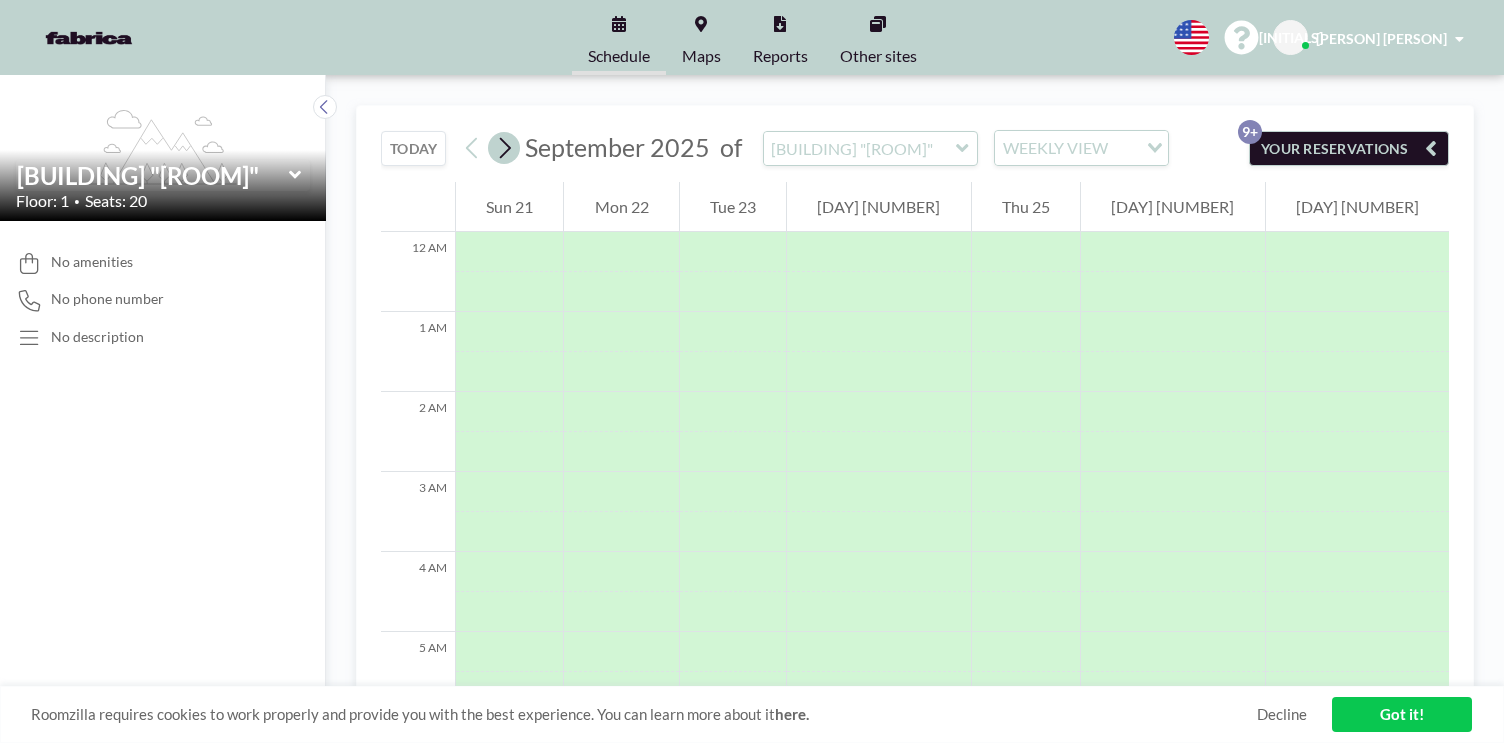 click 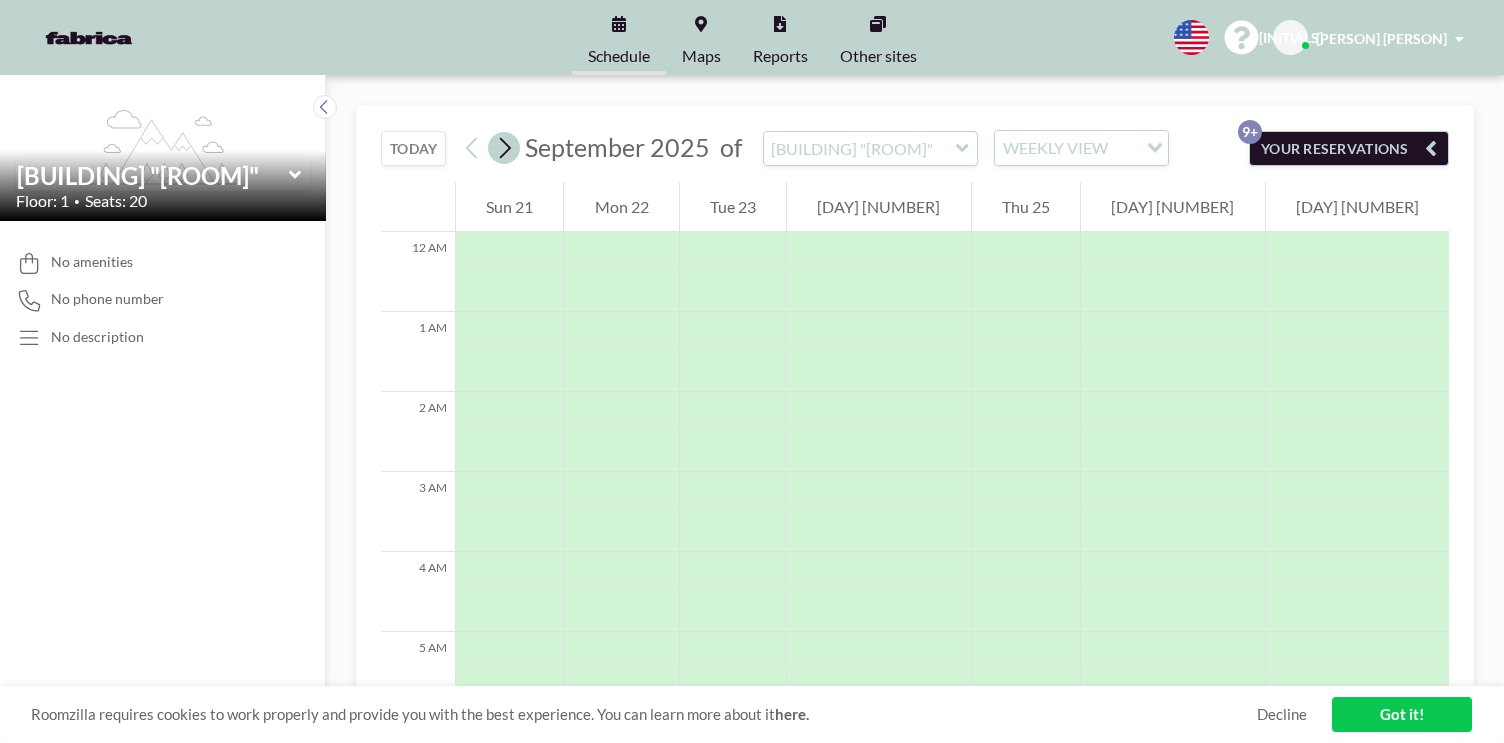 scroll, scrollTop: 0, scrollLeft: 0, axis: both 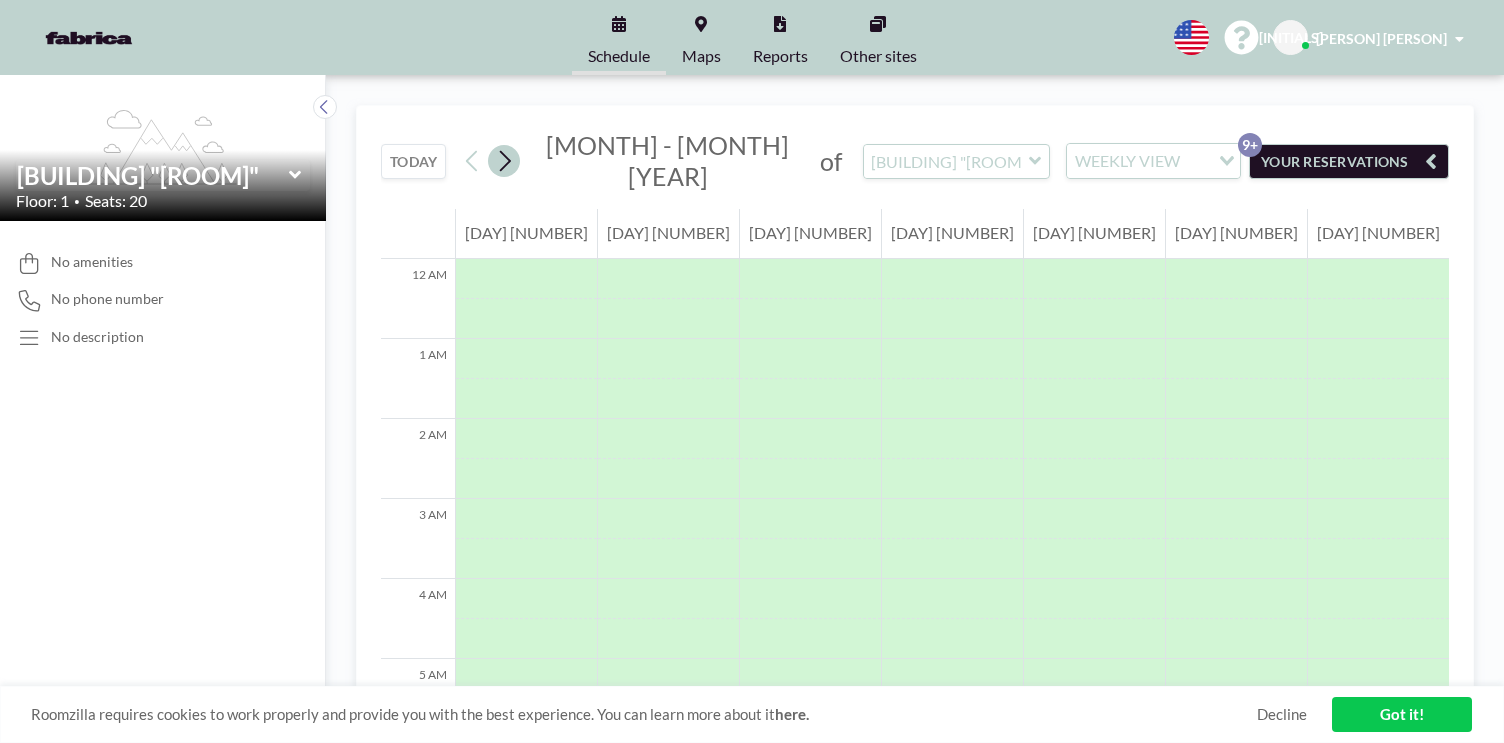 click 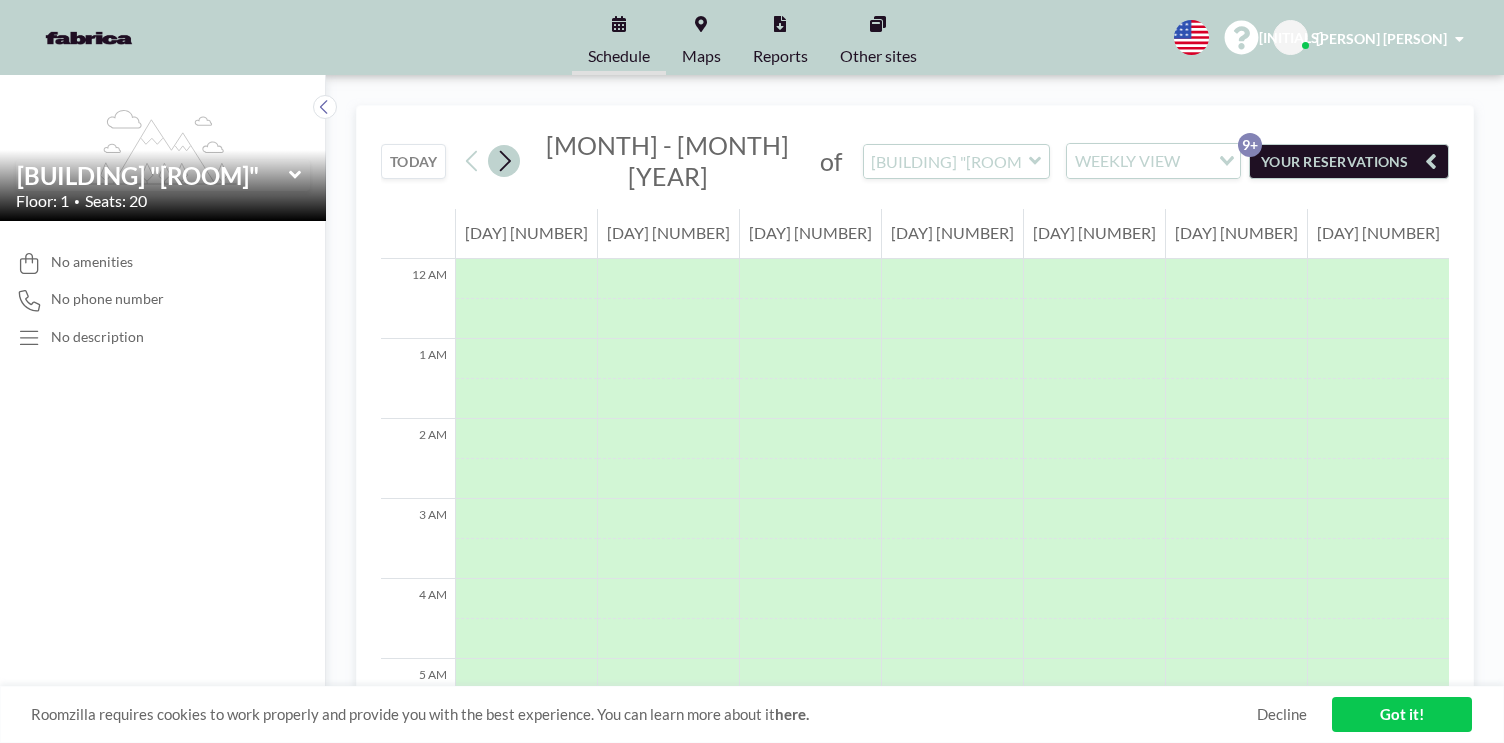 scroll, scrollTop: 0, scrollLeft: 0, axis: both 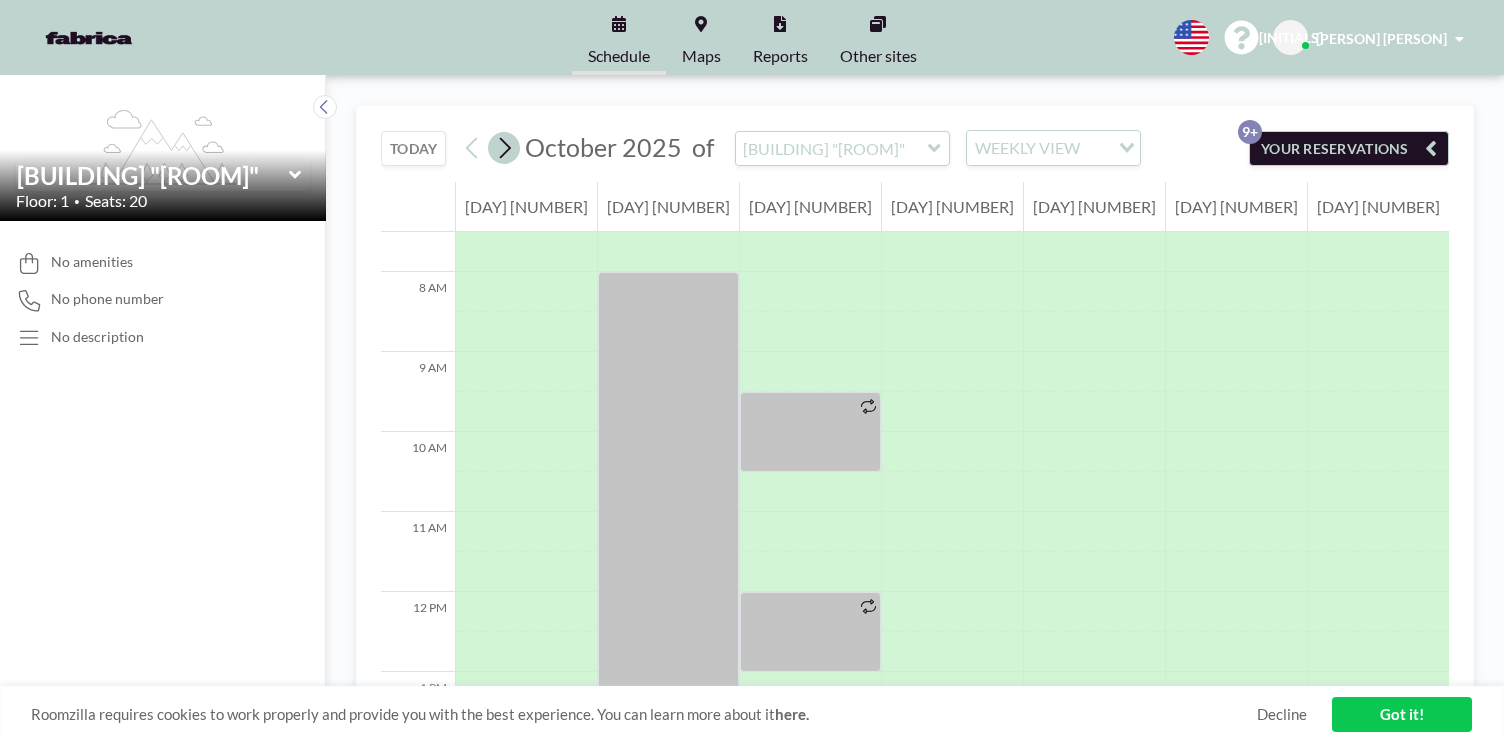 click 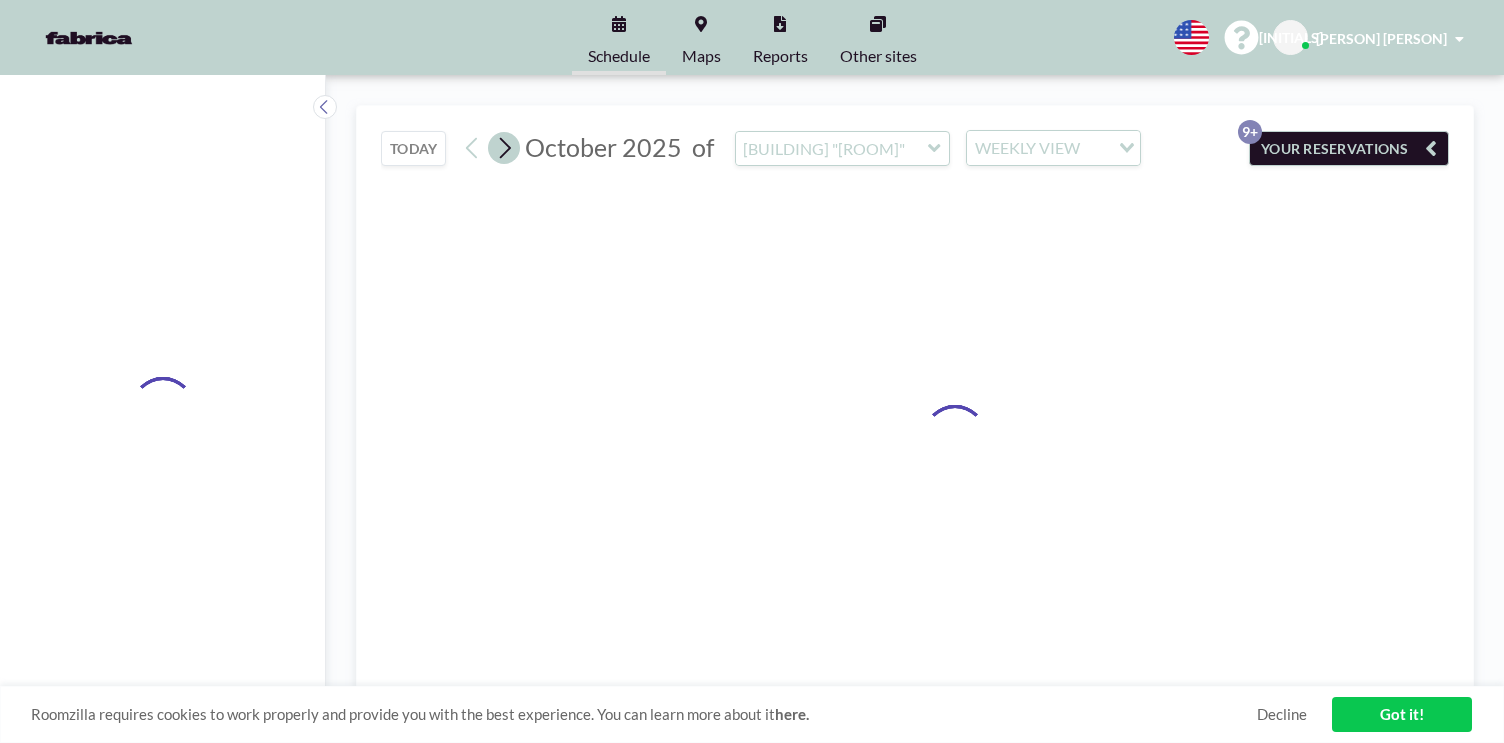click 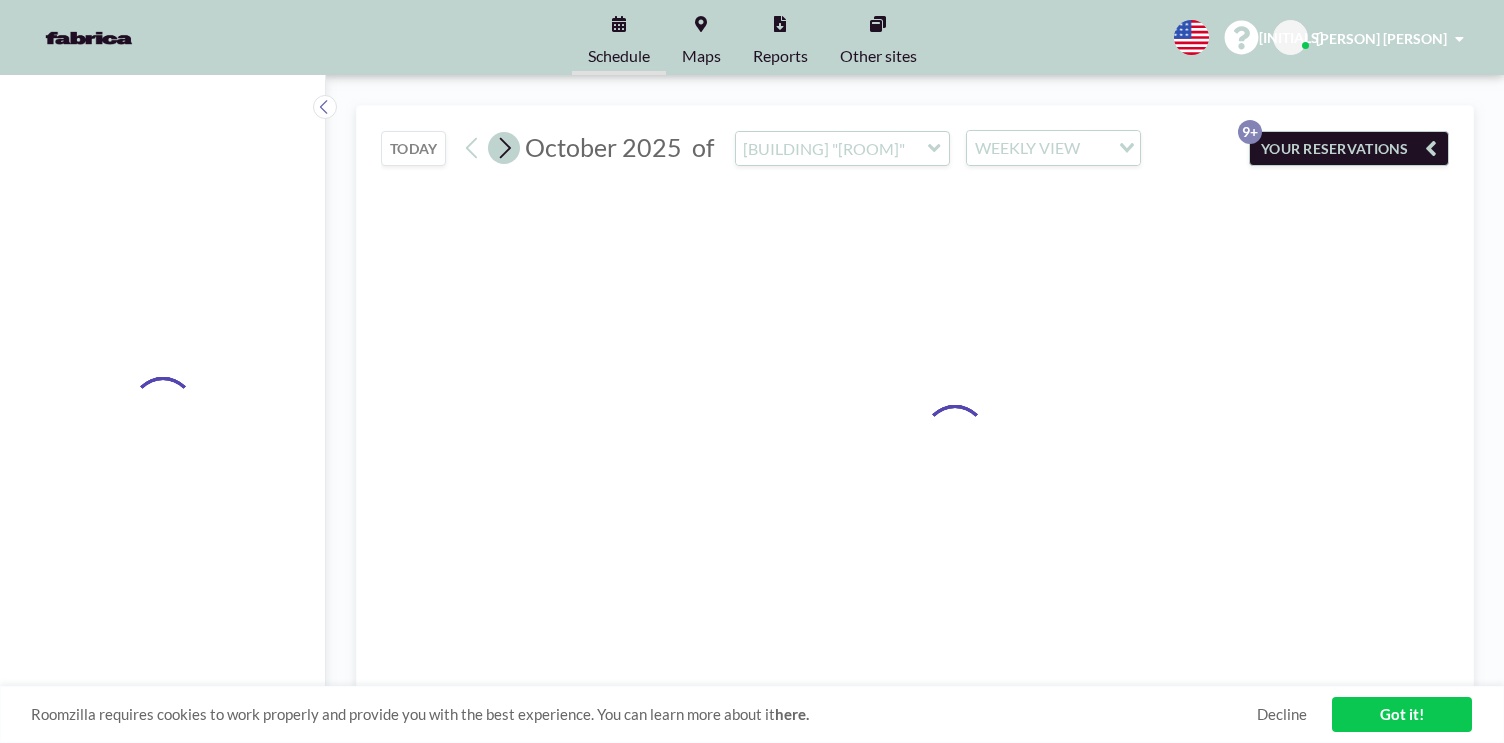 click 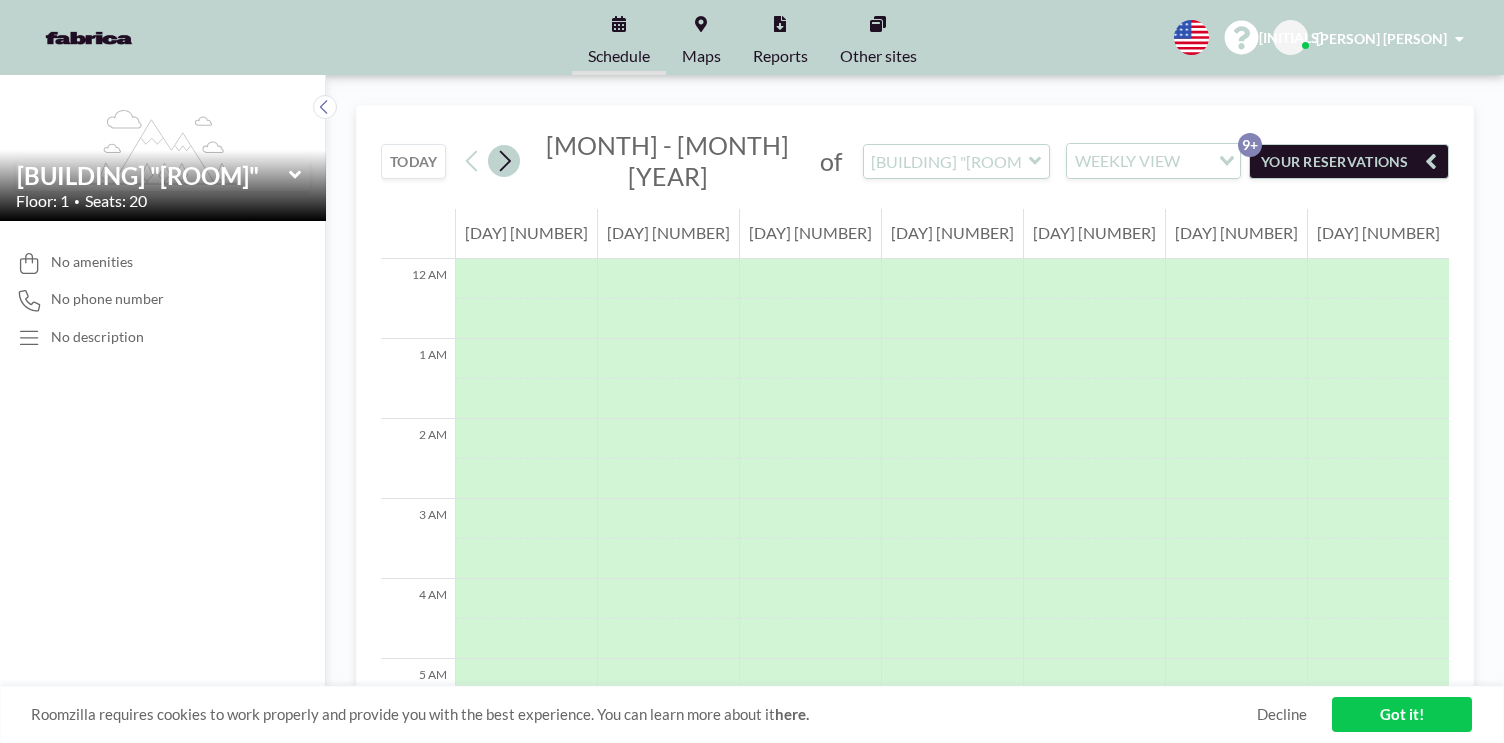 click 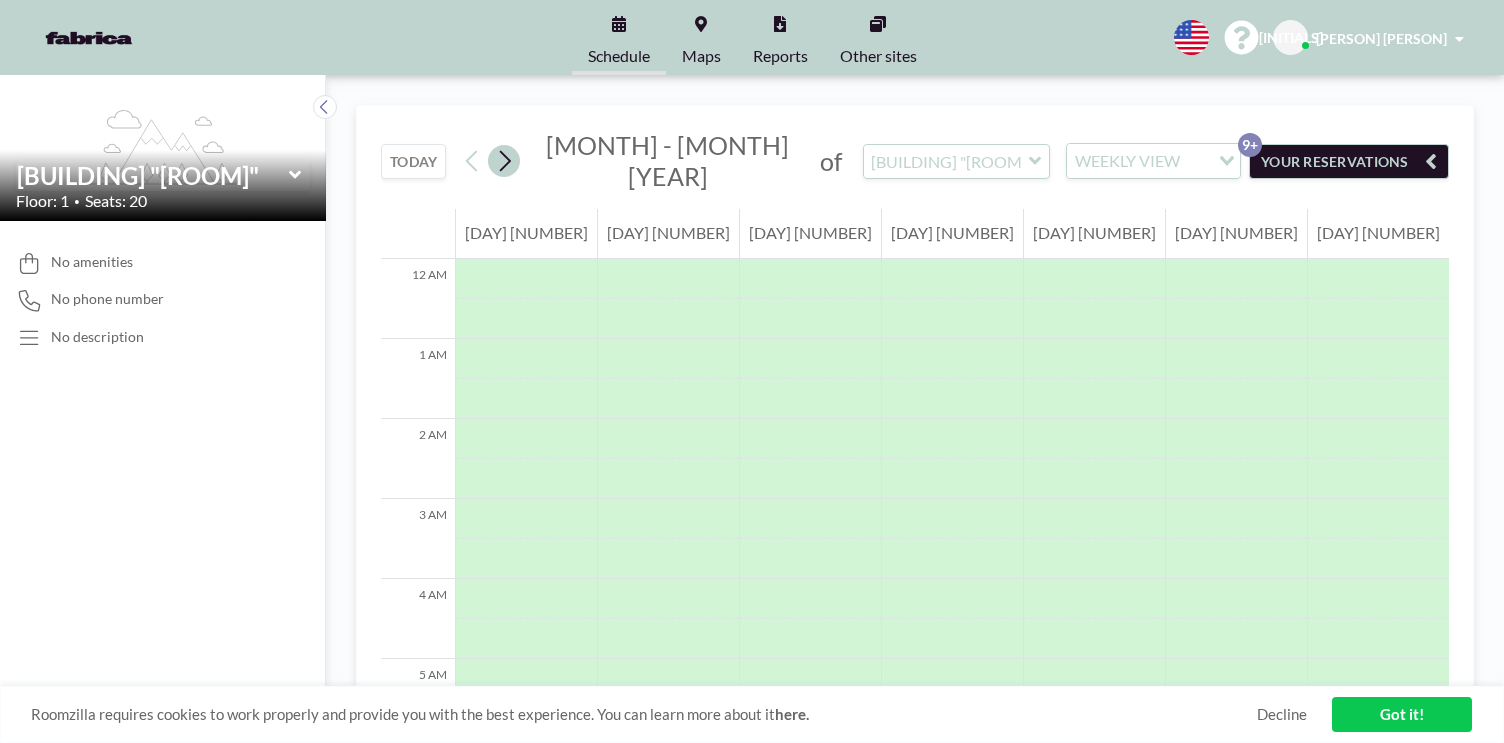 scroll, scrollTop: 0, scrollLeft: 0, axis: both 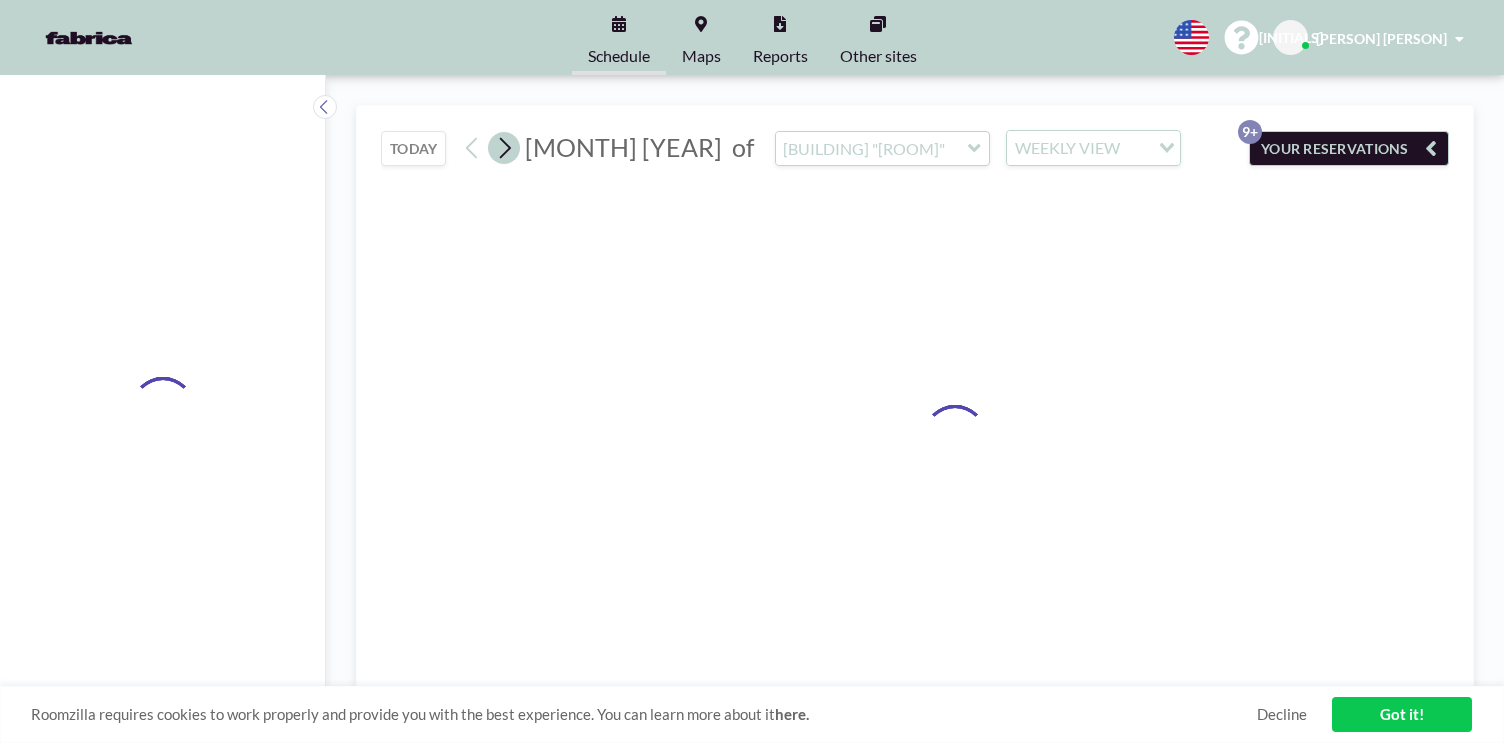 click 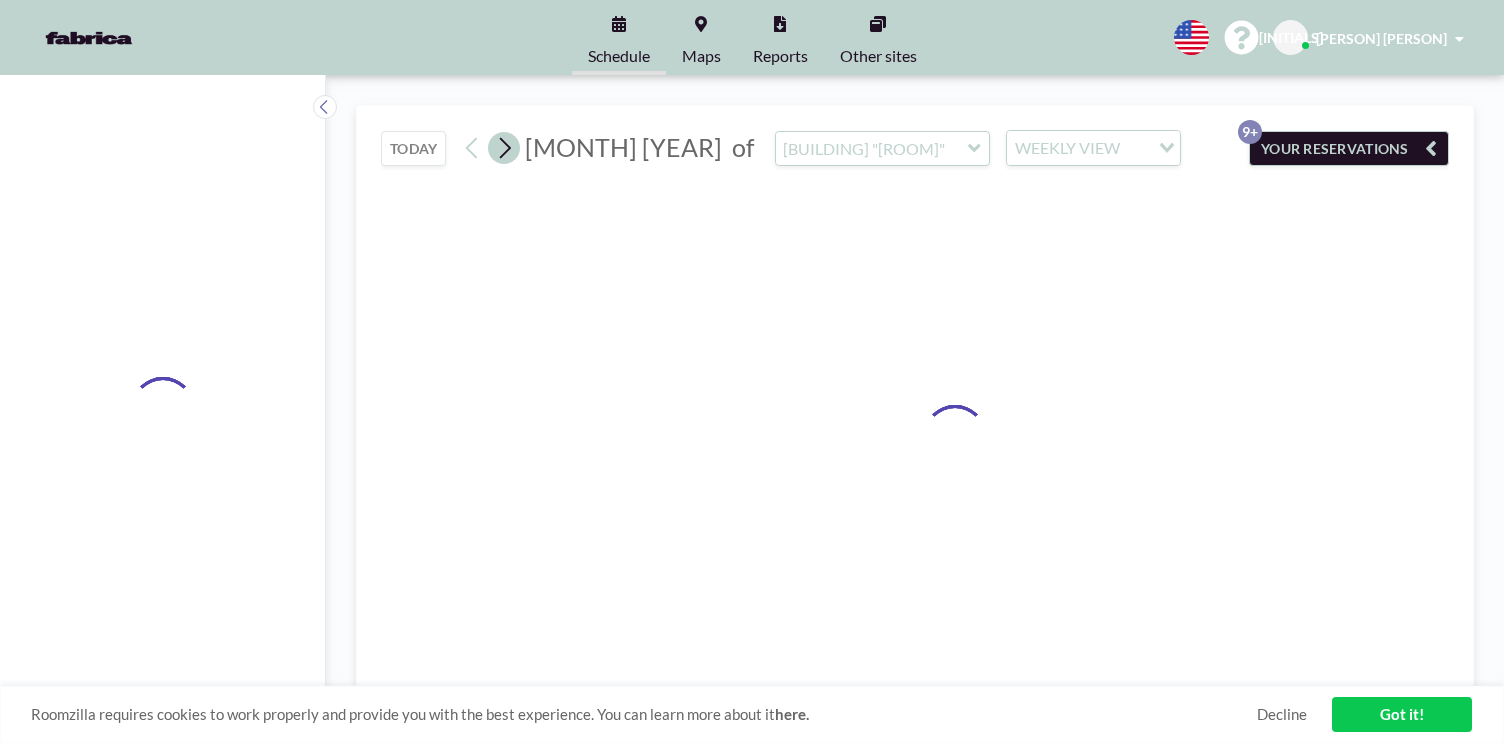 click 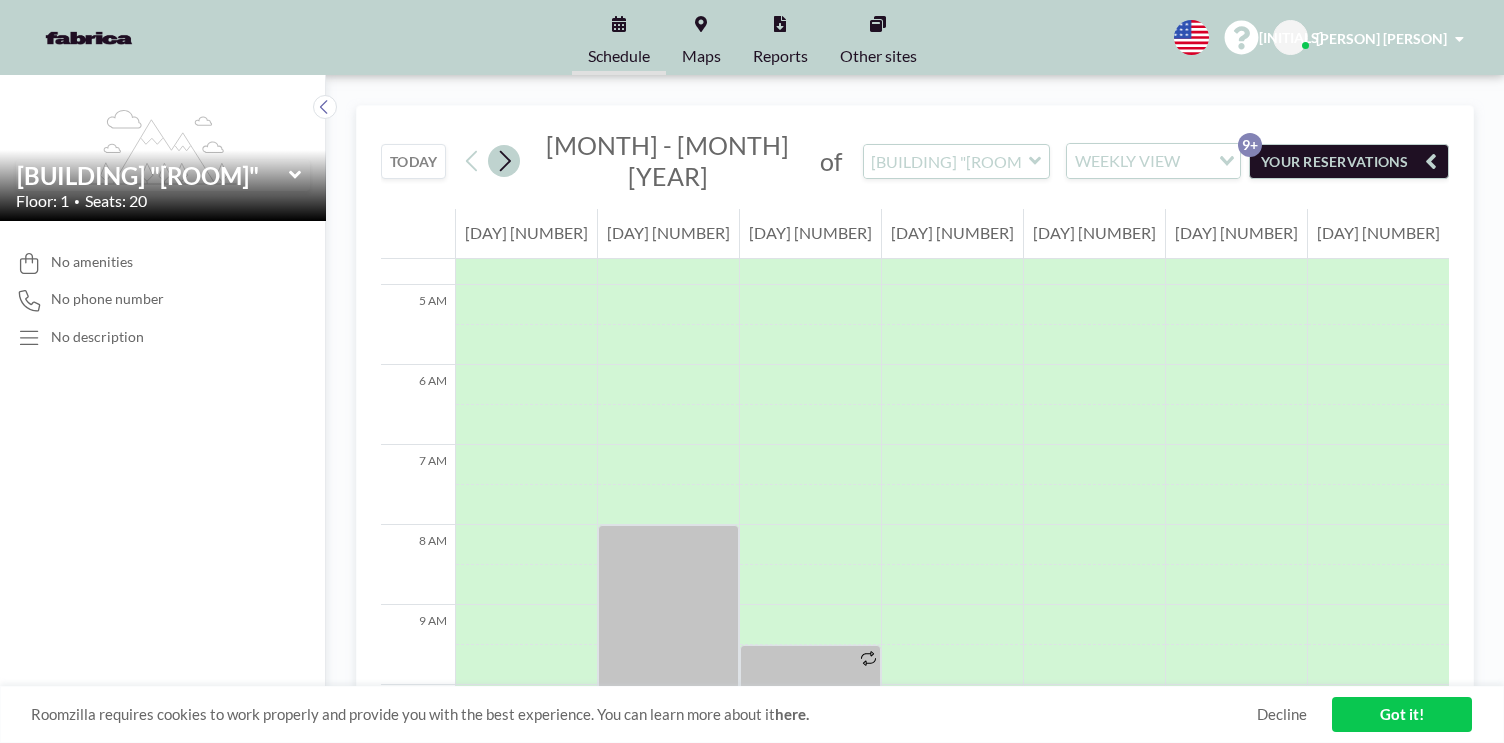 scroll, scrollTop: 600, scrollLeft: 0, axis: vertical 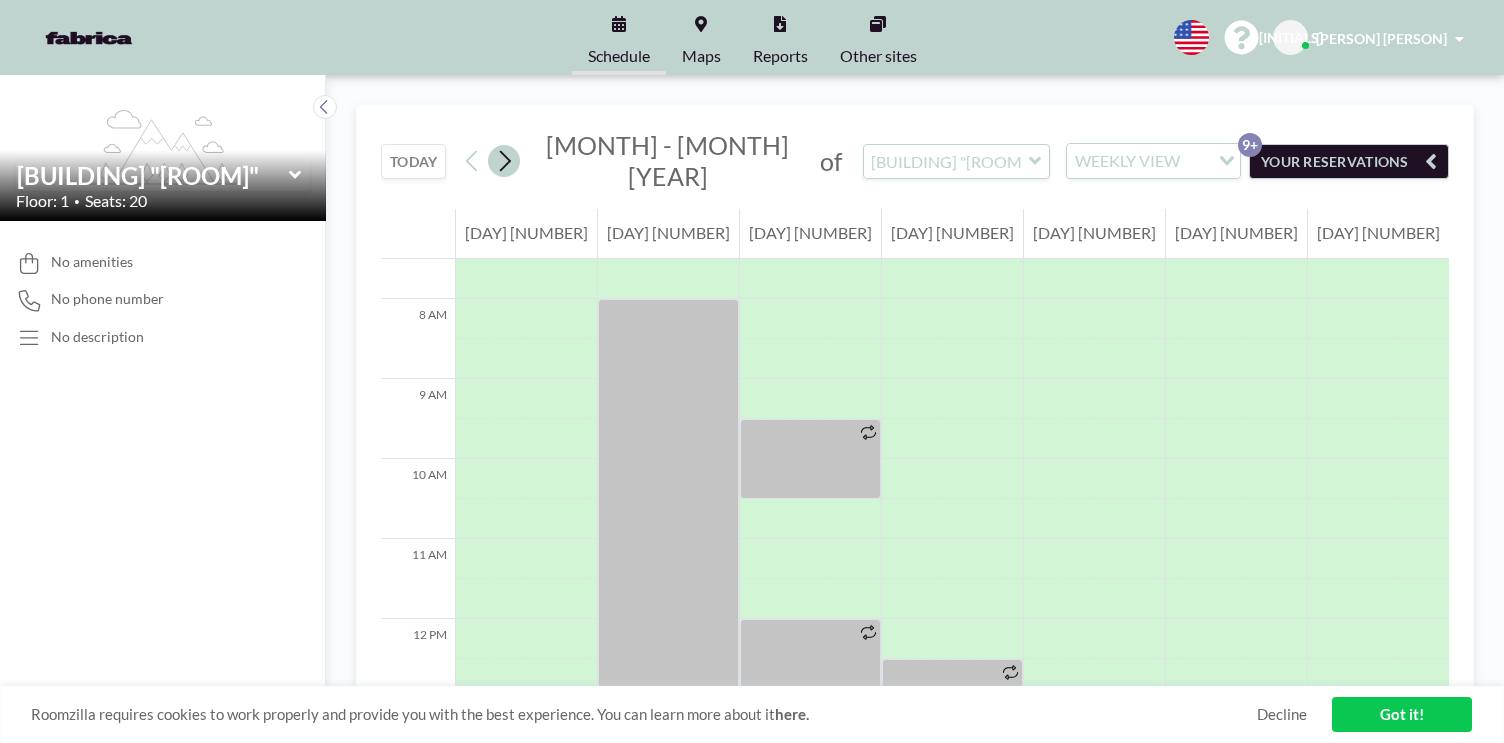 click 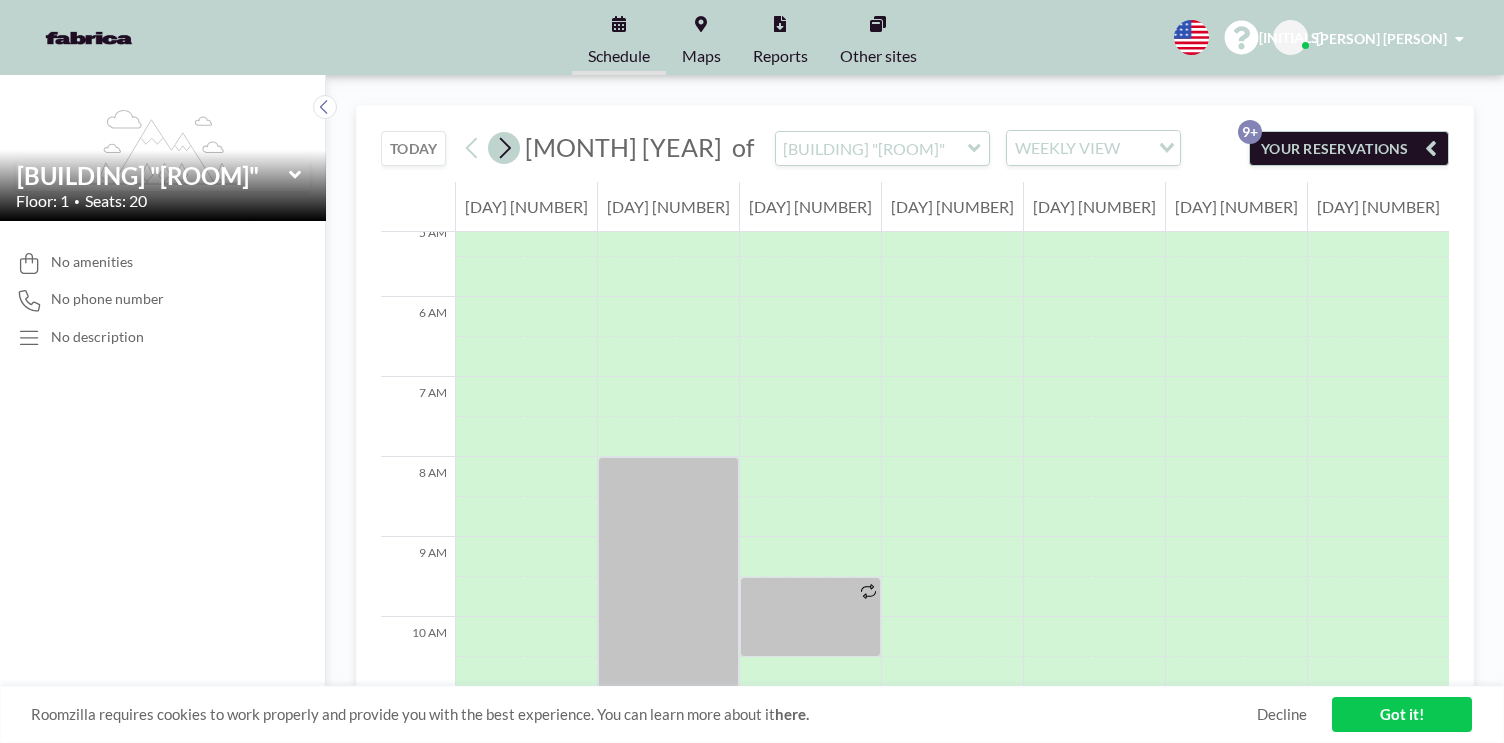 scroll, scrollTop: 600, scrollLeft: 0, axis: vertical 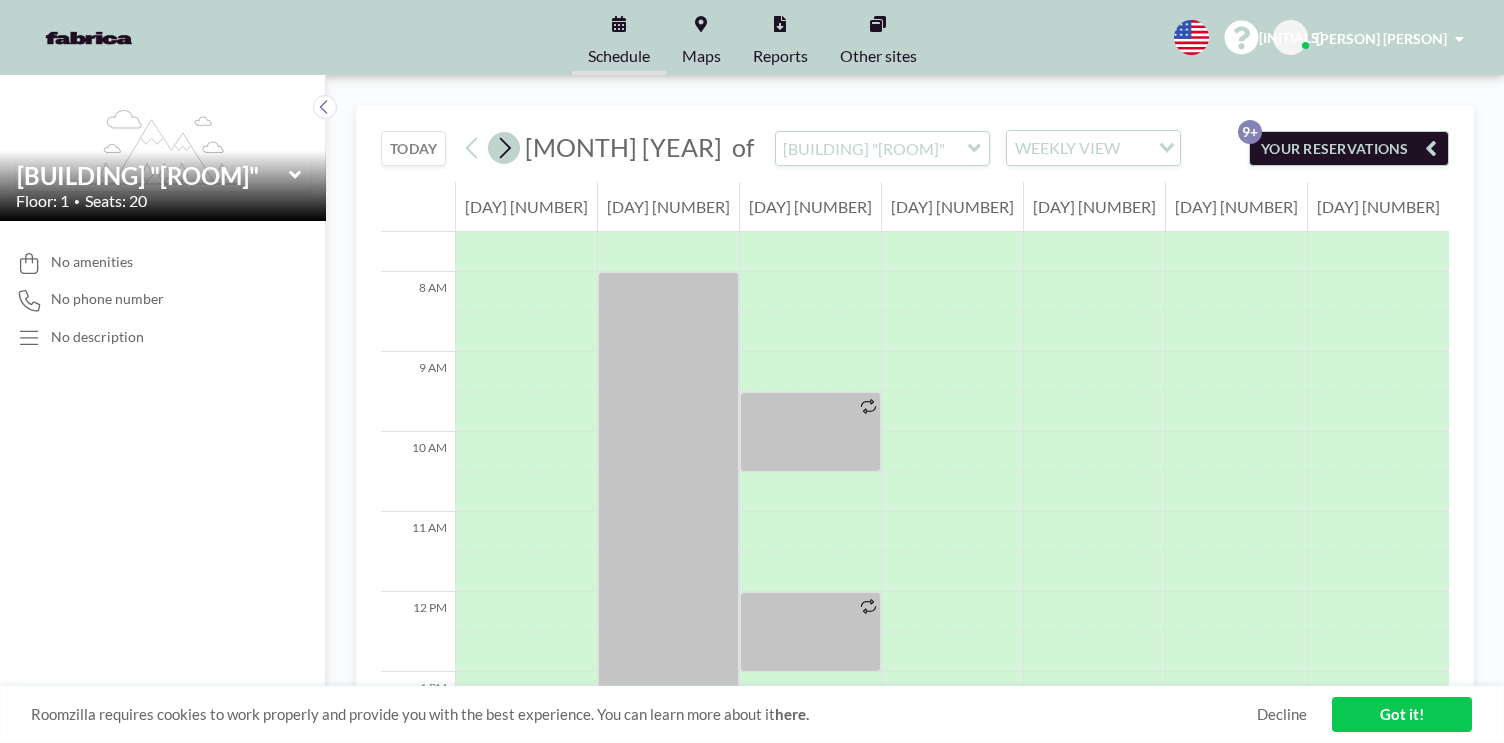 click 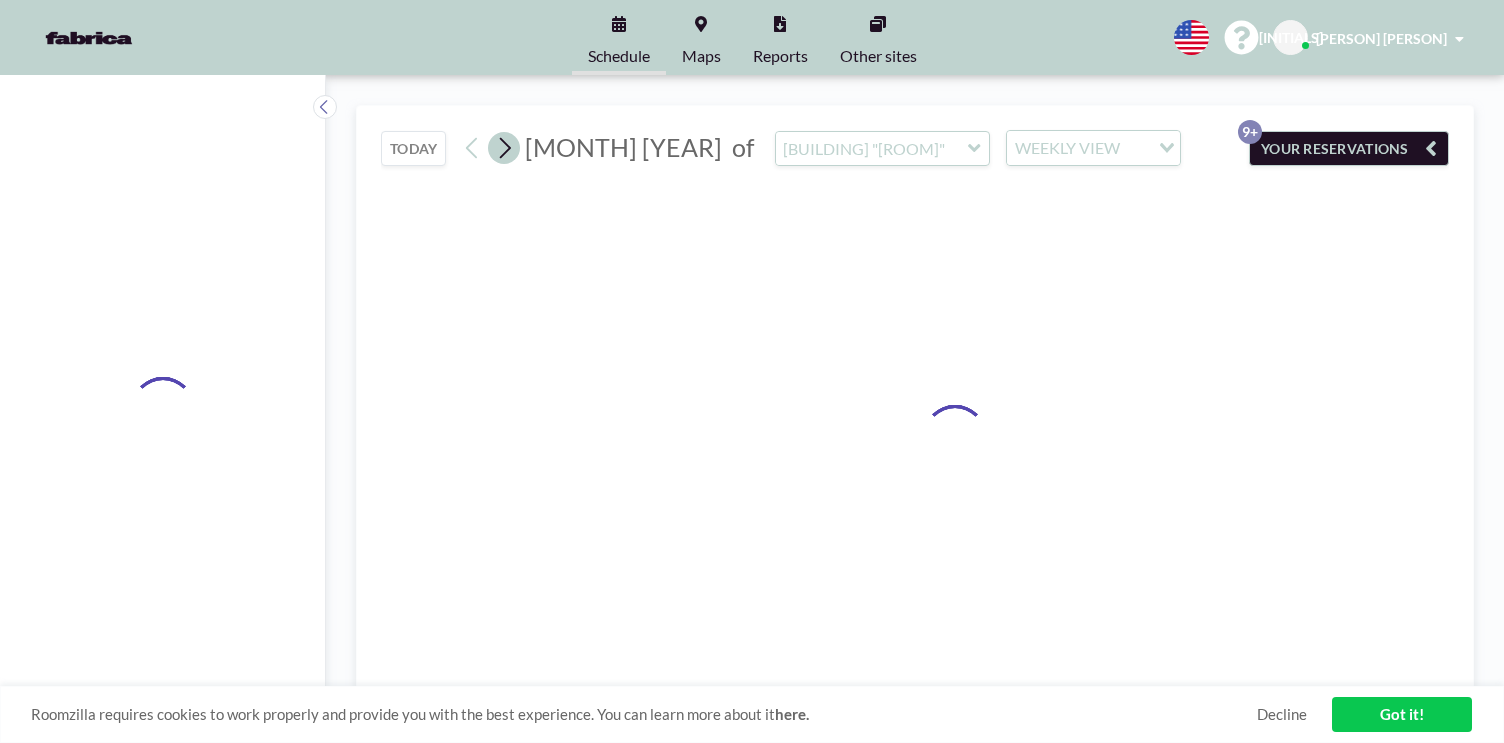 click 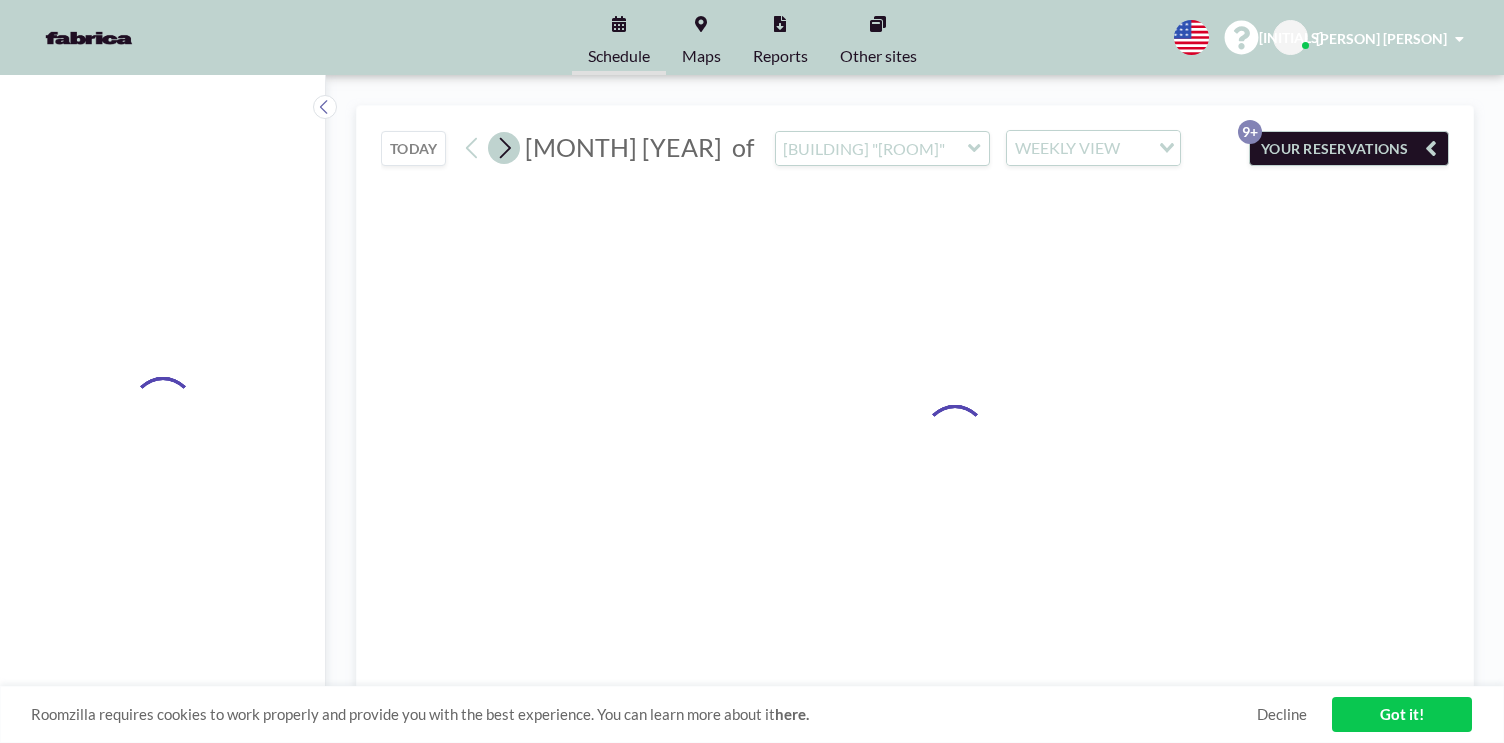 click 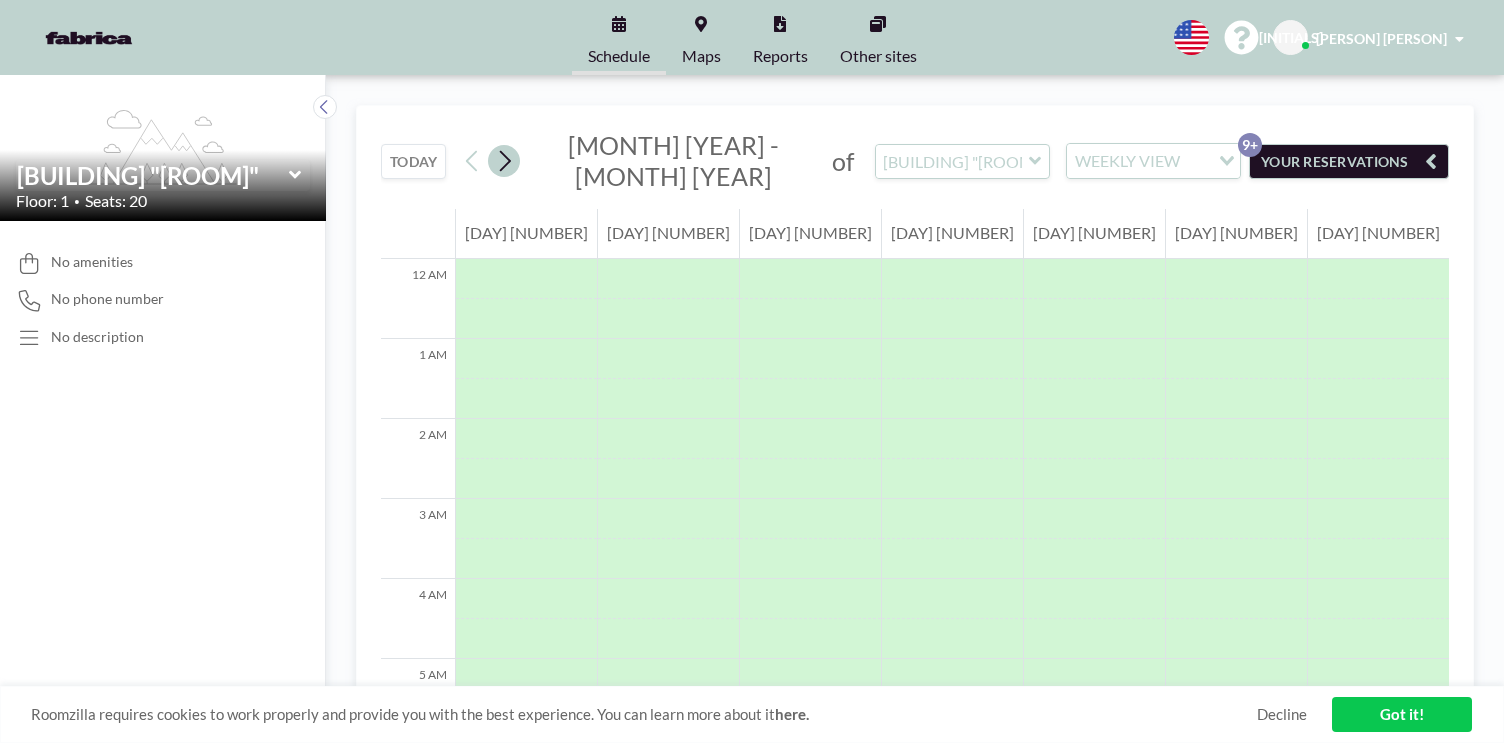 scroll, scrollTop: 0, scrollLeft: 0, axis: both 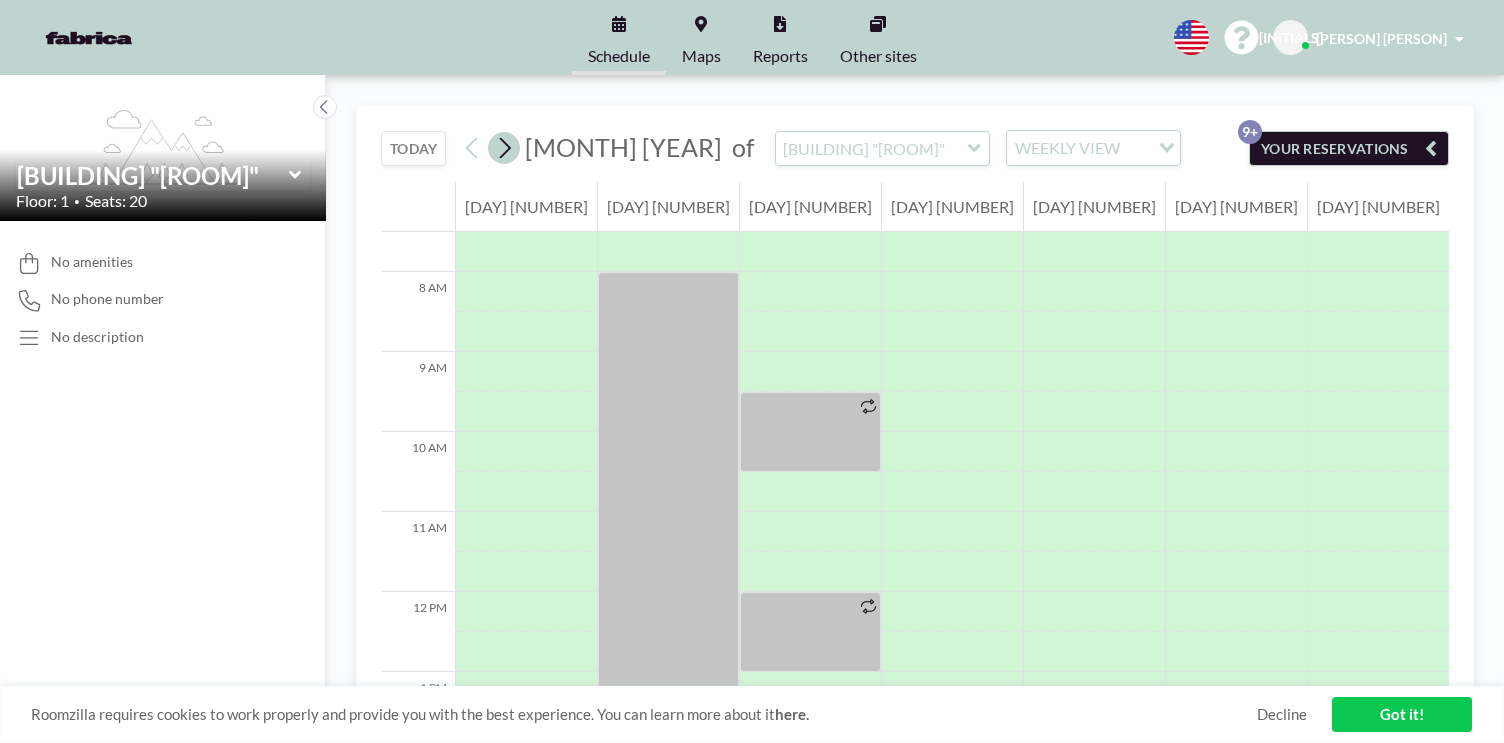click 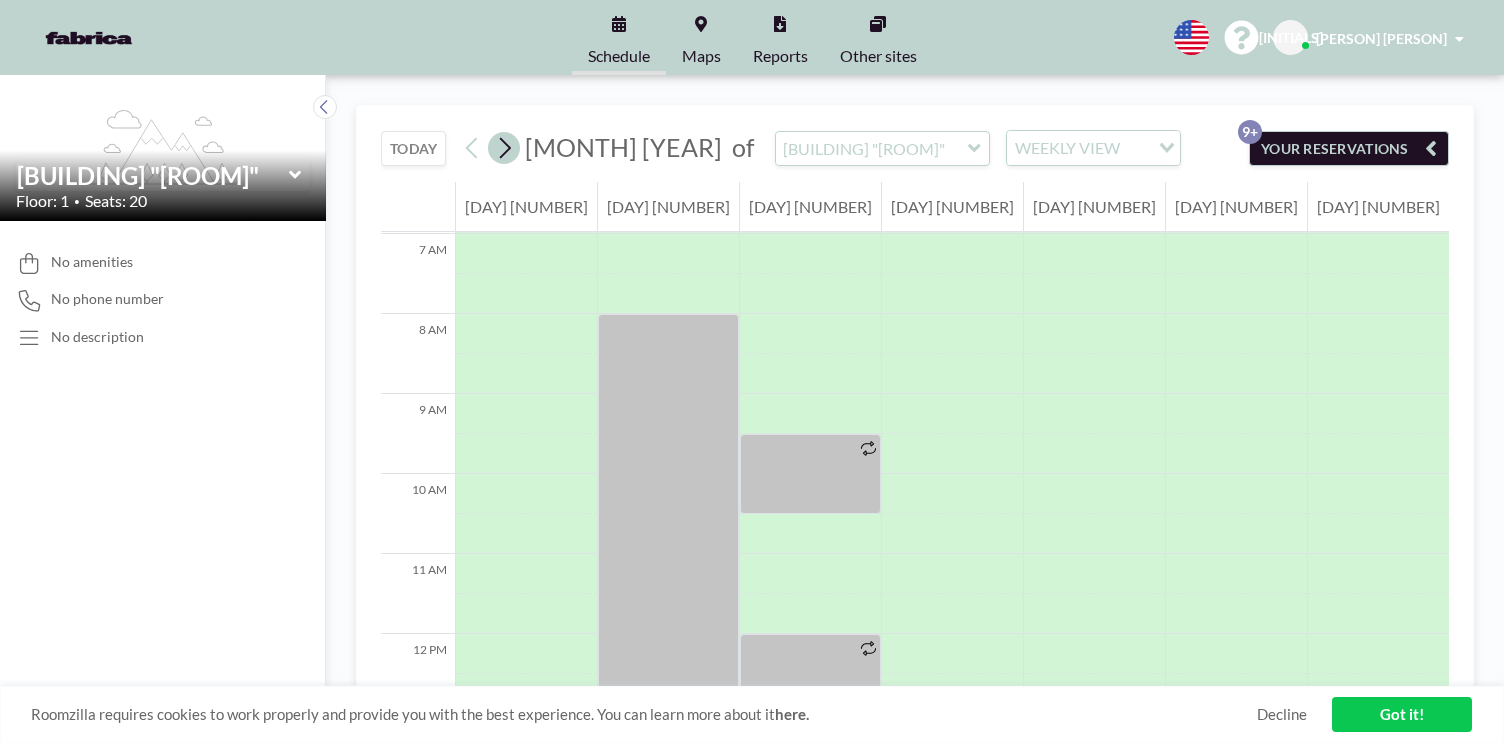 scroll, scrollTop: 600, scrollLeft: 0, axis: vertical 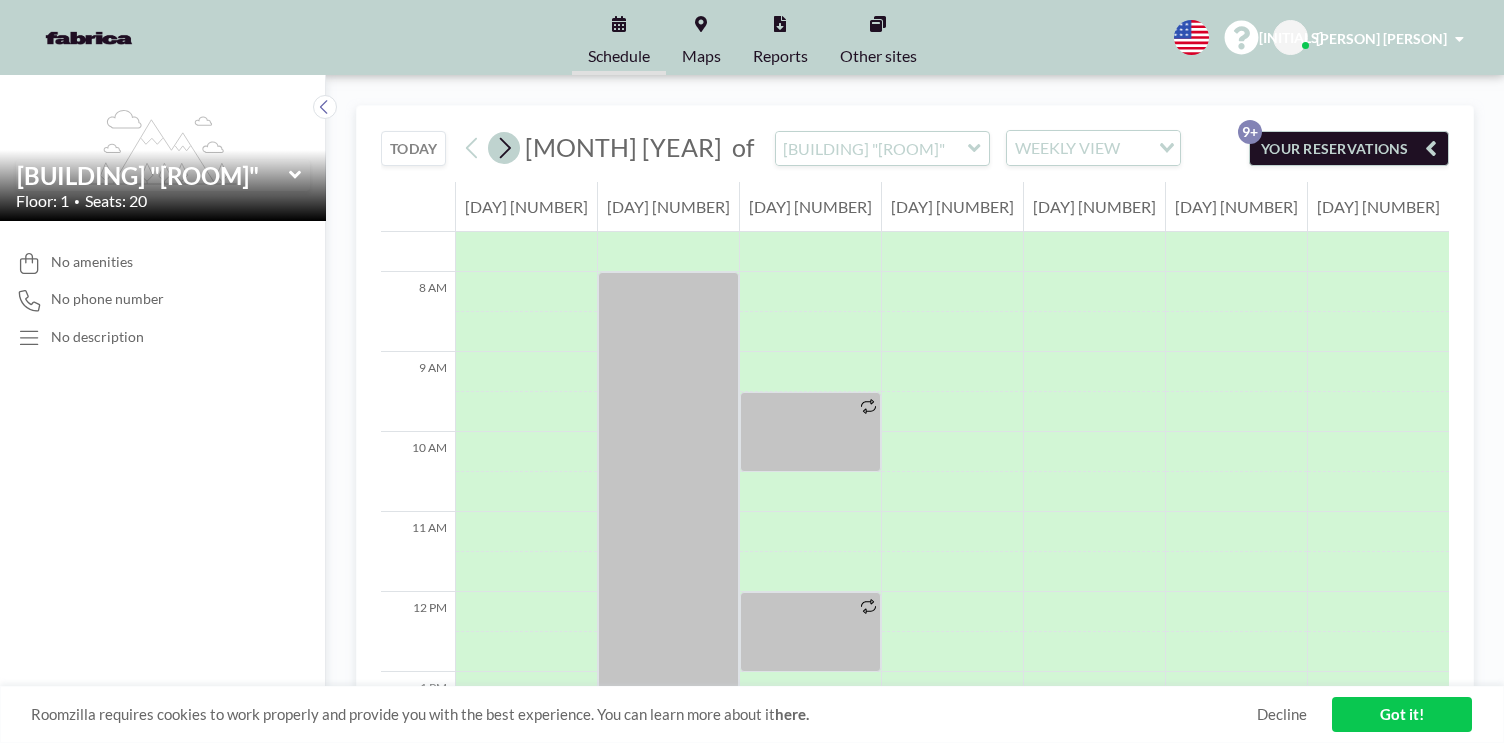 click 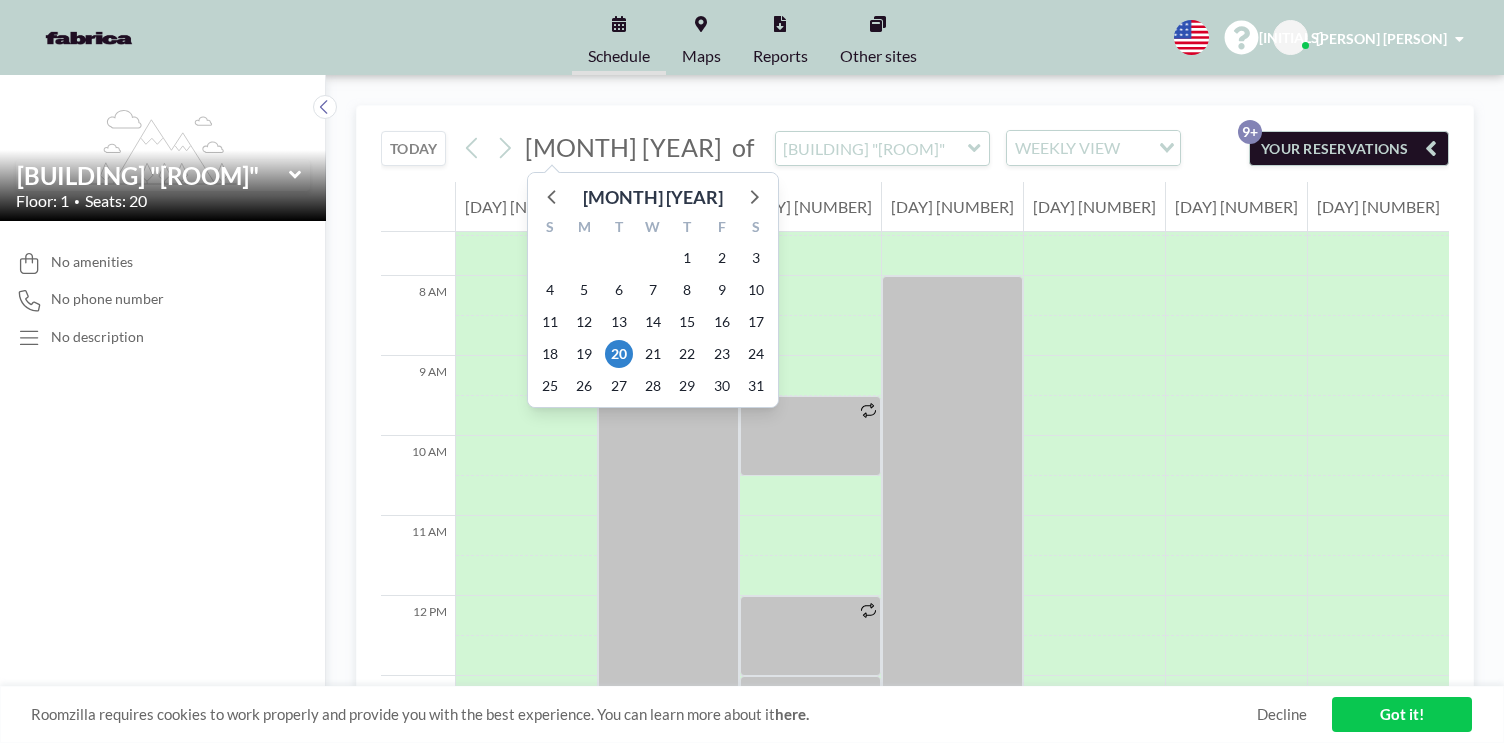 scroll, scrollTop: 600, scrollLeft: 0, axis: vertical 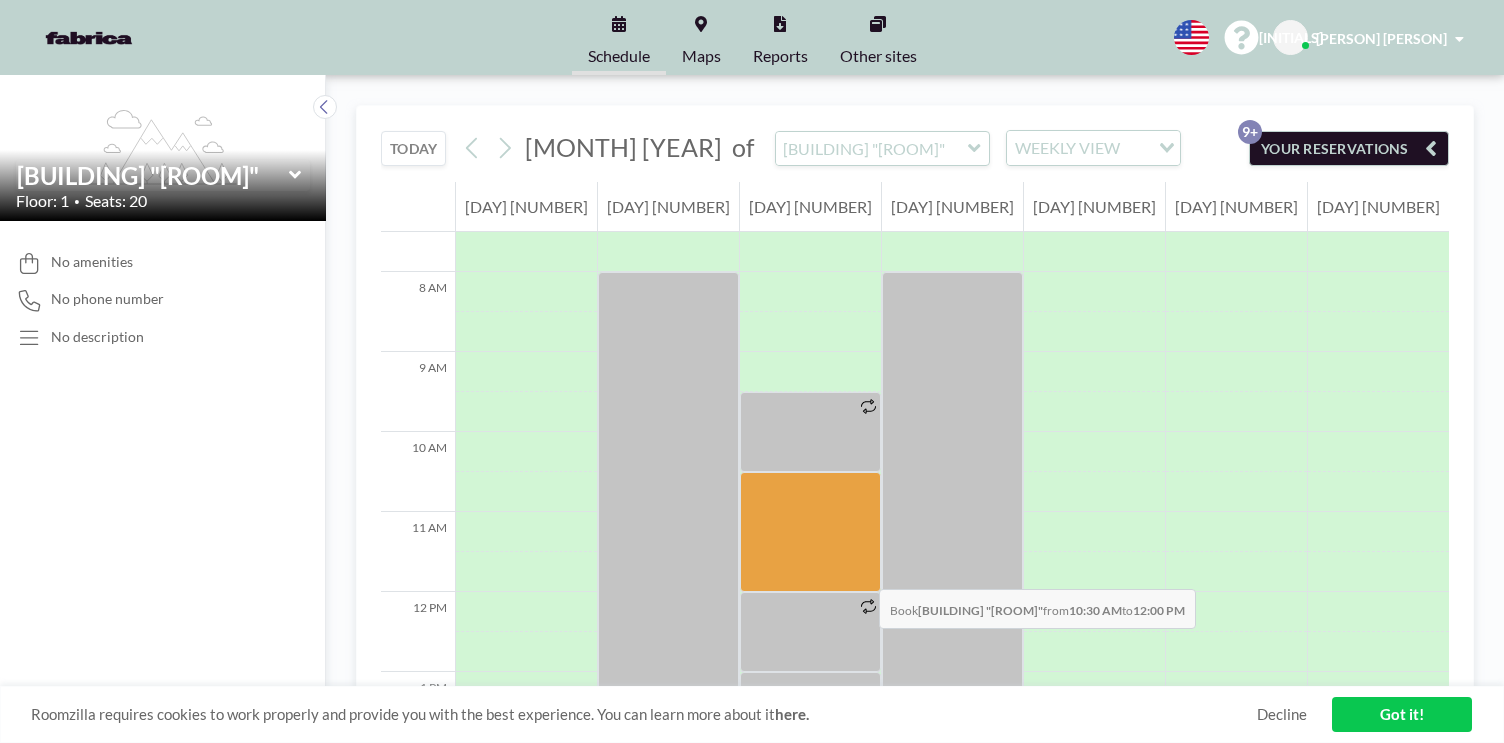 drag, startPoint x: 859, startPoint y: 483, endPoint x: 859, endPoint y: 569, distance: 86 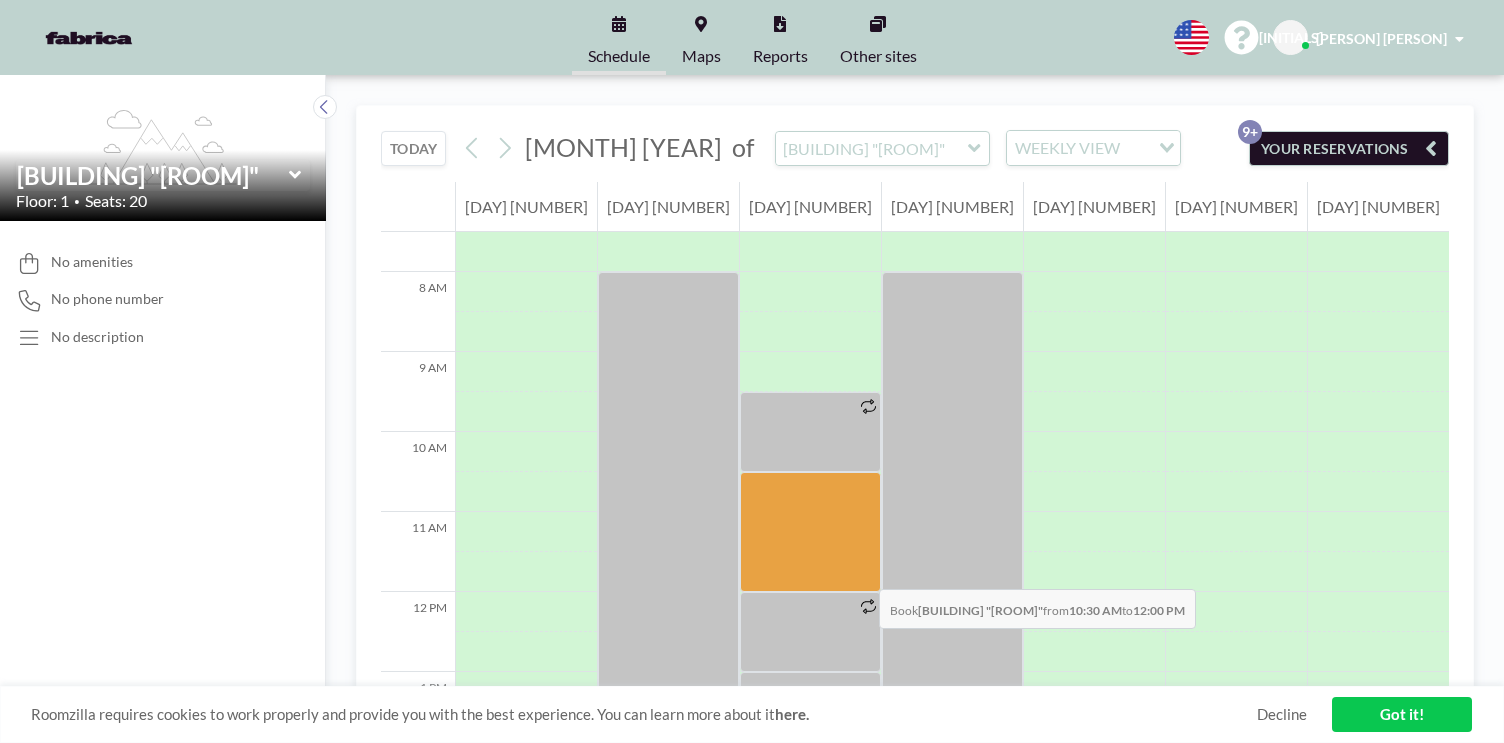 click at bounding box center (810, 532) 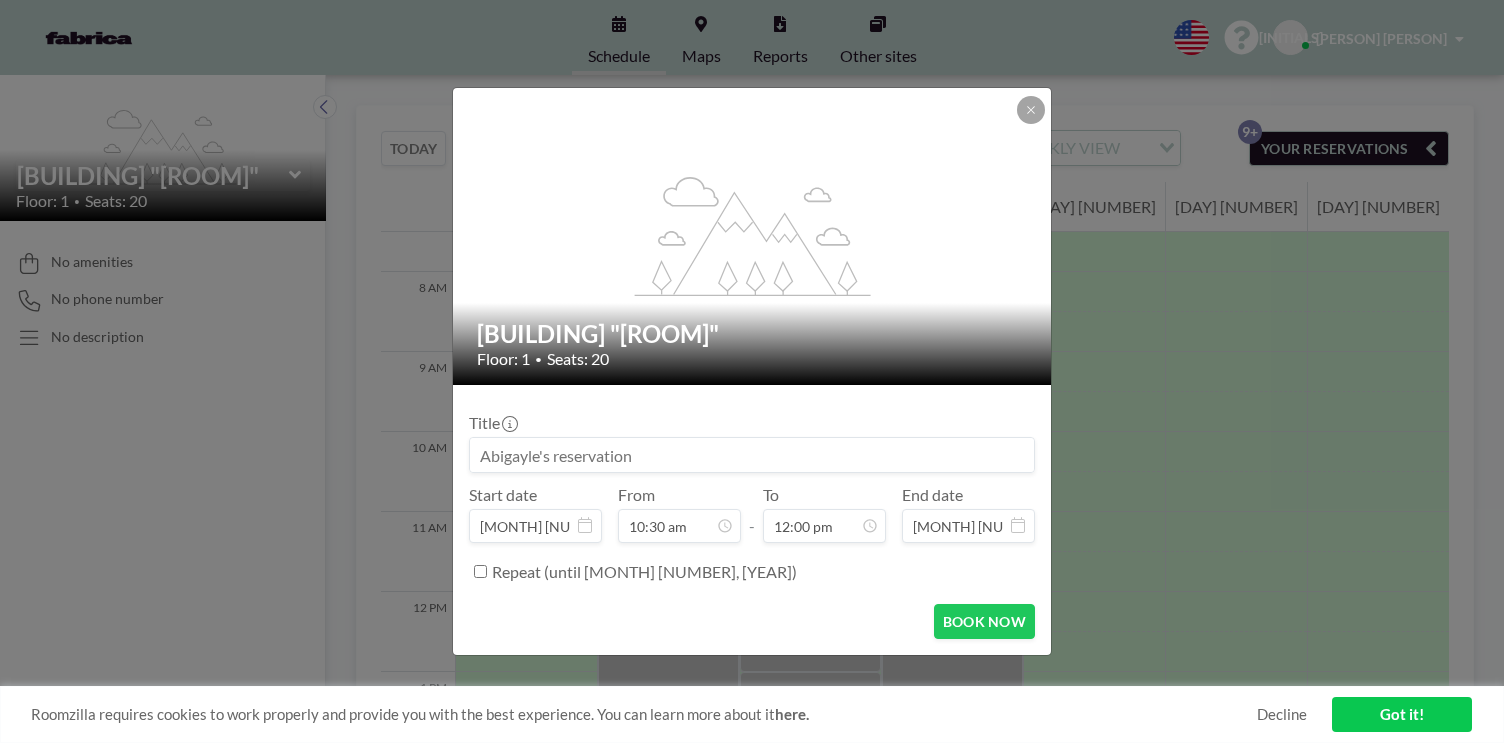 scroll, scrollTop: 854, scrollLeft: 0, axis: vertical 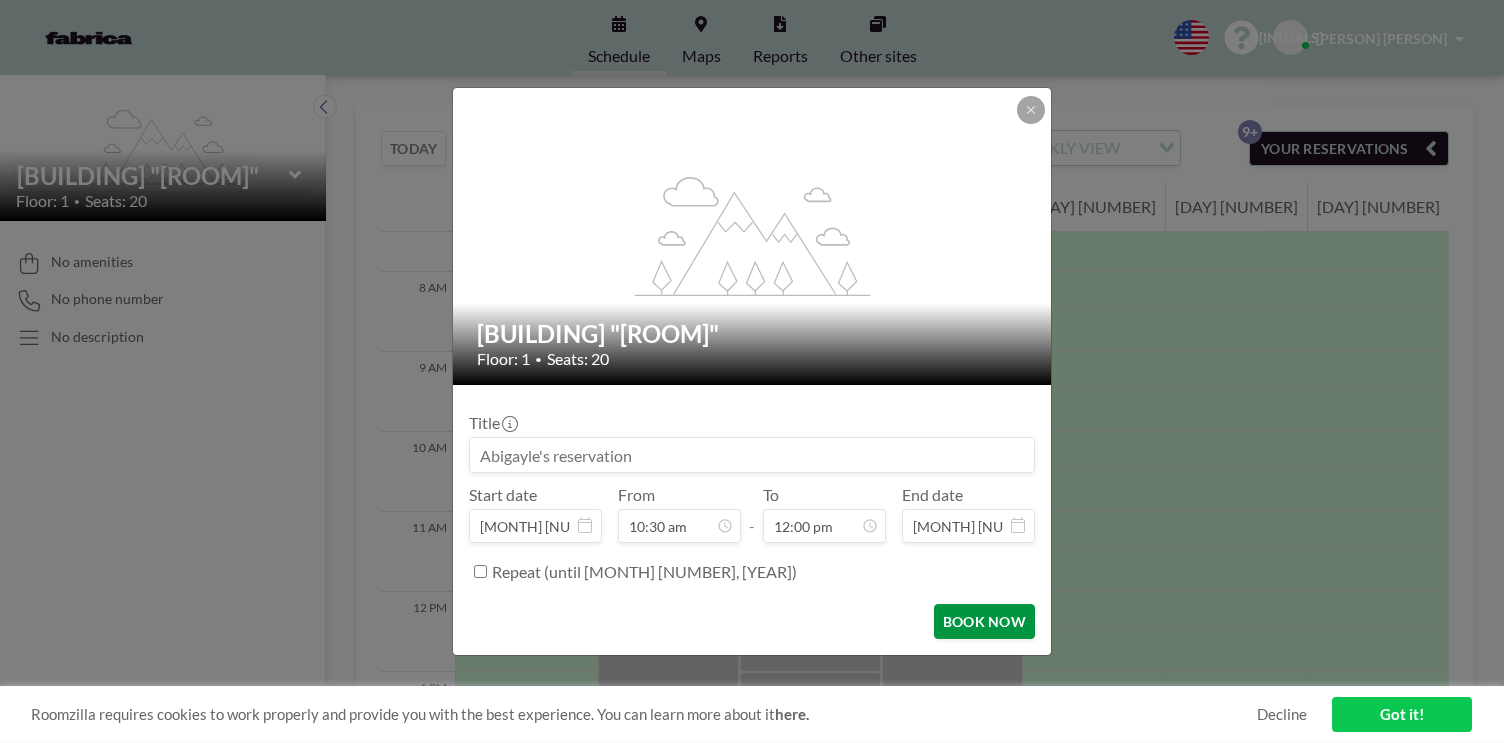click on "BOOK NOW" at bounding box center (984, 621) 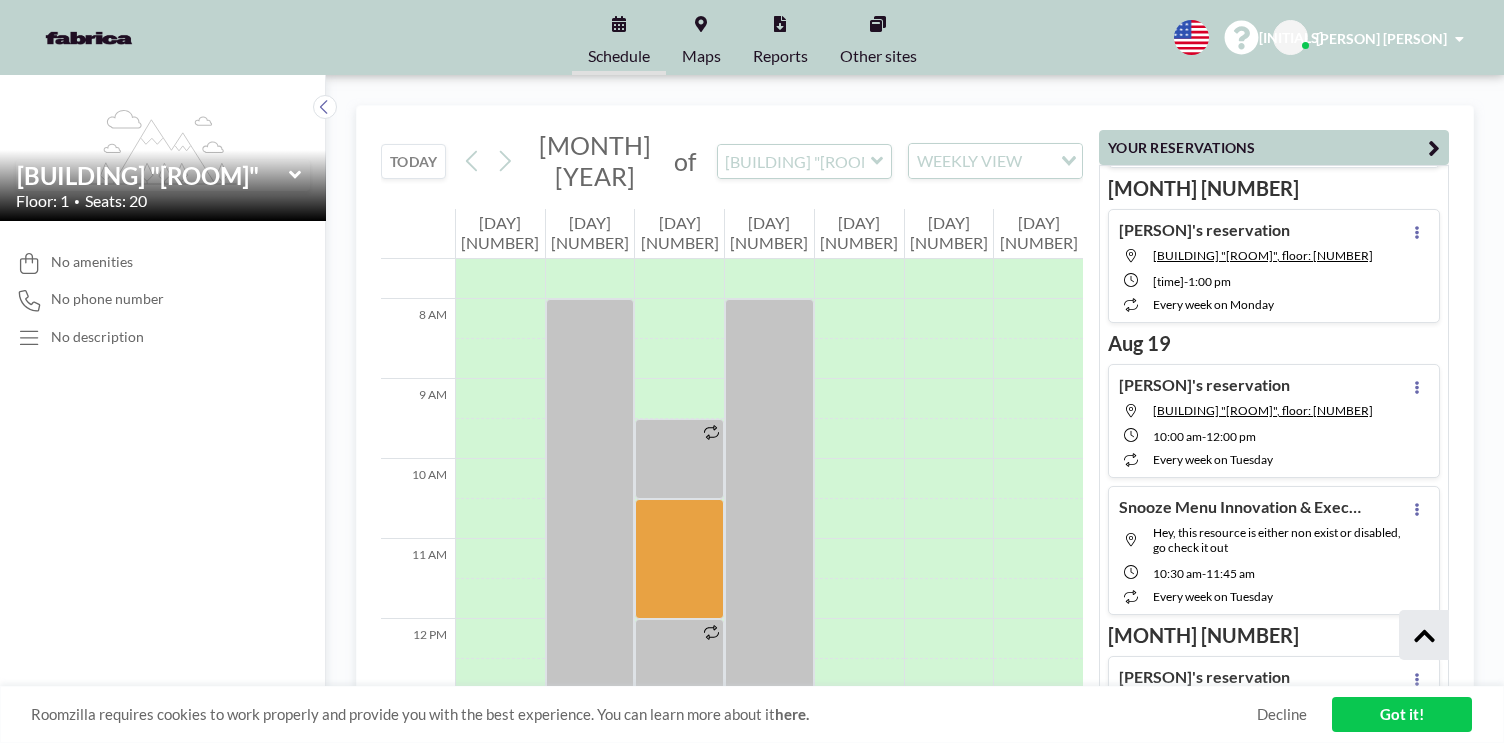 scroll, scrollTop: 478, scrollLeft: 0, axis: vertical 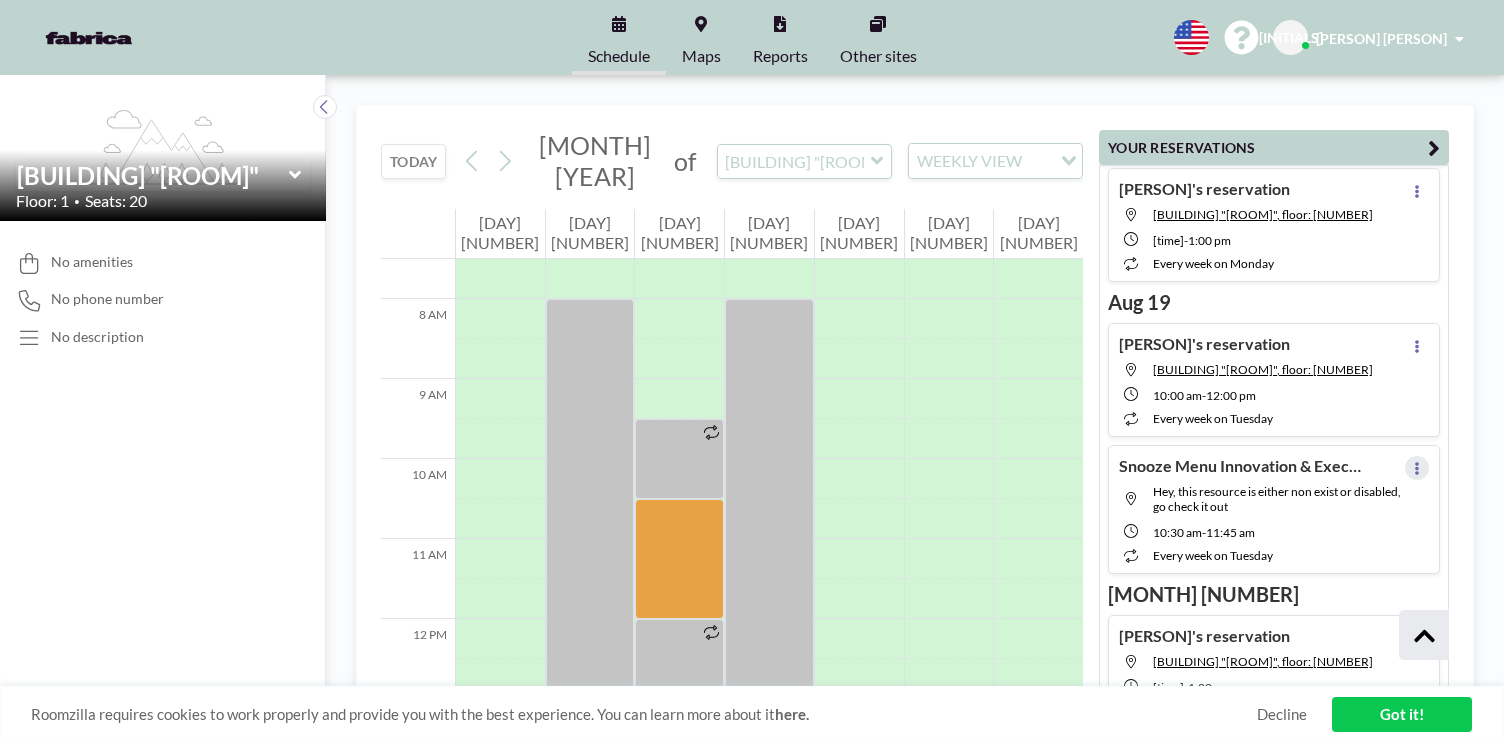 click 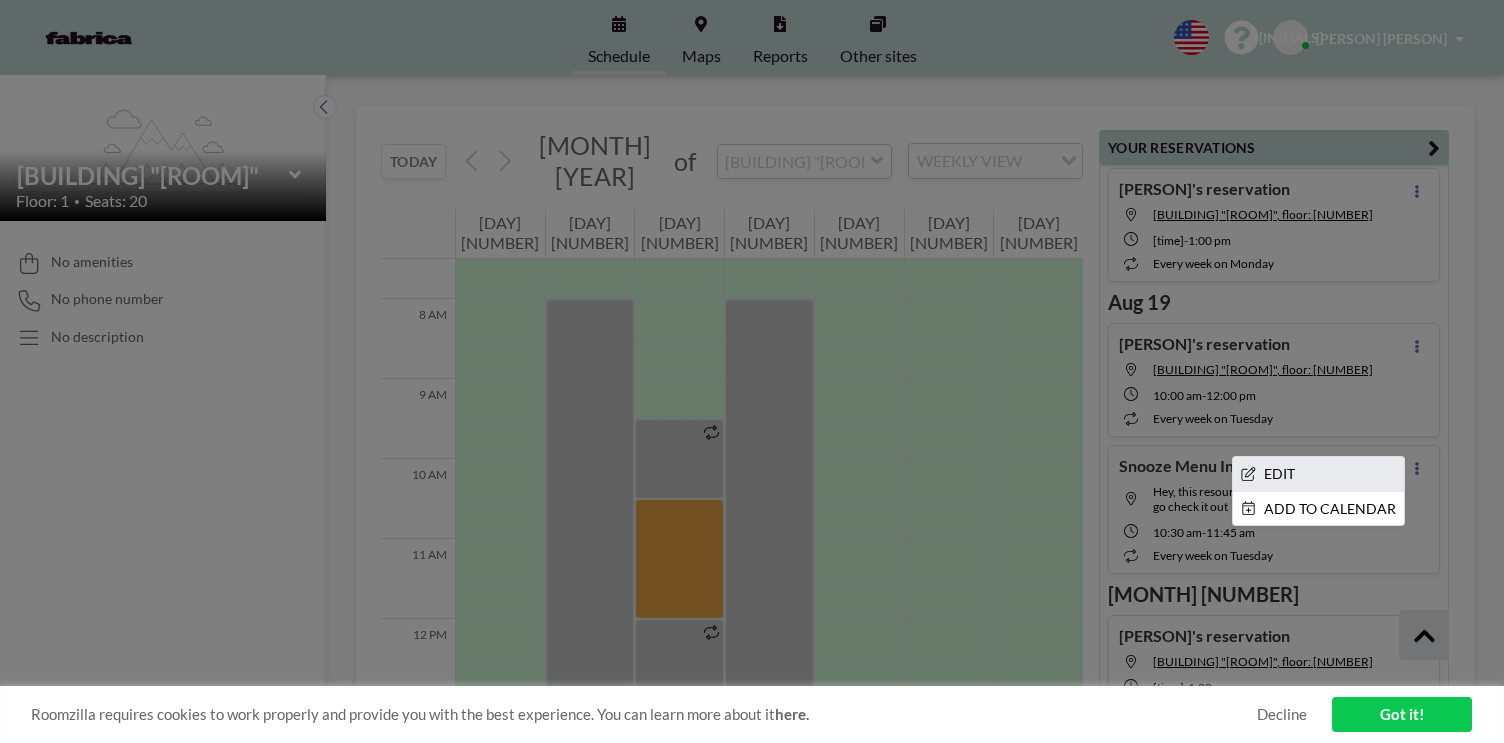 click on "EDIT" at bounding box center (1318, 474) 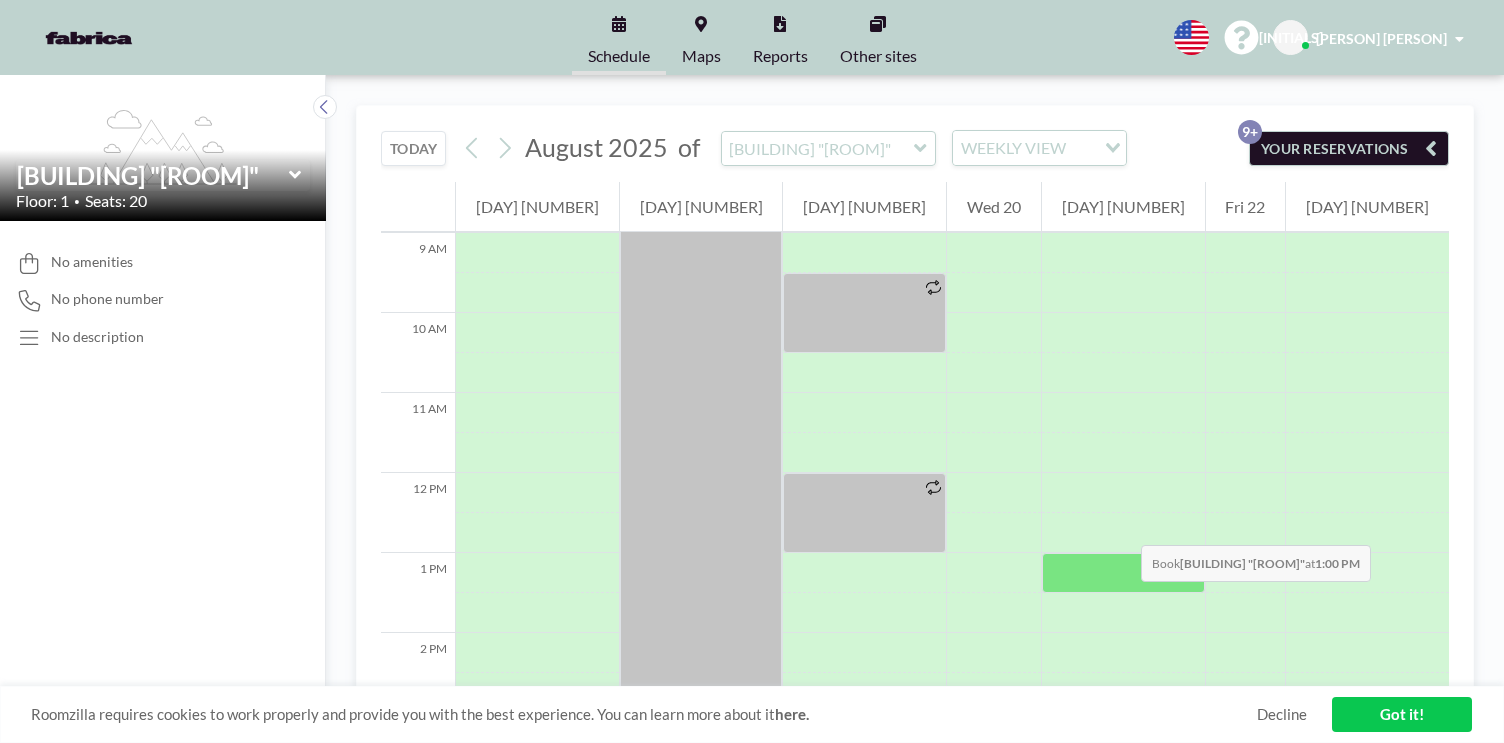 scroll, scrollTop: 800, scrollLeft: 0, axis: vertical 